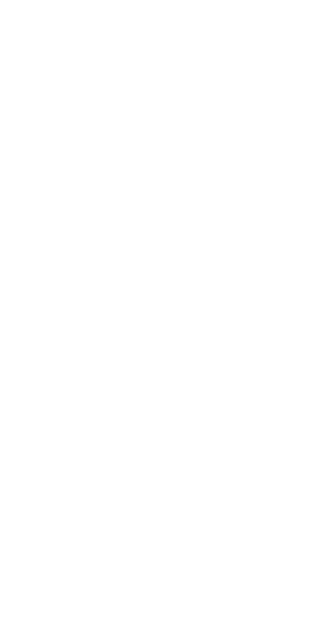 scroll, scrollTop: 0, scrollLeft: 0, axis: both 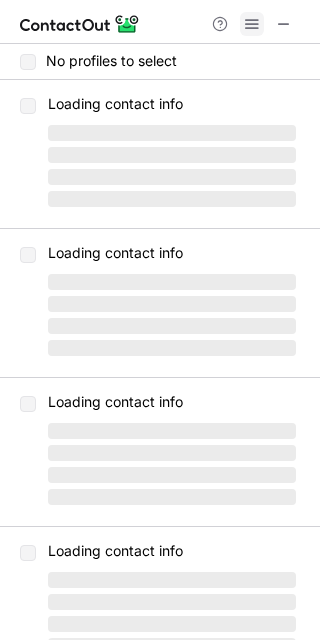 click at bounding box center (252, 24) 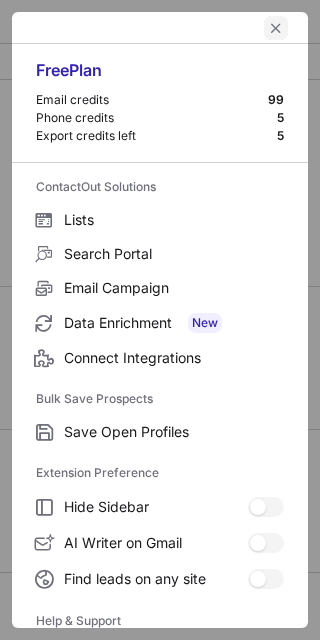 click at bounding box center [276, 28] 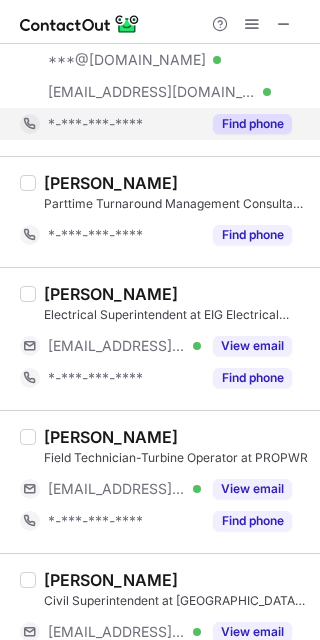 scroll, scrollTop: 3038, scrollLeft: 0, axis: vertical 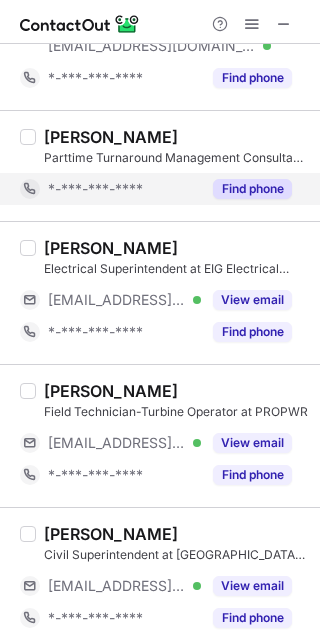 click on "Find phone" at bounding box center (246, 189) 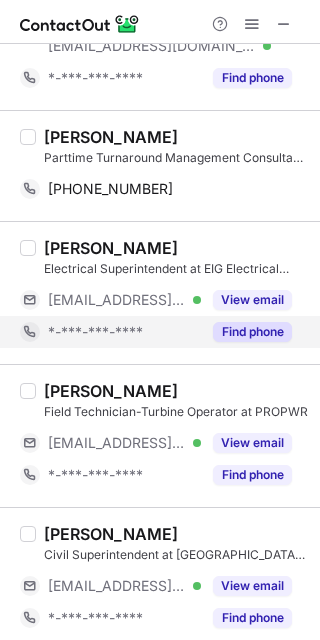 click on "Find phone" at bounding box center (252, 332) 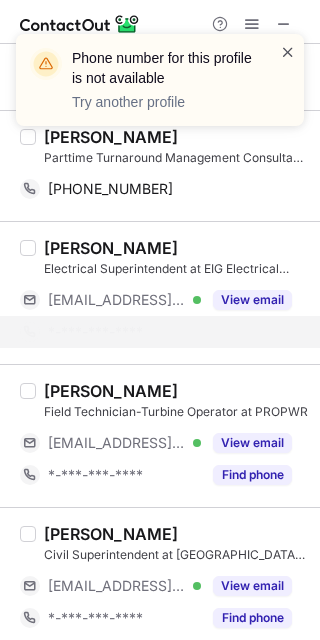 click at bounding box center (288, 52) 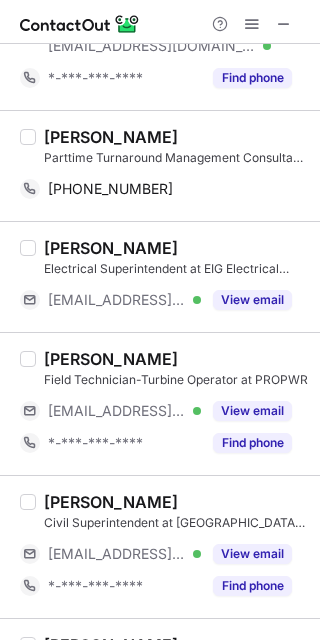 click on "Gene LeJeune Parttime Turnaround Management Consultant at CruzAlta +12253397920 Copy" at bounding box center [160, 165] 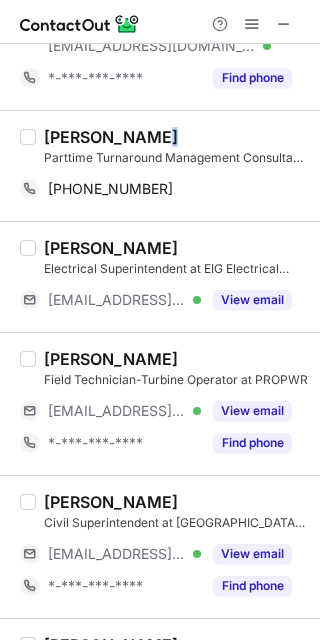 click on "Gene LeJeune Parttime Turnaround Management Consultant at CruzAlta +12253397920 Copy" at bounding box center [160, 165] 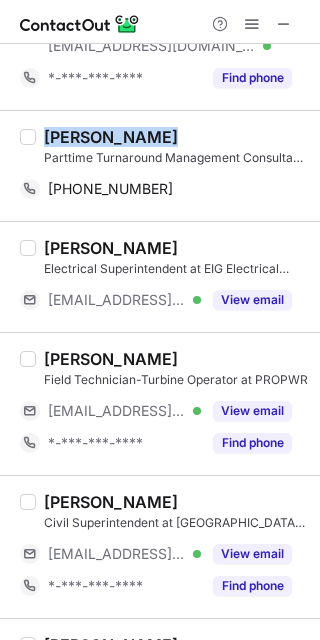 click on "Gene LeJeune Parttime Turnaround Management Consultant at CruzAlta +12253397920 Copy" at bounding box center [160, 165] 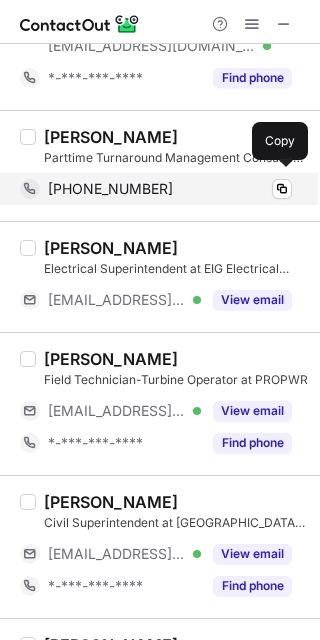 click on "+12253397920 Copy" at bounding box center [156, 189] 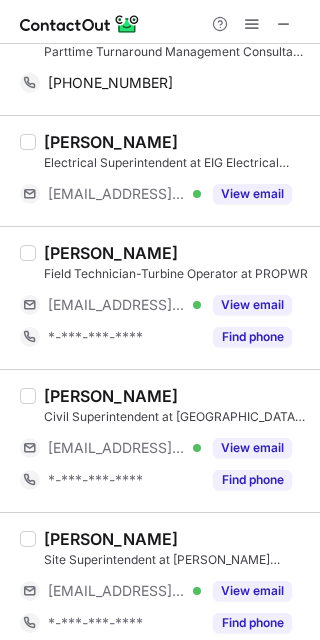 scroll, scrollTop: 3152, scrollLeft: 0, axis: vertical 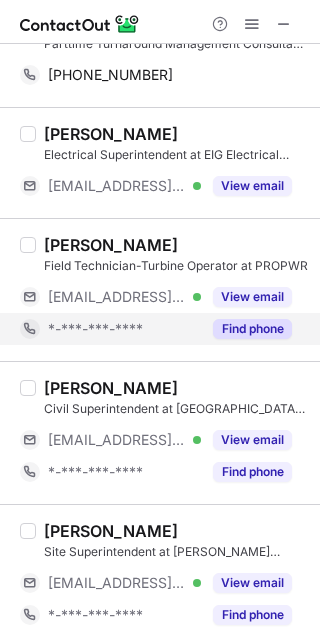 click on "Find phone" at bounding box center (252, 329) 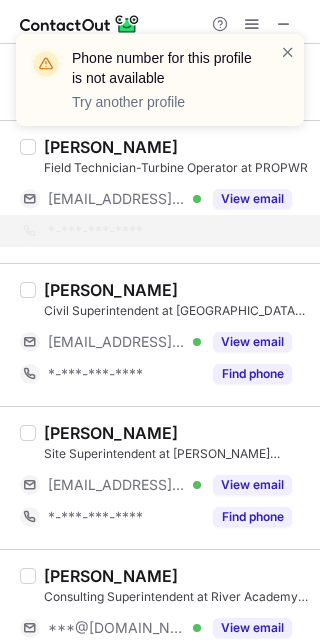 scroll, scrollTop: 3292, scrollLeft: 0, axis: vertical 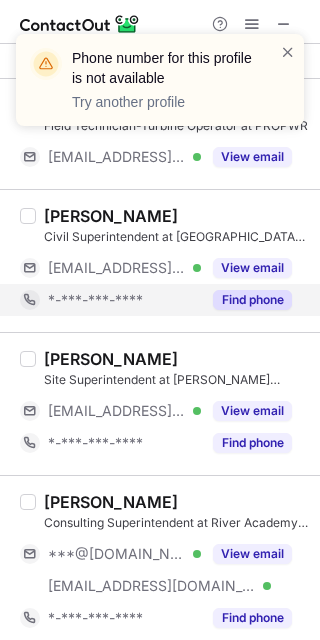 click on "Find phone" at bounding box center [252, 300] 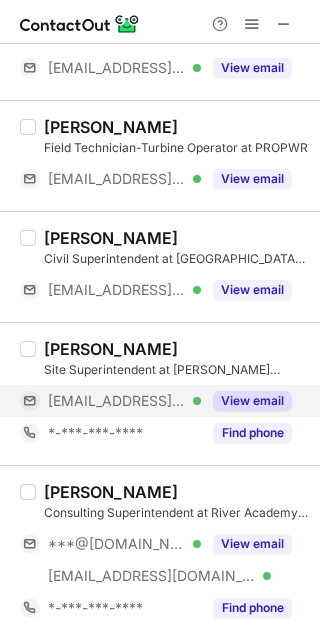 scroll, scrollTop: 3262, scrollLeft: 0, axis: vertical 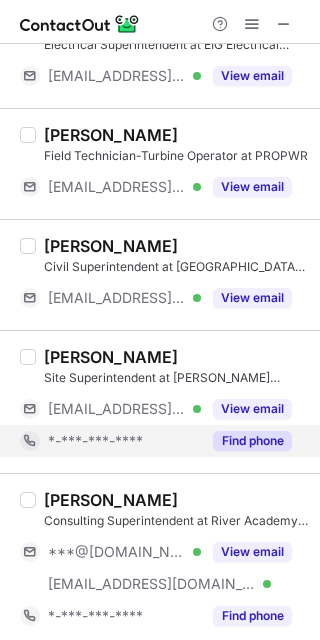 click on "Find phone" at bounding box center (252, 441) 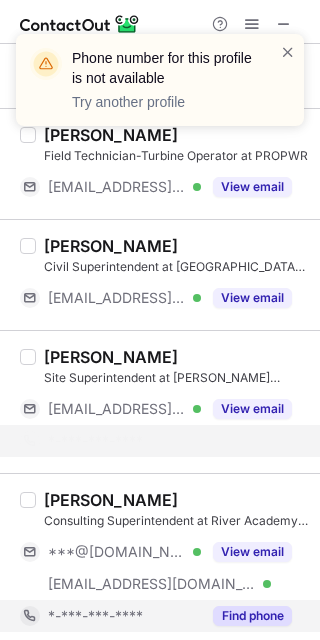 click on "Find phone" at bounding box center (252, 616) 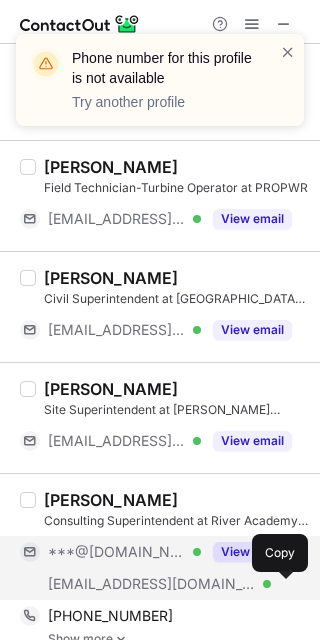 scroll, scrollTop: 3244, scrollLeft: 0, axis: vertical 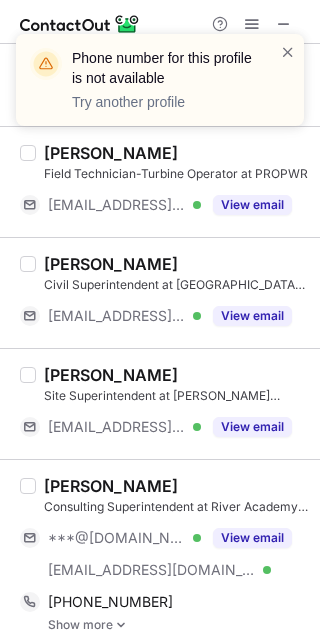 click on "Jed Hamberger Consulting Superintendent at River Academy of Excellence ***@gmail.com Verified ***@riveracademypa.com Verified View email +17243446239 Copy Show more" at bounding box center [160, 553] 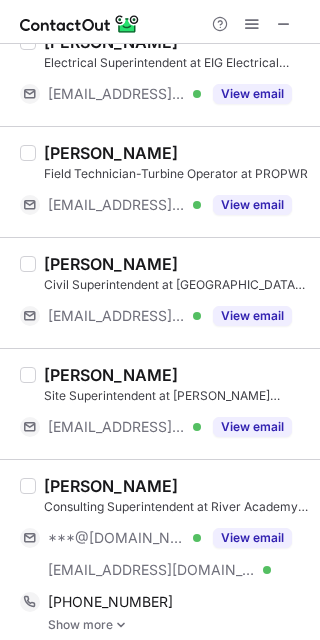 click on "Jed Hamberger Consulting Superintendent at River Academy of Excellence ***@gmail.com Verified ***@riveracademypa.com Verified View email +17243446239 Copy Show more" at bounding box center [160, 553] 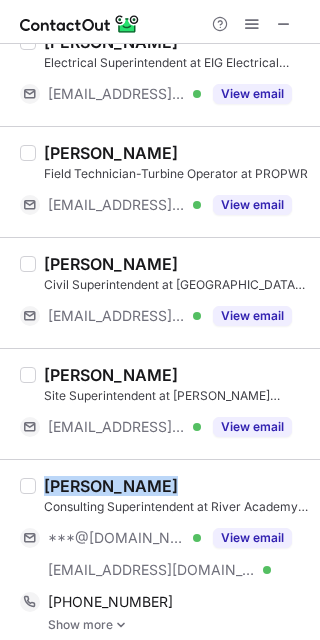 click on "Jed Hamberger Consulting Superintendent at River Academy of Excellence ***@gmail.com Verified ***@riveracademypa.com Verified View email +17243446239 Copy Show more" at bounding box center [160, 553] 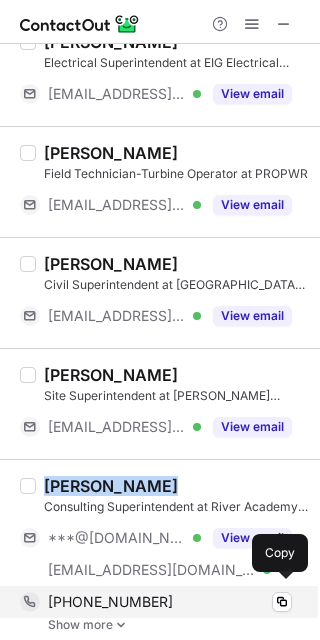 click on "+17243446239" at bounding box center [170, 602] 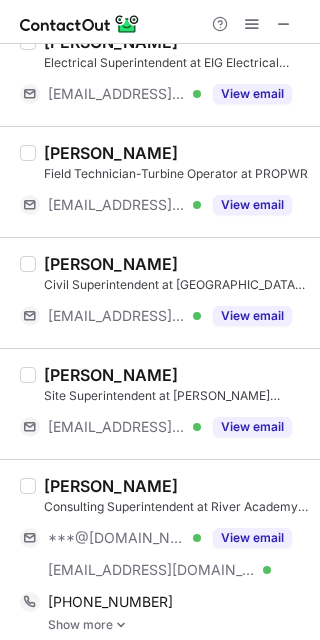 click at bounding box center (121, 625) 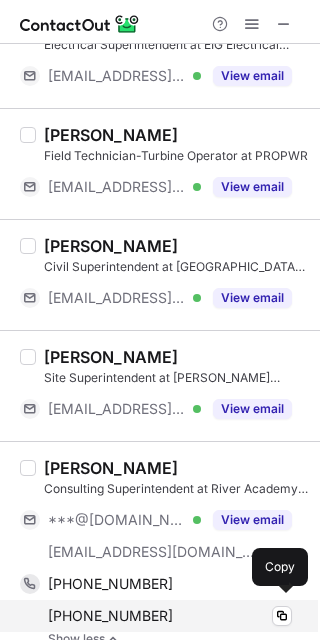 click on "+17249866547" at bounding box center [170, 616] 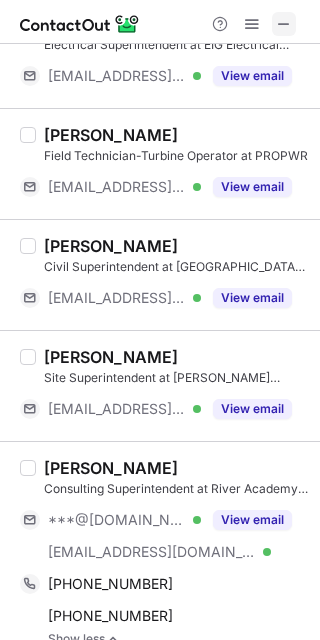 click at bounding box center [284, 24] 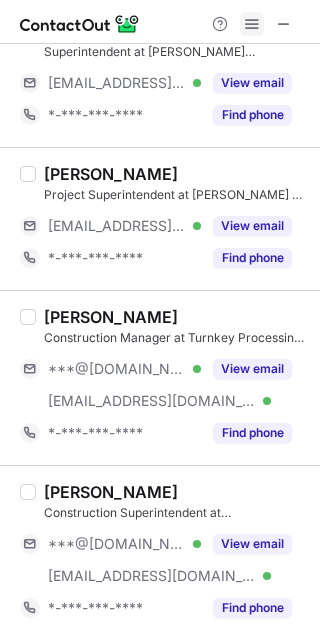 scroll, scrollTop: 3454, scrollLeft: 0, axis: vertical 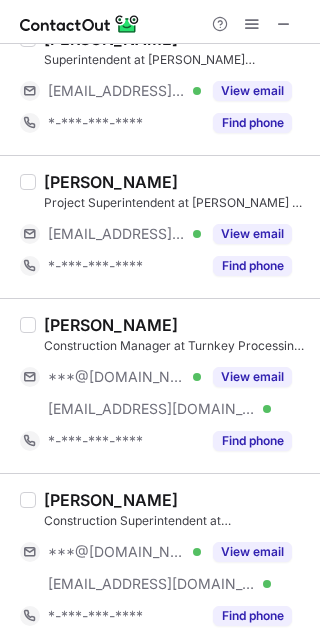 drag, startPoint x: 254, startPoint y: 22, endPoint x: 303, endPoint y: 8, distance: 50.96077 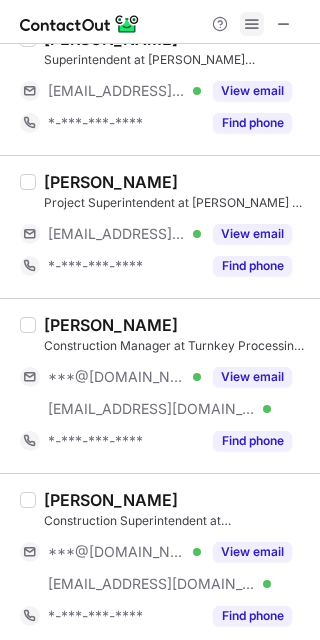 click at bounding box center (252, 24) 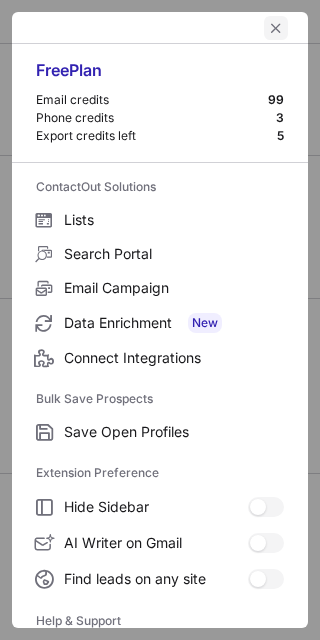 click at bounding box center (276, 28) 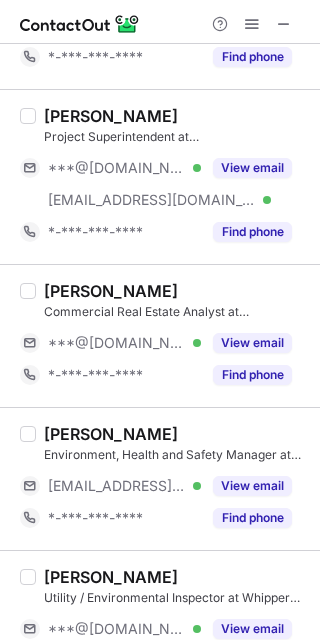 scroll, scrollTop: 0, scrollLeft: 0, axis: both 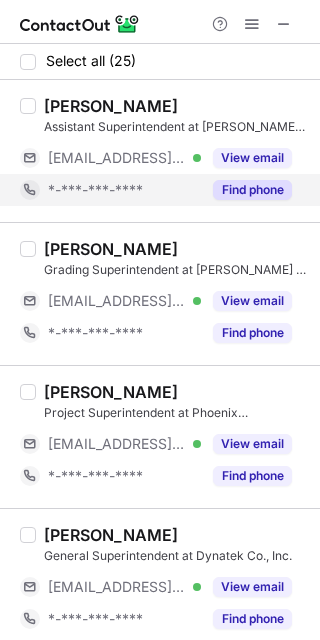 click on "Find phone" at bounding box center [246, 190] 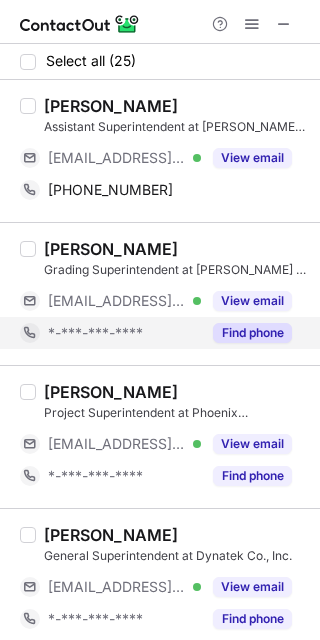 click on "Find phone" at bounding box center [252, 333] 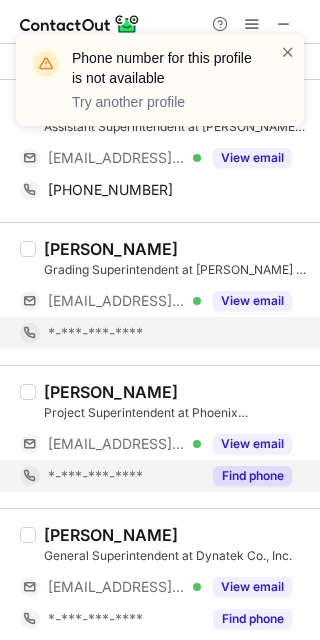 click on "Find phone" at bounding box center [252, 476] 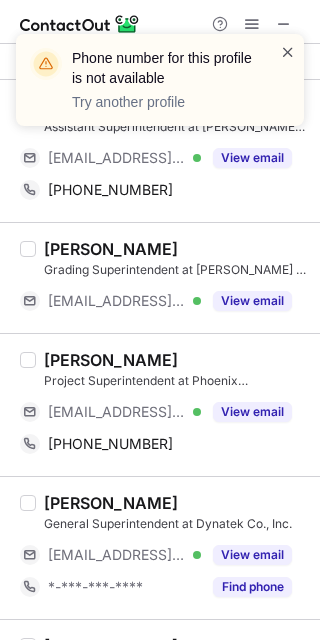 click at bounding box center [288, 52] 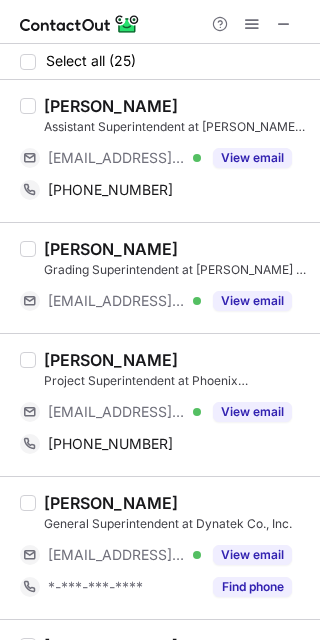 click on "Phone number for this profile is not available" at bounding box center (164, 68) 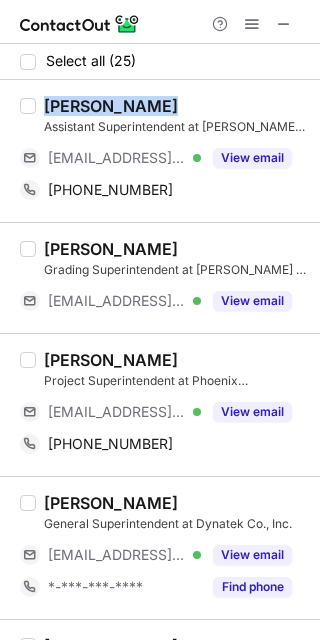 click on "Juan Pablo Bohorquez Assistant Superintendent at Fortune-Johnson LLC ***@cambridgeblders.com Verified View email +16787493858 Copy" at bounding box center (160, 151) 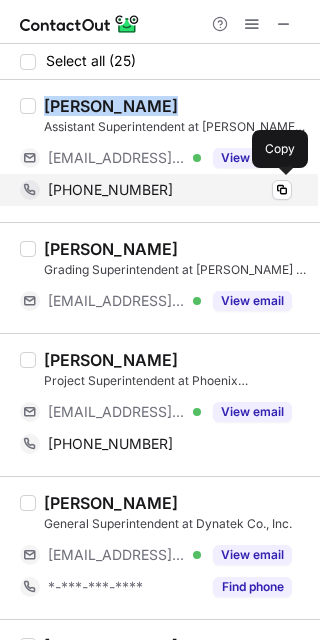 click on "+16787493858" at bounding box center [170, 190] 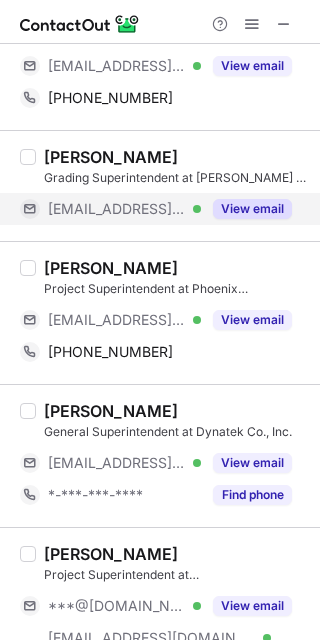 scroll, scrollTop: 107, scrollLeft: 0, axis: vertical 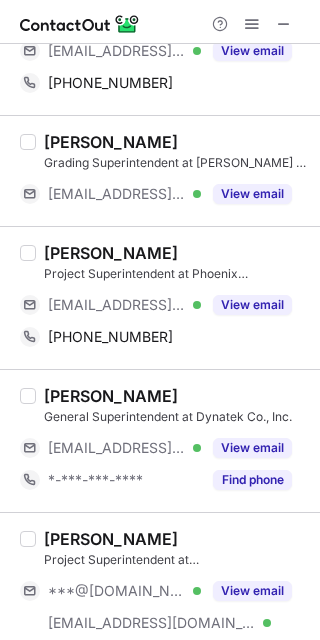 click on "Sergio Herrera Vazquez Project Superintendent at Phoenix Construction & Management - PCM - ***@phoenixcm.net Verified View email +16264205388 Copy" at bounding box center [160, 297] 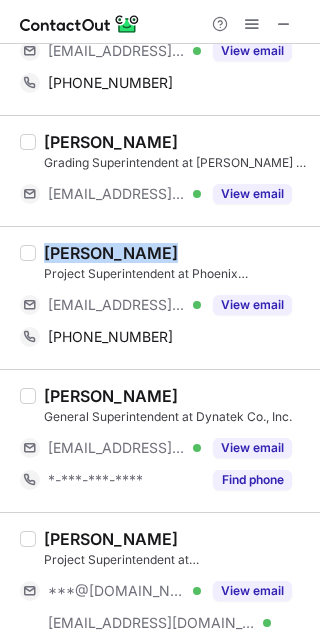 click on "Sergio Herrera Vazquez Project Superintendent at Phoenix Construction & Management - PCM - ***@phoenixcm.net Verified View email +16264205388 Copy" at bounding box center [160, 297] 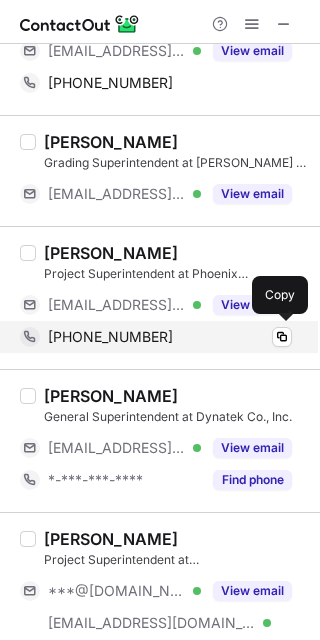 click on "+16264205388" at bounding box center (170, 337) 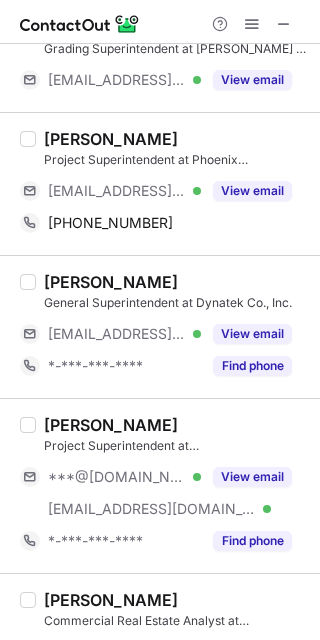 scroll, scrollTop: 249, scrollLeft: 0, axis: vertical 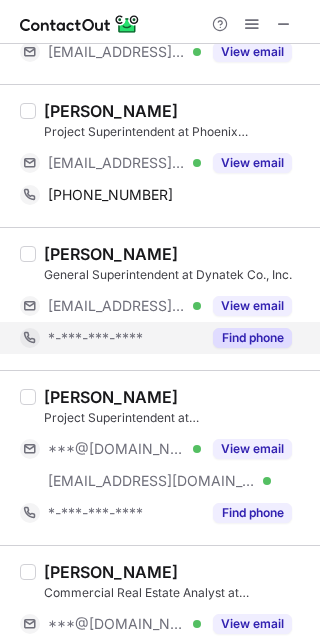 click on "Find phone" at bounding box center [252, 338] 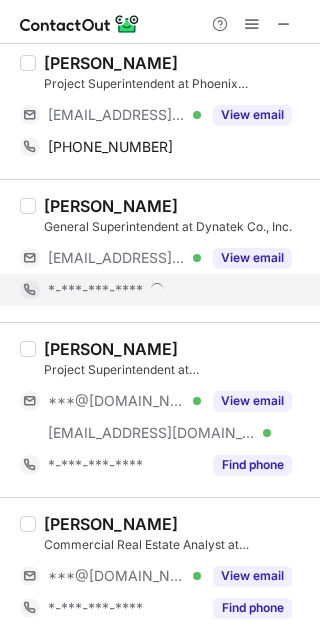 scroll, scrollTop: 304, scrollLeft: 0, axis: vertical 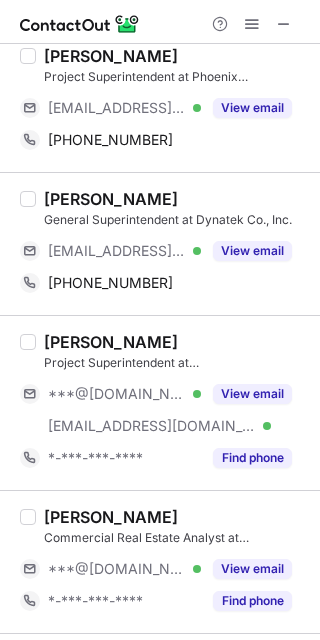 click on "Horacio Marsal General Superintendent at Dynatek Co., Inc. ***@earthlink.net Verified View email +14074323929 Copy" at bounding box center [160, 243] 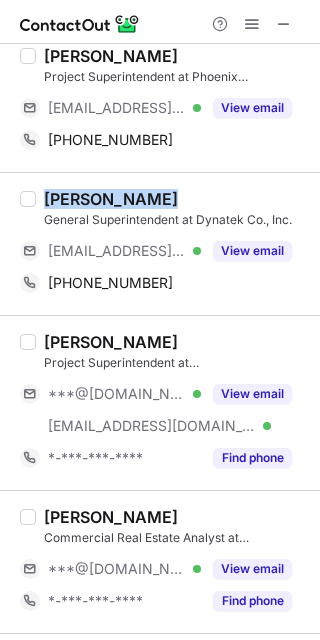 copy on "Horacio Marsal" 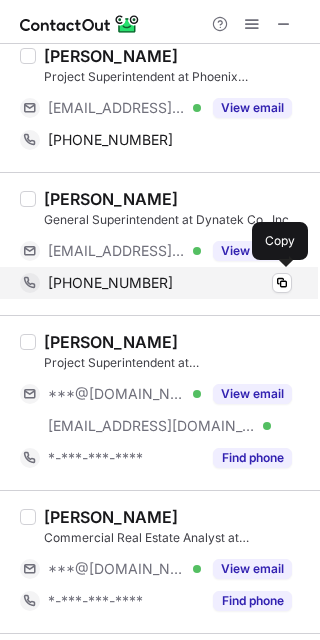 click on "+14074323929" at bounding box center (170, 283) 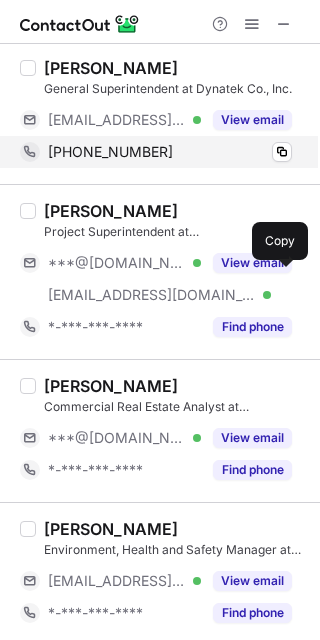 scroll, scrollTop: 444, scrollLeft: 0, axis: vertical 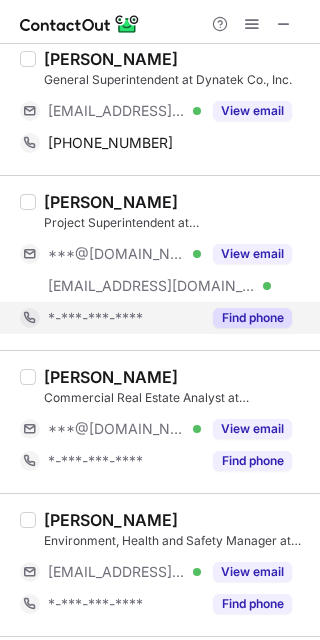 click on "Find phone" at bounding box center [252, 318] 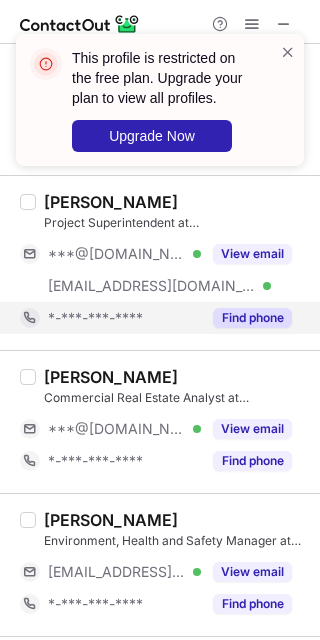 click on "This profile is restricted on the free plan. Upgrade your plan to view all profiles. Upgrade Now" at bounding box center [160, 108] 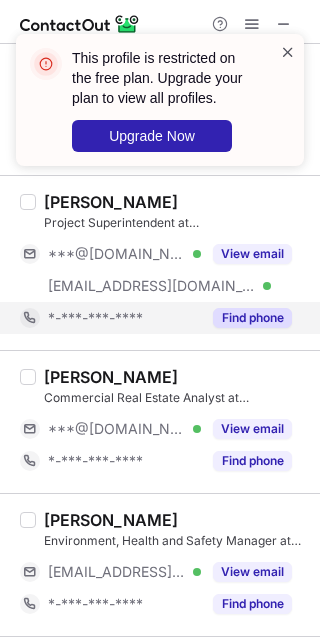 click at bounding box center [288, 52] 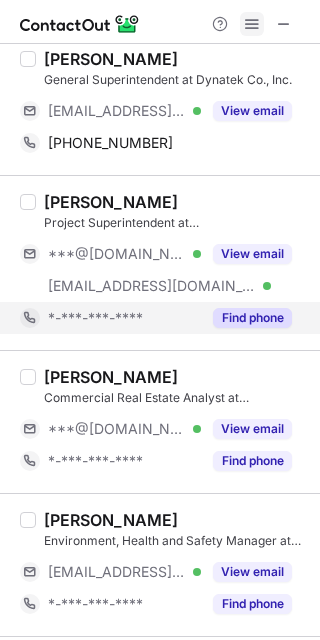 click at bounding box center [252, 24] 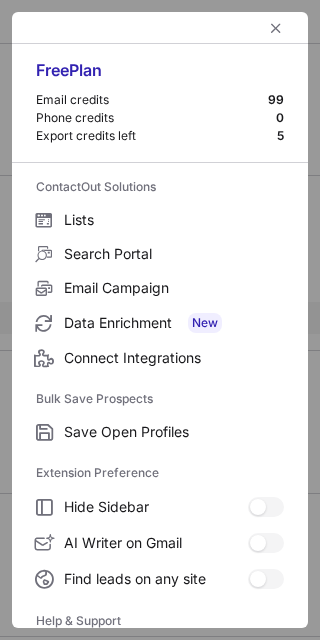scroll, scrollTop: 192, scrollLeft: 0, axis: vertical 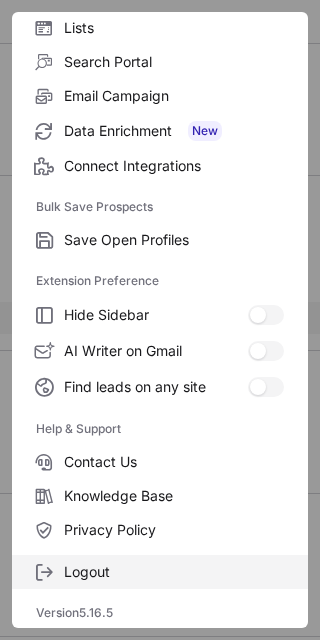 click at bounding box center (44, 572) 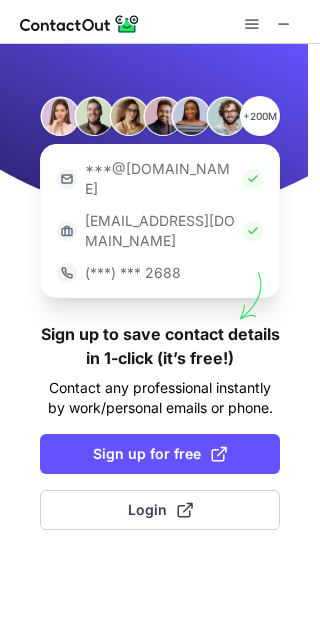 click at bounding box center [160, 22] 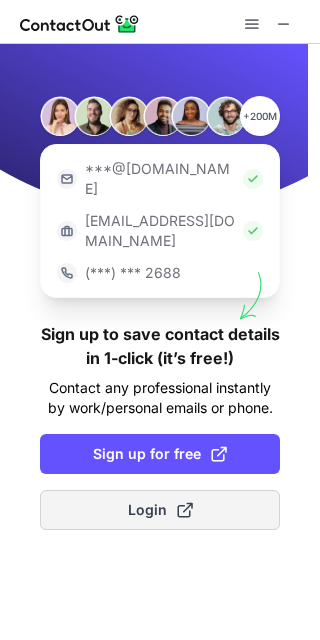 click at bounding box center (185, 510) 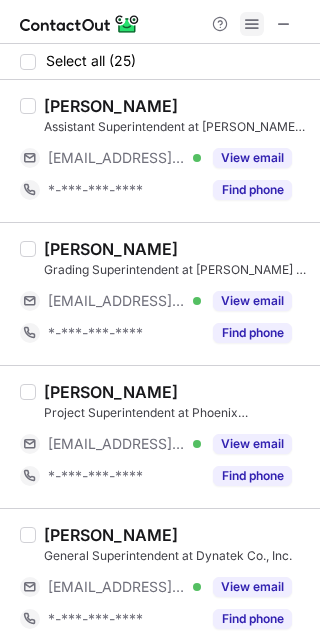 click at bounding box center (252, 24) 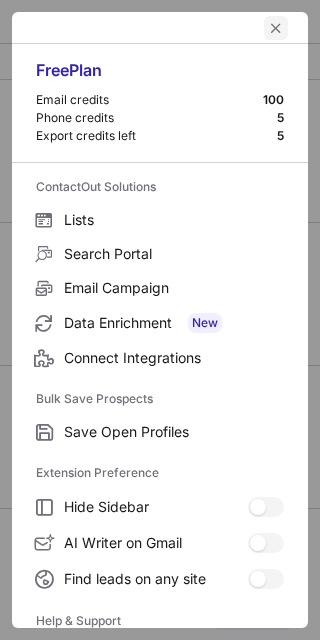 click at bounding box center (276, 28) 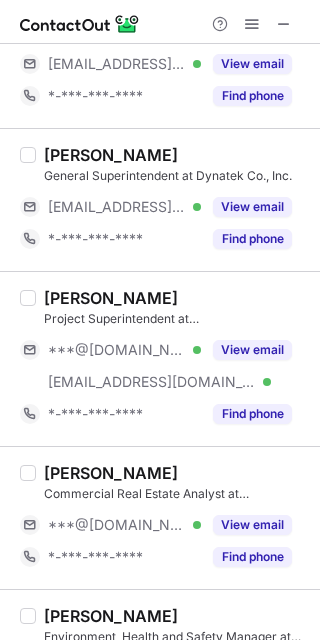 scroll, scrollTop: 383, scrollLeft: 0, axis: vertical 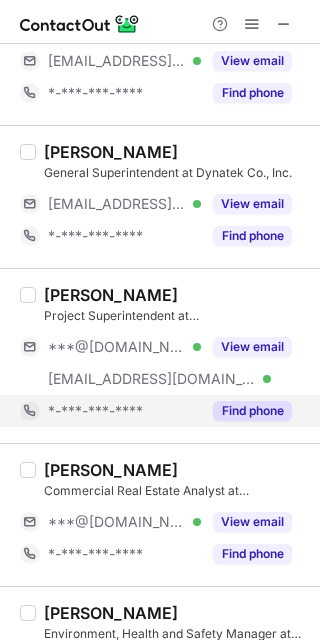 click on "Find phone" at bounding box center (252, 411) 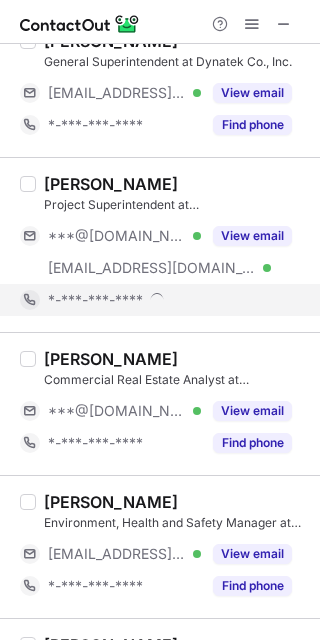 scroll, scrollTop: 497, scrollLeft: 0, axis: vertical 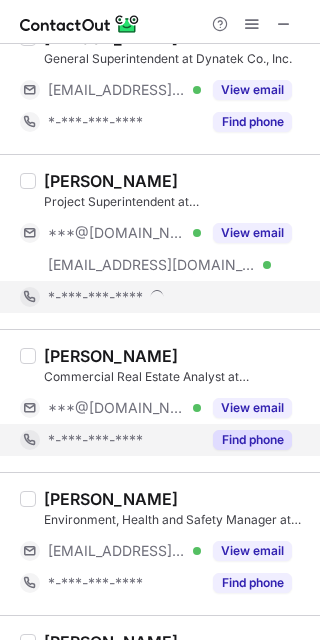 click on "Find phone" at bounding box center (252, 440) 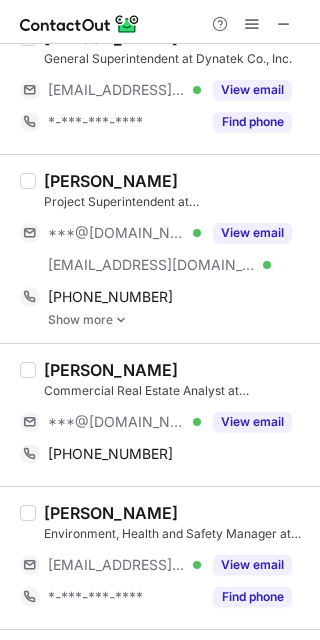 click at bounding box center (121, 320) 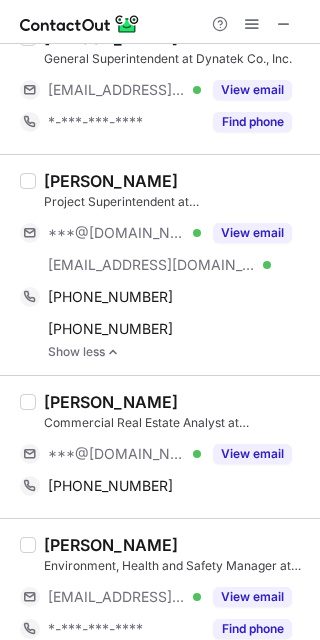 click on "Jared Holt" at bounding box center [176, 181] 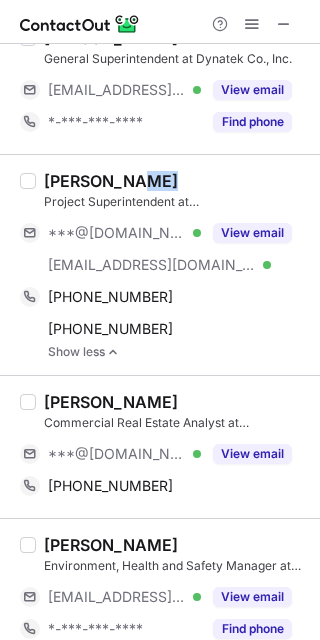 click on "Jared Holt" at bounding box center (176, 181) 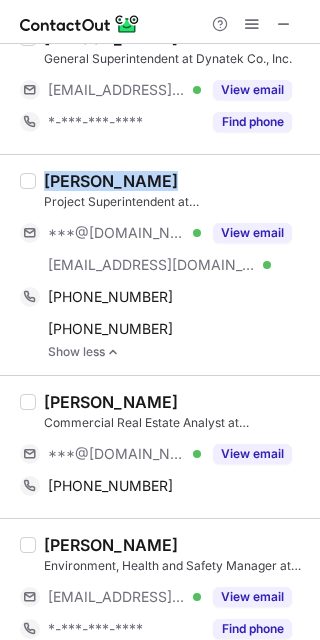 click on "Jared Holt" at bounding box center (176, 181) 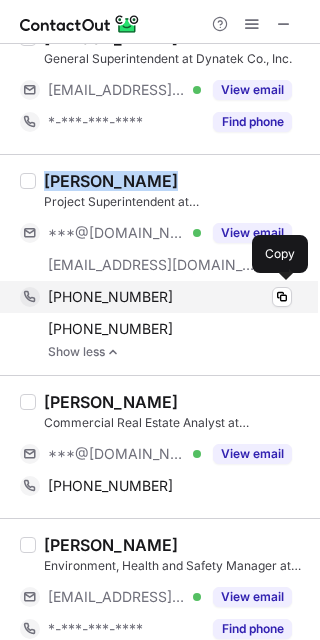click on "+14174250654" at bounding box center [170, 297] 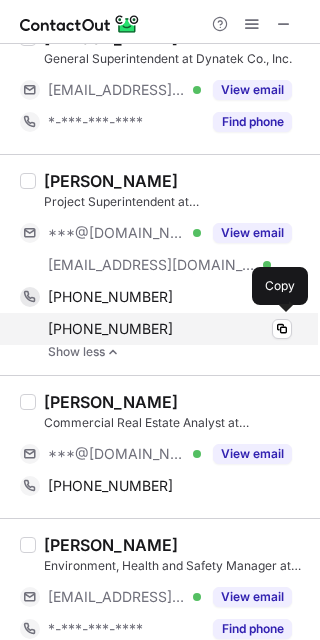 click on "+15208695523" at bounding box center (170, 329) 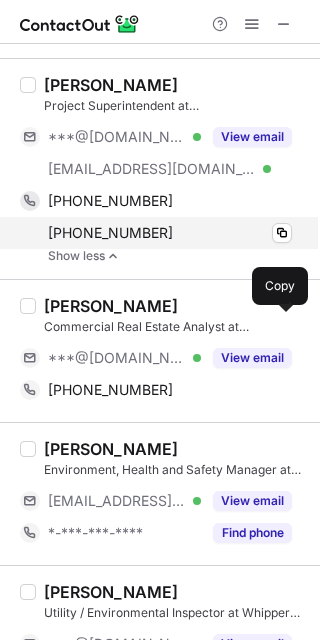 scroll, scrollTop: 594, scrollLeft: 0, axis: vertical 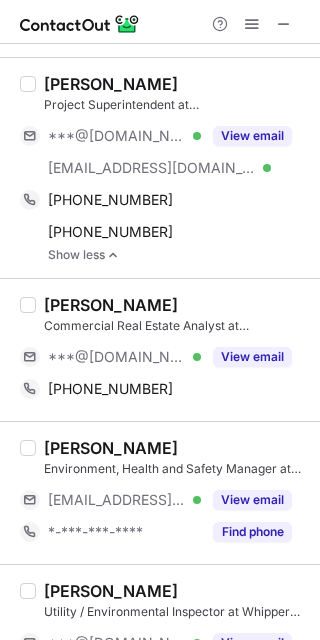 click on "Harrison Westfall Commercial Real Estate Analyst at Fennelly Associates ***@gmail.com Verified View email +19085381246 Copy" at bounding box center [160, 349] 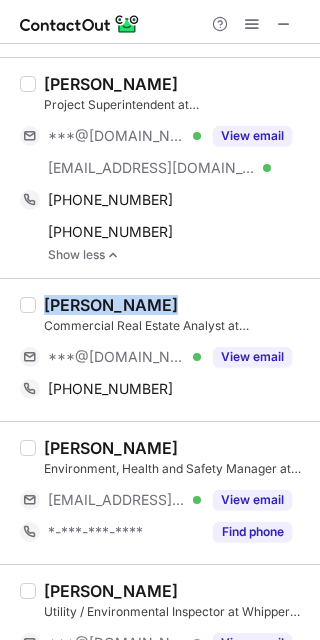 click on "Harrison Westfall Commercial Real Estate Analyst at Fennelly Associates ***@gmail.com Verified View email +19085381246 Copy" at bounding box center [160, 349] 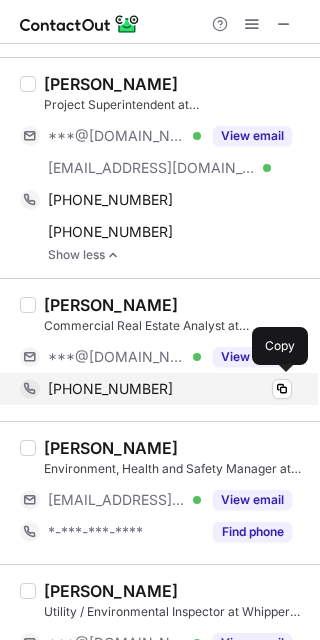 click on "+19085381246" at bounding box center (170, 389) 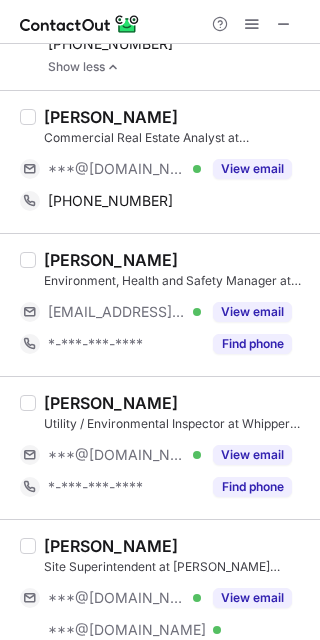 scroll, scrollTop: 783, scrollLeft: 0, axis: vertical 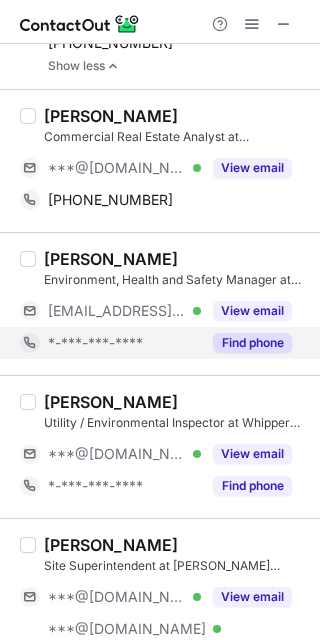 click on "Find phone" at bounding box center [252, 343] 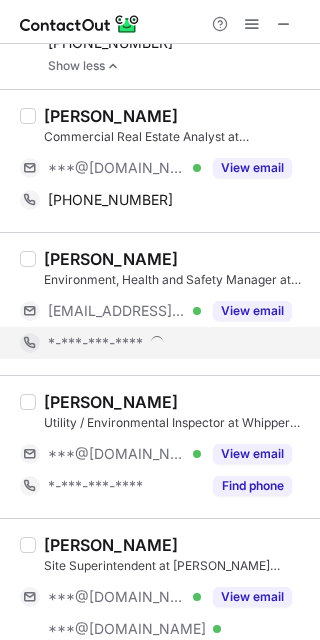 click on "*-***-***-****" at bounding box center (170, 343) 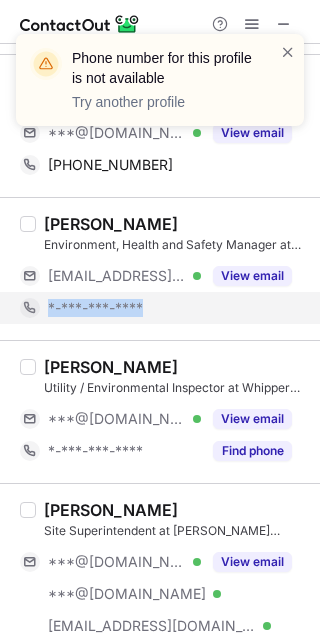 scroll, scrollTop: 826, scrollLeft: 0, axis: vertical 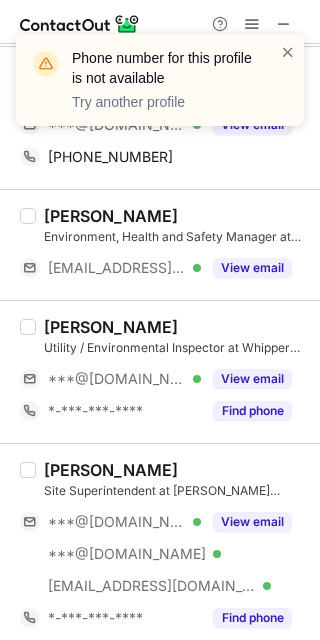 click on "Trevor Wentz Utility / Environmental Inspector at WhipperHill Compliance, LLC ***@yahoo.com Verified View email *-***-***-**** Find phone" at bounding box center [160, 371] 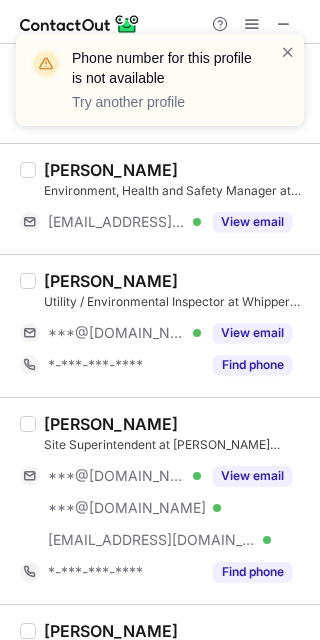 scroll, scrollTop: 878, scrollLeft: 0, axis: vertical 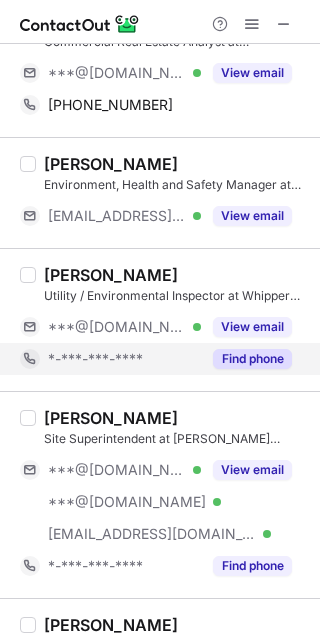 click on "Find phone" at bounding box center [252, 359] 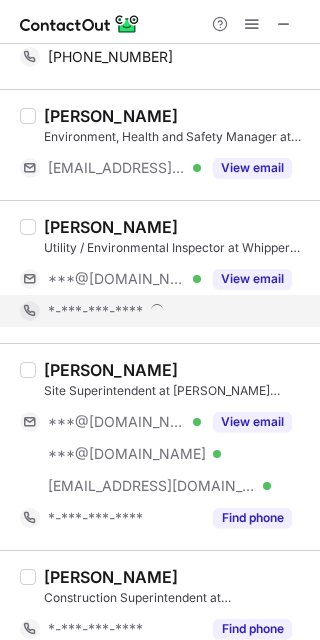 scroll, scrollTop: 929, scrollLeft: 0, axis: vertical 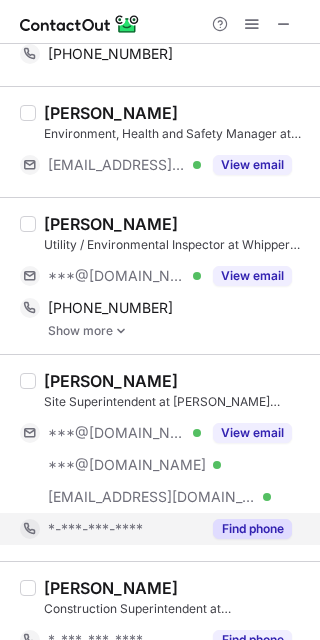 click on "Find phone" at bounding box center [252, 529] 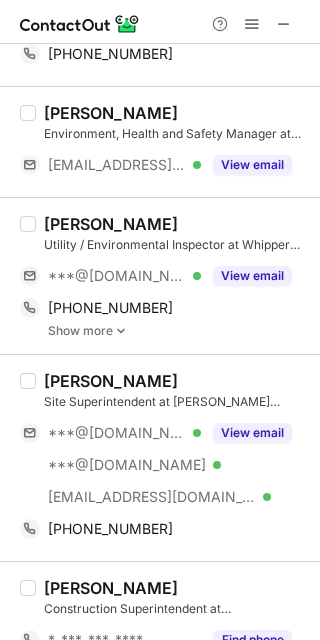 click at bounding box center (121, 331) 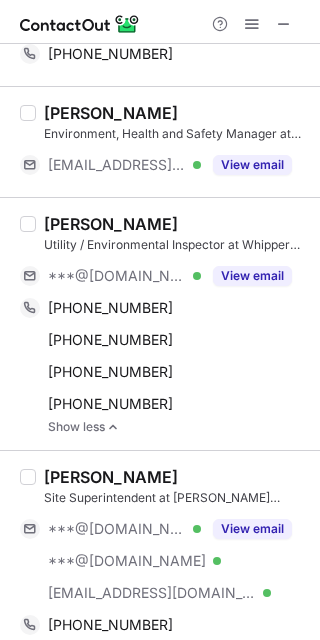 click on "Trevor Wentz" at bounding box center [176, 224] 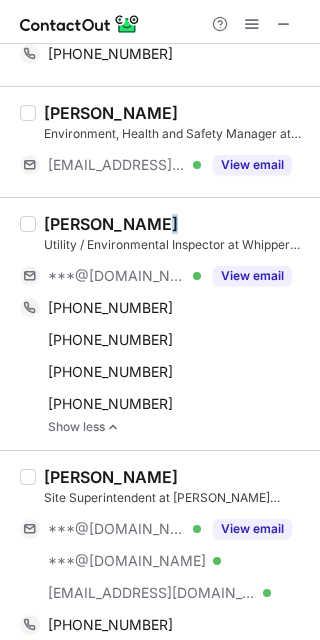 click on "Trevor Wentz" at bounding box center (176, 224) 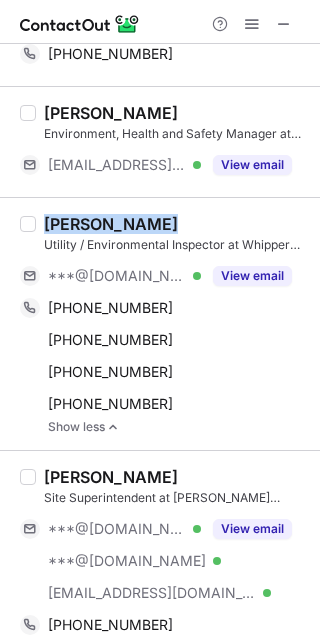 click on "Trevor Wentz" at bounding box center [176, 224] 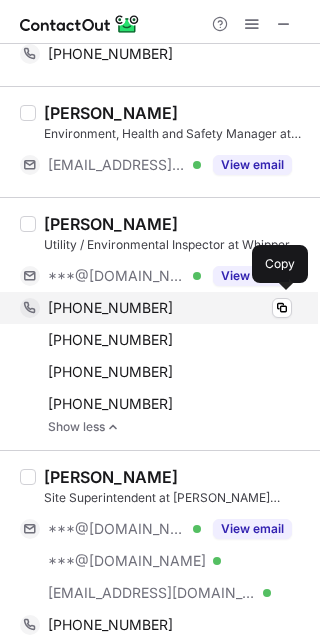 click on "+15705733562 Copy" at bounding box center (156, 308) 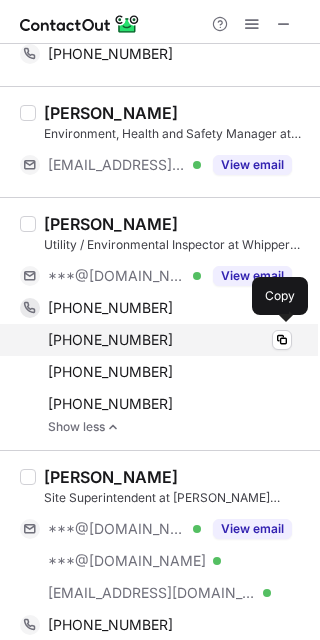 click on "+18014405287" at bounding box center [170, 340] 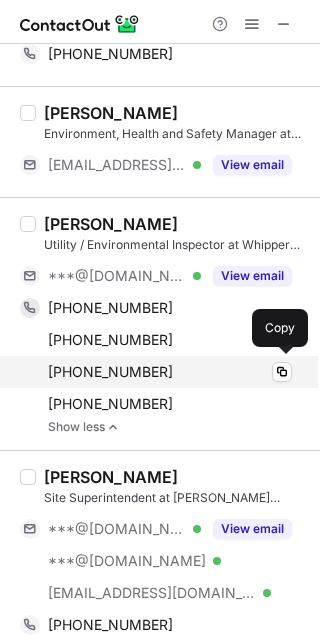 click on "+14845474390" at bounding box center [170, 372] 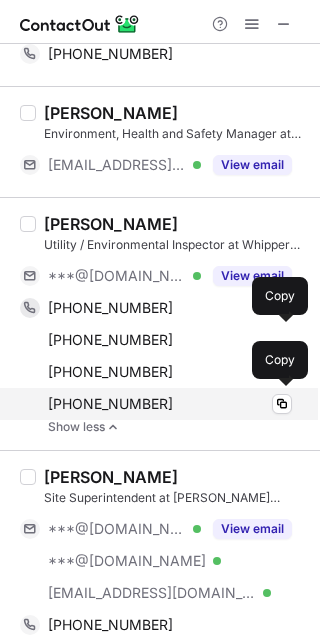 click on "+15303333074" at bounding box center (170, 404) 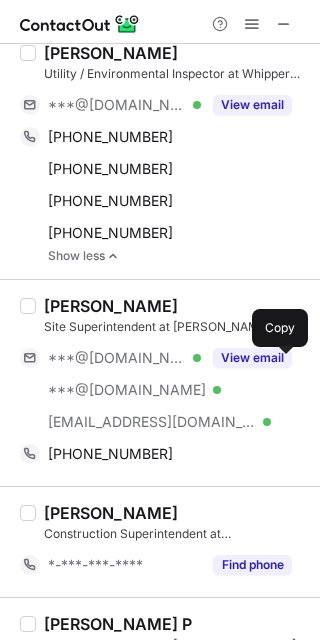 scroll, scrollTop: 1112, scrollLeft: 0, axis: vertical 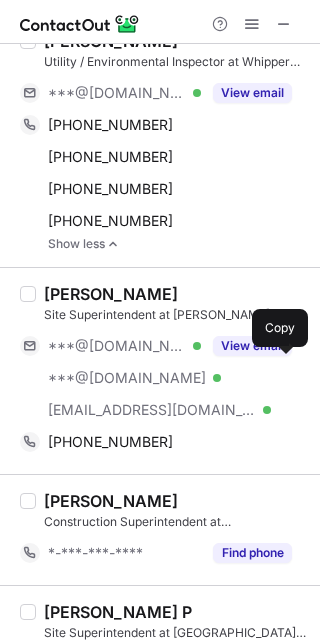 click on "Scott Pollard" at bounding box center (176, 294) 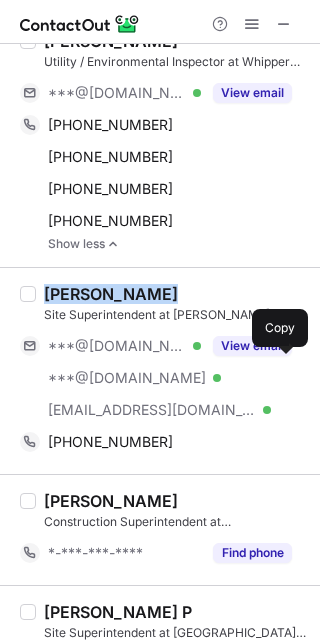 click on "Scott Pollard" at bounding box center (176, 294) 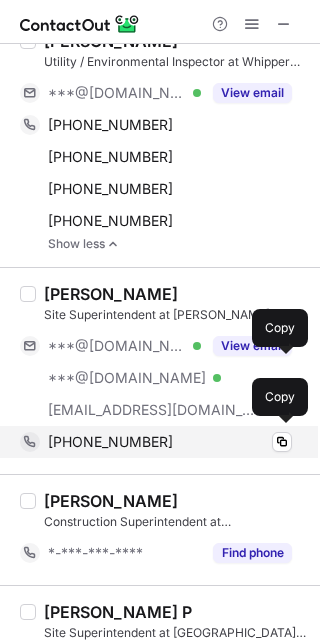 click on "+13039182266" at bounding box center (170, 442) 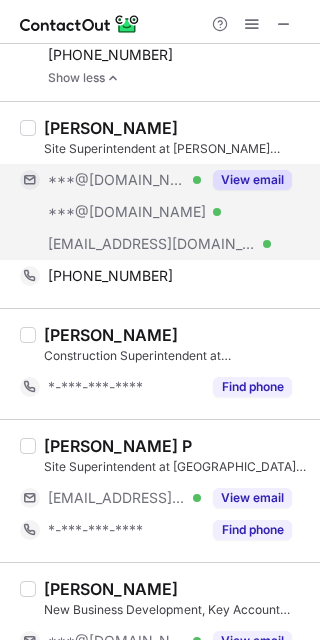 scroll, scrollTop: 1278, scrollLeft: 0, axis: vertical 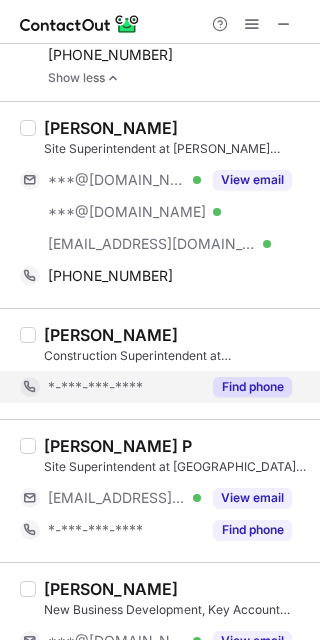 click on "Find phone" at bounding box center (252, 387) 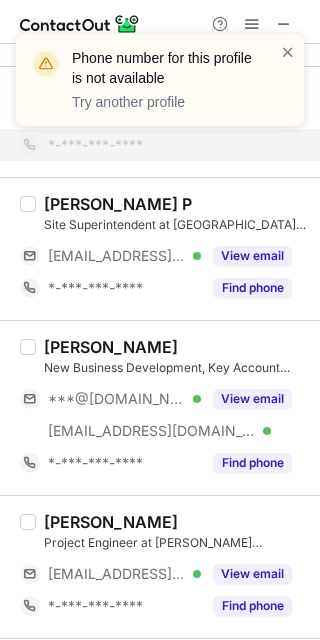 scroll, scrollTop: 1522, scrollLeft: 0, axis: vertical 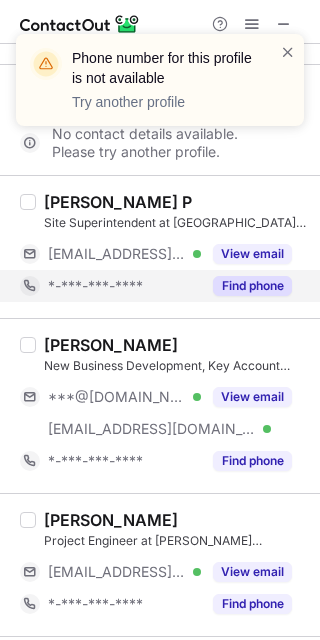 click on "Find phone" at bounding box center (252, 286) 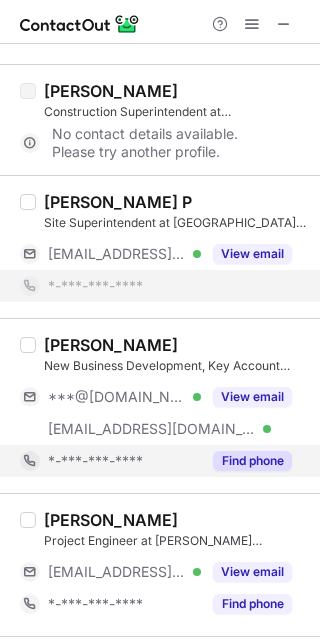 click on "Find phone" at bounding box center [252, 461] 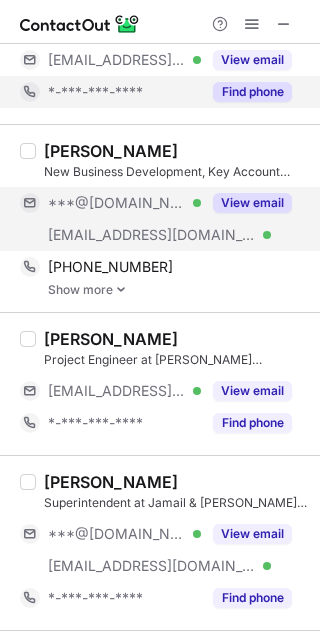 scroll, scrollTop: 1725, scrollLeft: 0, axis: vertical 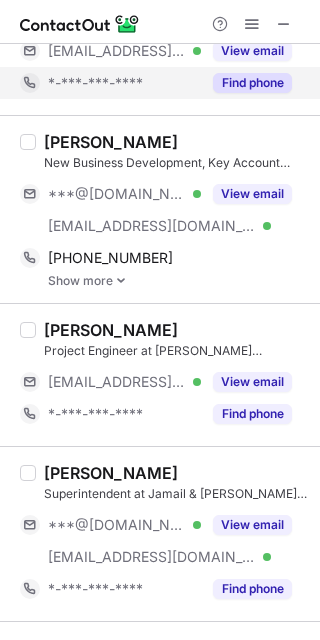 click at bounding box center (121, 281) 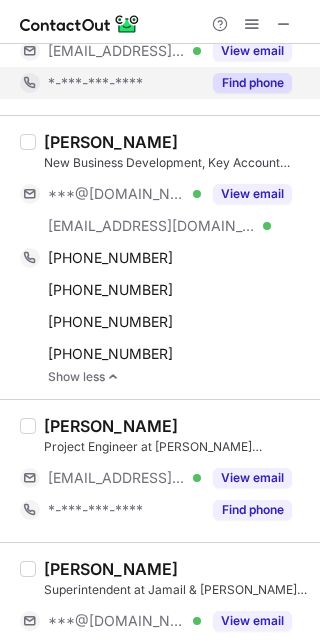 click on "Chris Brown" at bounding box center (176, 142) 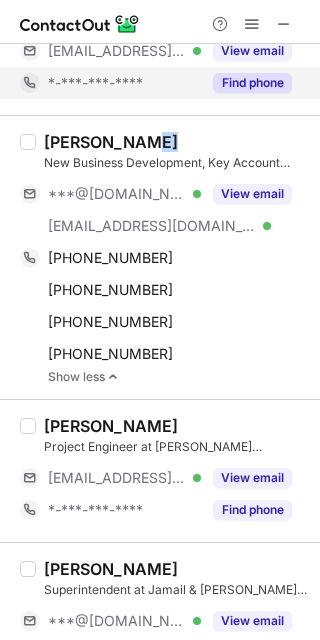 click on "Chris Brown" at bounding box center [176, 142] 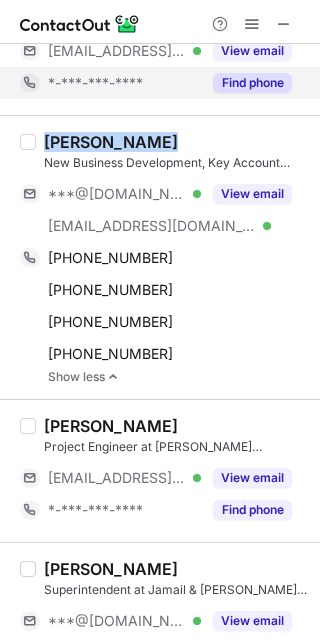 click on "Chris Brown" at bounding box center (176, 142) 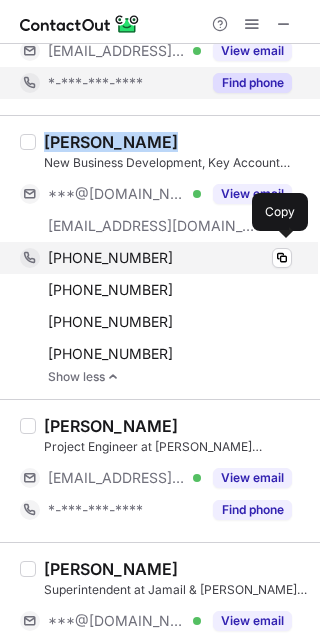 click on "+14322128880" at bounding box center [170, 258] 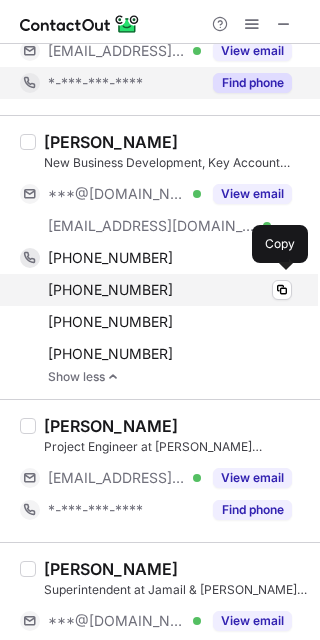 click on "+14325701193" at bounding box center [170, 290] 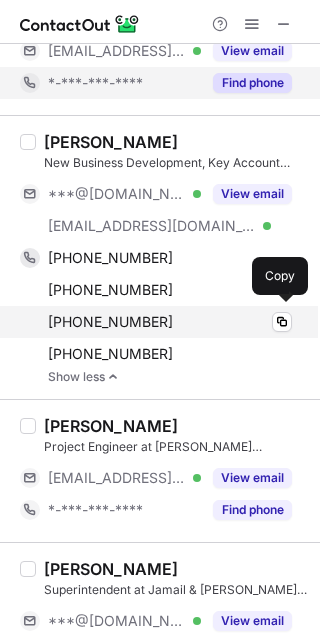 click on "+14327562237" at bounding box center (170, 322) 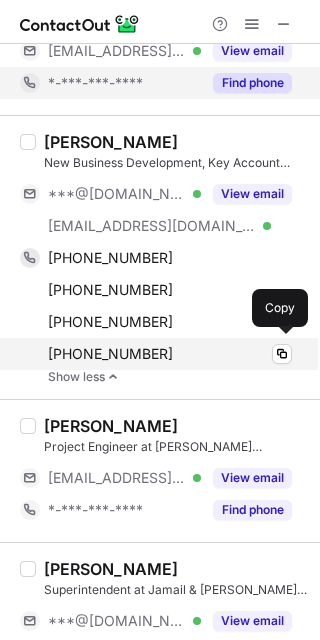 click on "+14326992118" at bounding box center (170, 354) 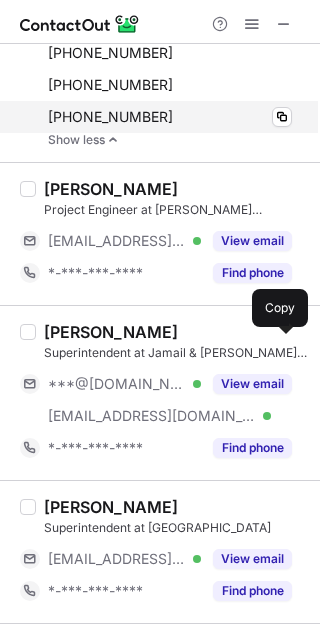 scroll, scrollTop: 1965, scrollLeft: 0, axis: vertical 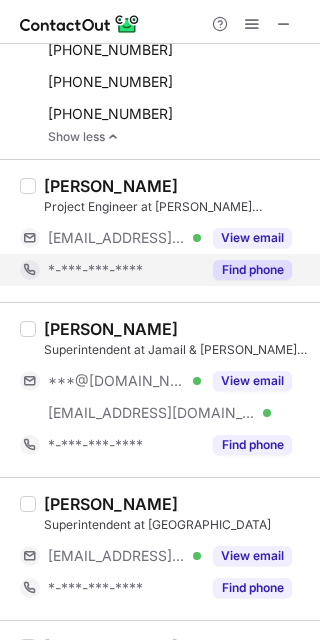 click on "Find phone" at bounding box center [252, 270] 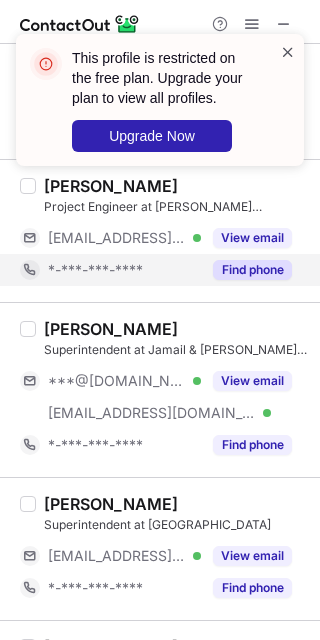 click at bounding box center (288, 52) 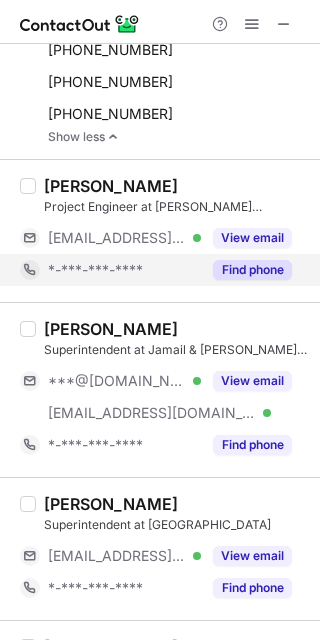 click on "This profile is restricted on the free plan. Upgrade your plan to view all profiles. Upgrade Now" at bounding box center [160, 34] 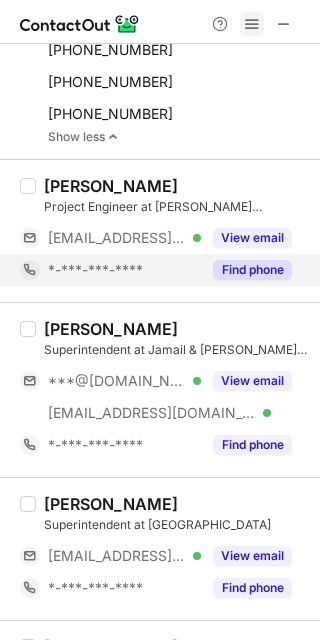 click at bounding box center [252, 24] 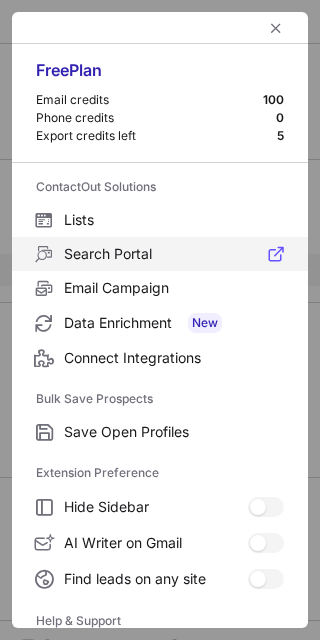 scroll, scrollTop: 192, scrollLeft: 0, axis: vertical 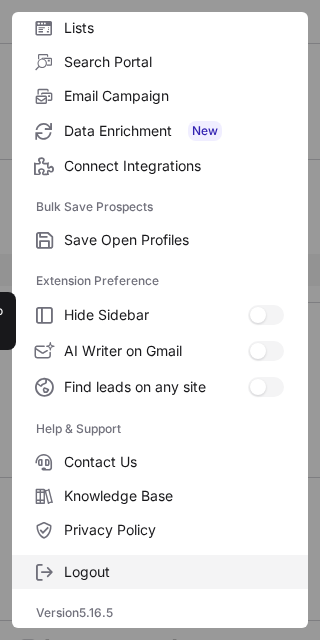 click on "Logout" at bounding box center [174, 572] 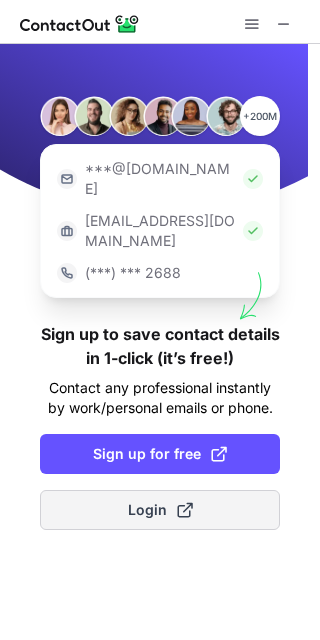 click on "Login" at bounding box center [160, 510] 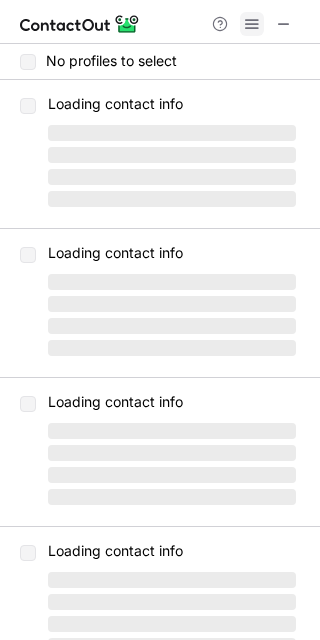 click at bounding box center (252, 24) 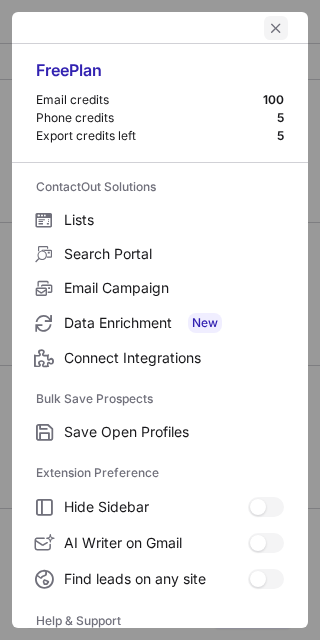 click at bounding box center (276, 28) 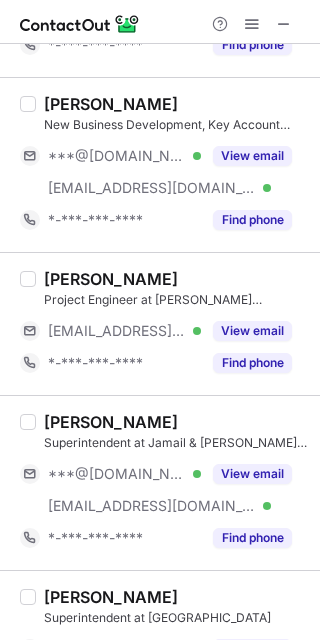 scroll, scrollTop: 1678, scrollLeft: 0, axis: vertical 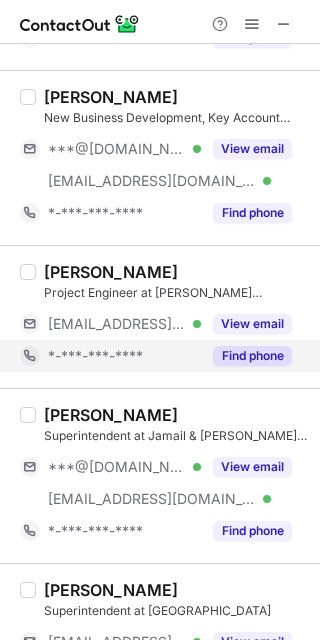 click on "Find phone" at bounding box center (252, 356) 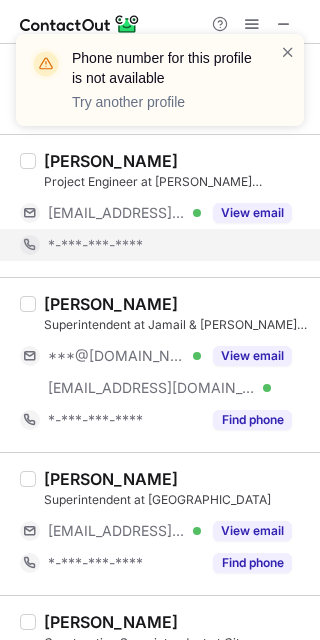scroll, scrollTop: 1758, scrollLeft: 0, axis: vertical 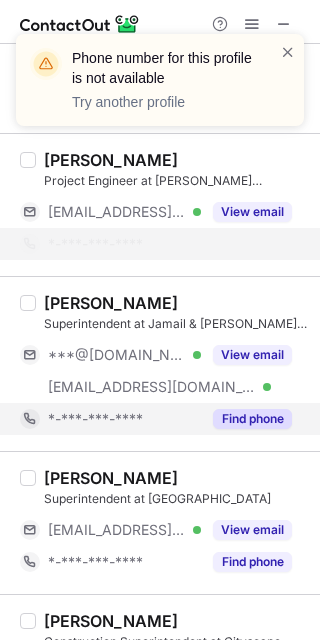 click on "Find phone" at bounding box center [252, 419] 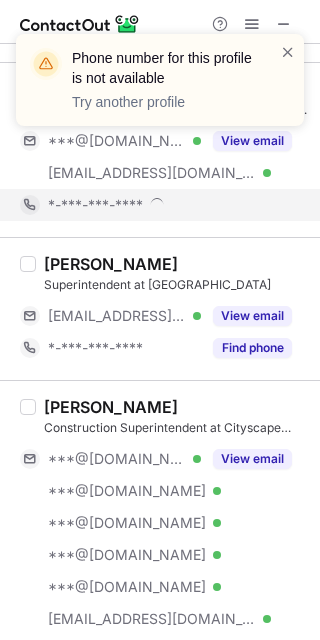 scroll, scrollTop: 1942, scrollLeft: 0, axis: vertical 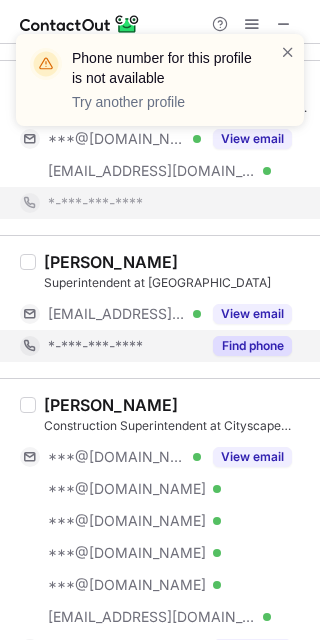 click on "Find phone" at bounding box center (252, 346) 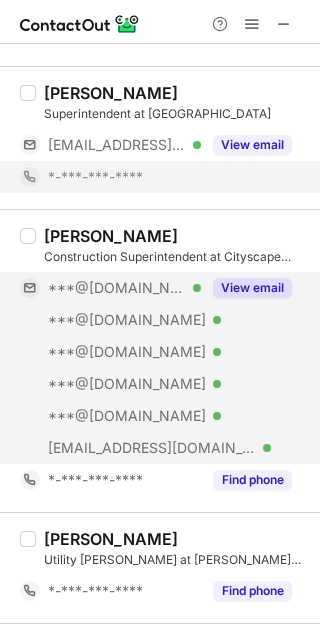 scroll, scrollTop: 2092, scrollLeft: 0, axis: vertical 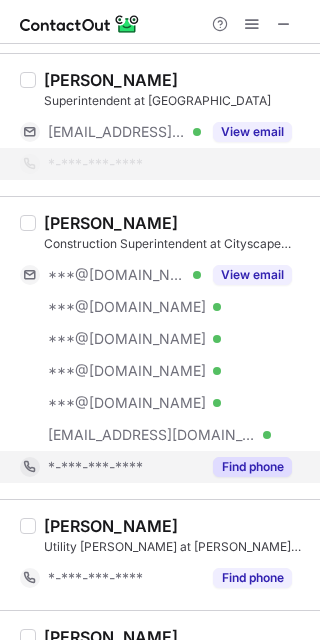 click on "Find phone" at bounding box center (252, 467) 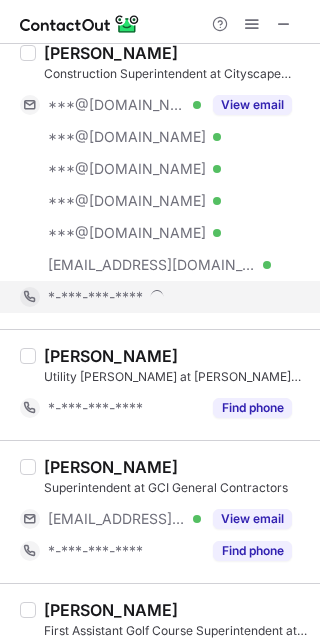 scroll, scrollTop: 2231, scrollLeft: 0, axis: vertical 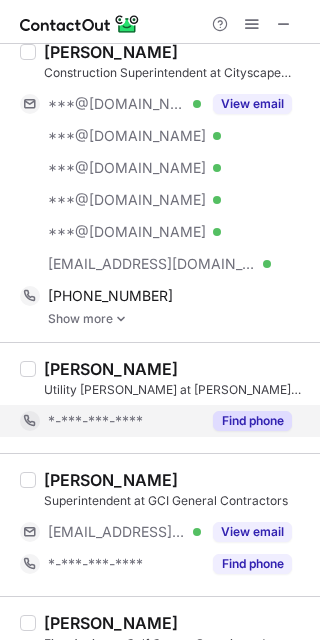 click on "Find phone" at bounding box center (252, 421) 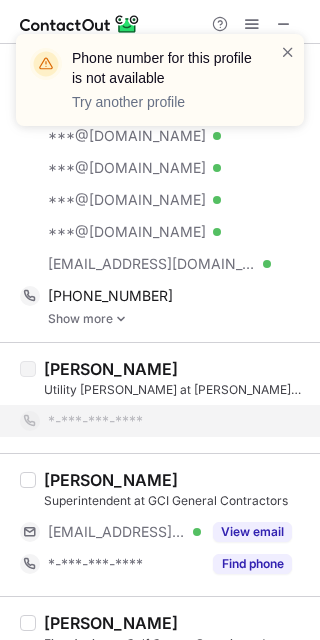 click at bounding box center (121, 319) 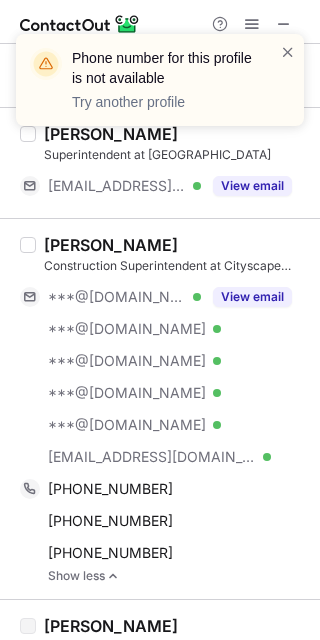 scroll, scrollTop: 2037, scrollLeft: 0, axis: vertical 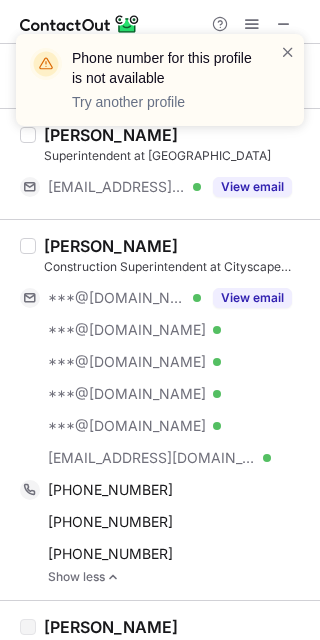 click on "Donnie McNabb Construction Superintendent at Cityscape Residential, LLC ***@gmail.com Verified ***@gmail.com Verified ***@gmail.com Verified ***@gmail.com Verified ***@gmail.com Verified ***@cityscaperesidential.com Verified View email +16152108005 Copy +16018753864 Copy +13374628981 Copy Show less" at bounding box center (160, 409) 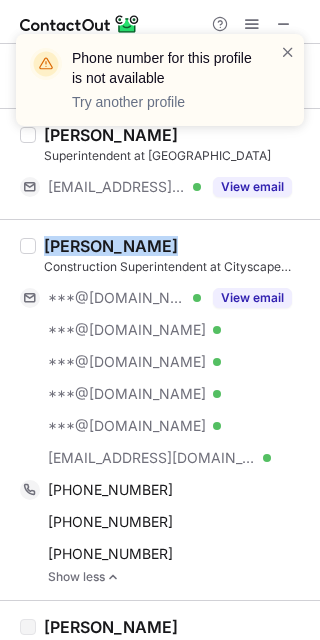 click on "Donnie McNabb Construction Superintendent at Cityscape Residential, LLC ***@gmail.com Verified ***@gmail.com Verified ***@gmail.com Verified ***@gmail.com Verified ***@gmail.com Verified ***@cityscaperesidential.com Verified View email +16152108005 Copy +16018753864 Copy +13374628981 Copy Show less" at bounding box center [160, 409] 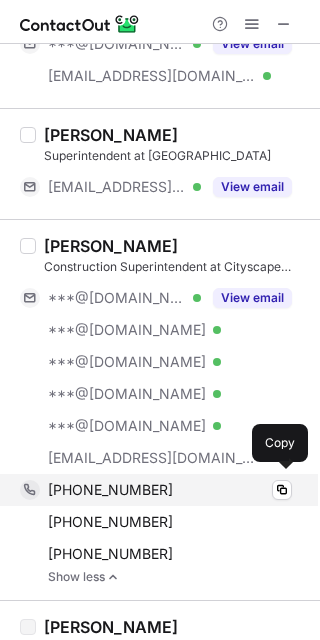click on "+16152108005" at bounding box center (170, 490) 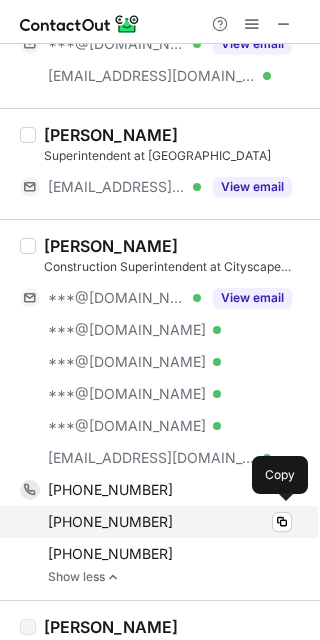 click on "+16018753864" at bounding box center (170, 522) 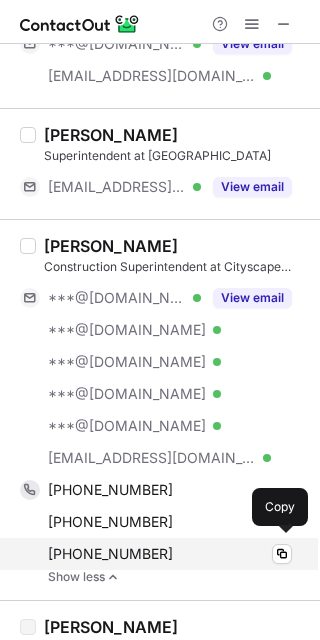 click on "+13374628981" at bounding box center (170, 554) 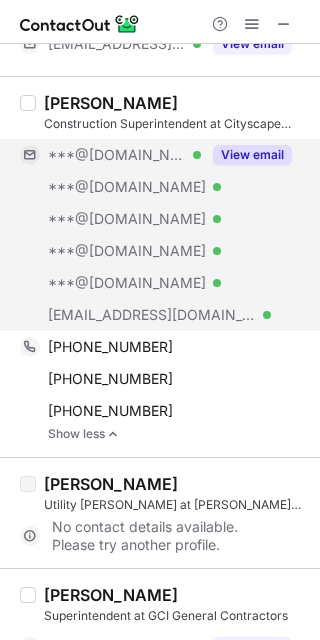 scroll, scrollTop: 2188, scrollLeft: 0, axis: vertical 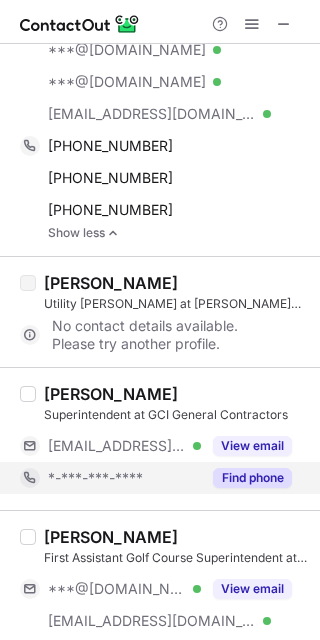 click on "Find phone" at bounding box center (252, 478) 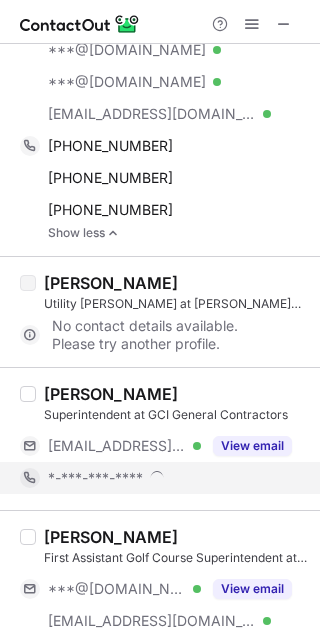 scroll, scrollTop: 2527, scrollLeft: 0, axis: vertical 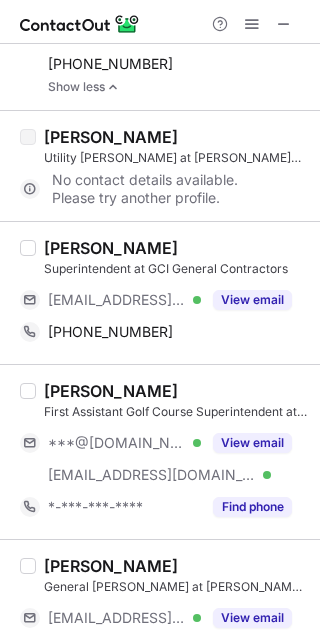 click on "Jason Bolduc" at bounding box center [176, 248] 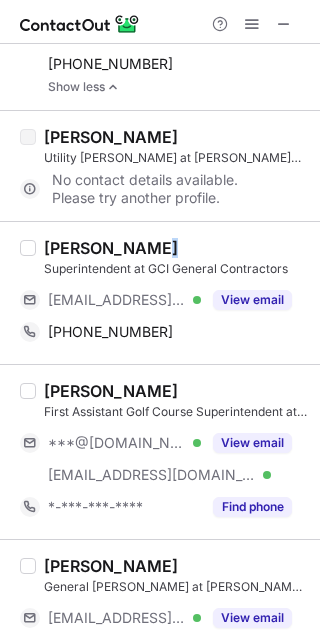 click on "Jason Bolduc" at bounding box center (176, 248) 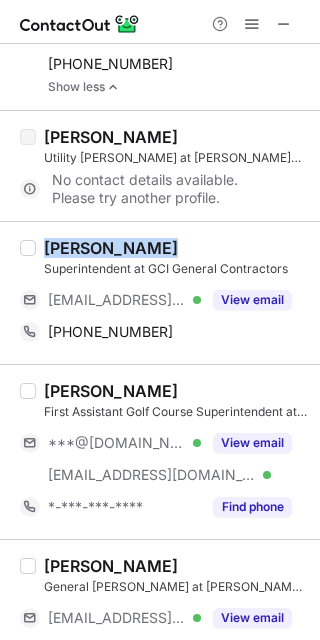 click on "Jason Bolduc" at bounding box center [176, 248] 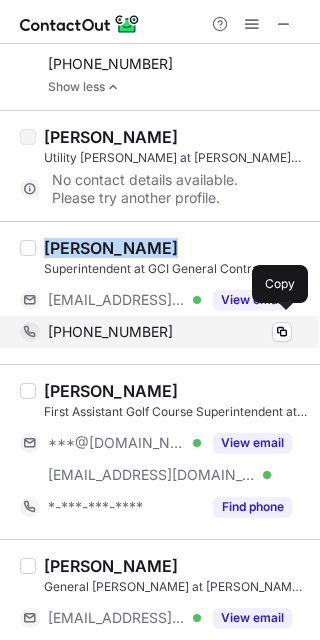 click on "+16502796475" at bounding box center (170, 332) 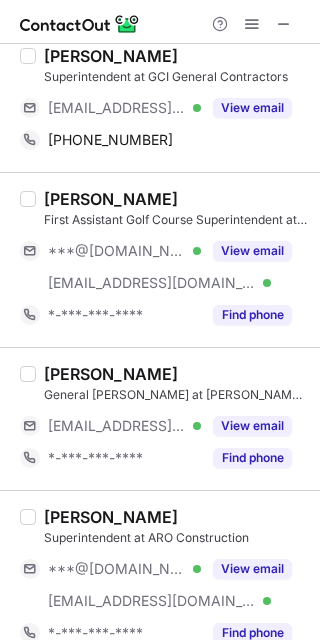 scroll, scrollTop: 2719, scrollLeft: 0, axis: vertical 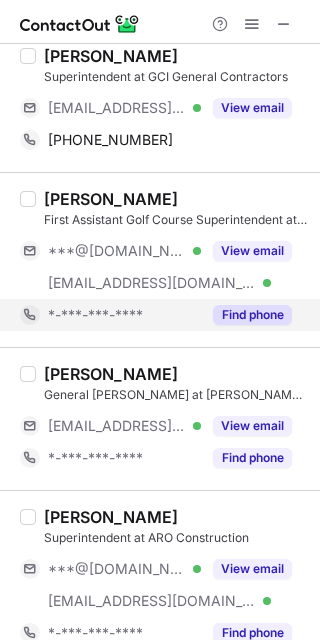 click on "Find phone" at bounding box center (252, 315) 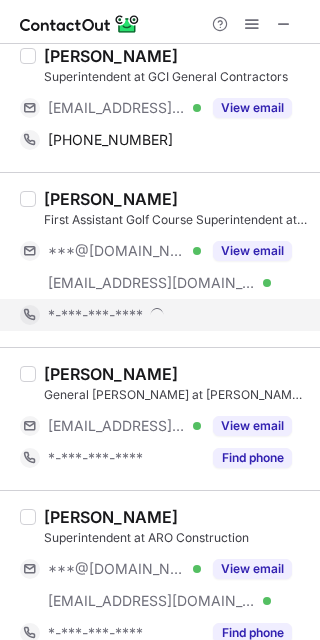 scroll, scrollTop: 2805, scrollLeft: 0, axis: vertical 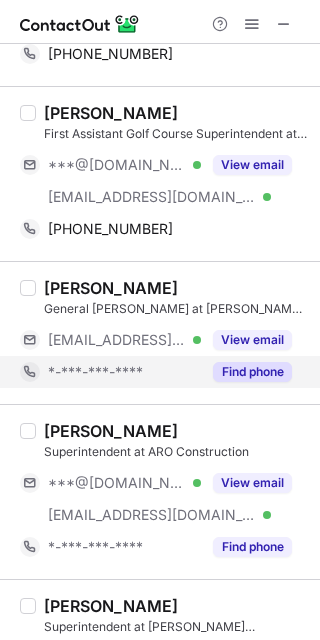 click on "Find phone" at bounding box center (252, 372) 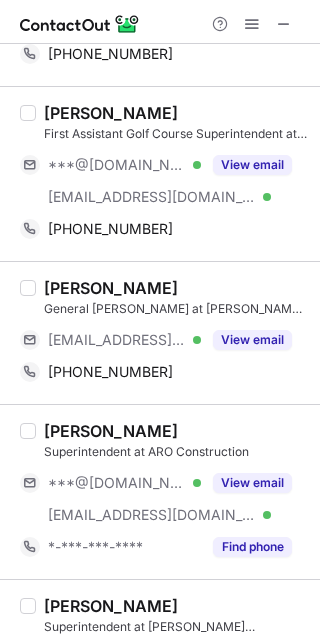 click on "Austin Allen" at bounding box center (176, 113) 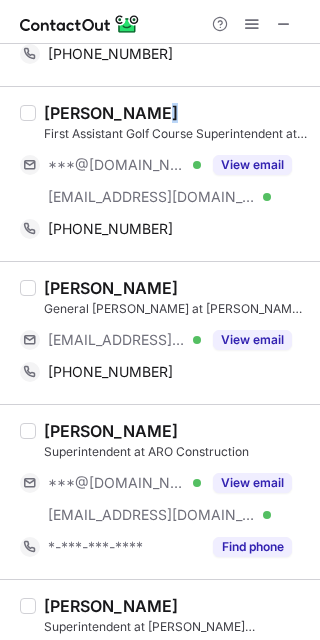 click on "Austin Allen" at bounding box center [176, 113] 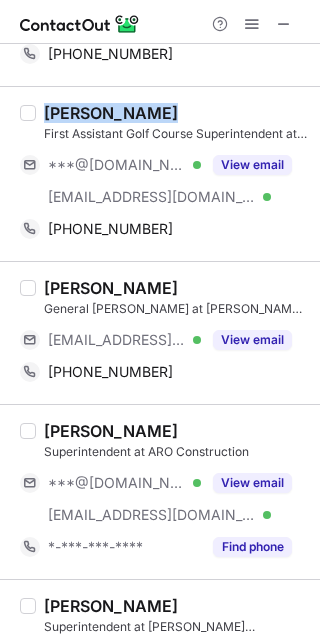 click on "Austin Allen" at bounding box center [176, 113] 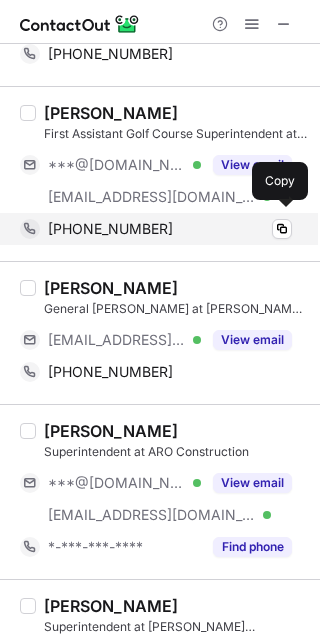 click on "+16362669496 Copy" at bounding box center (156, 229) 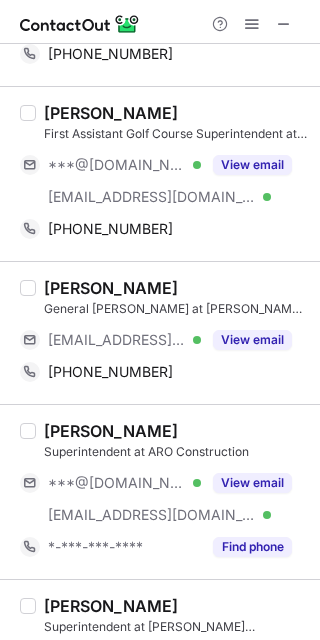 click on "Todd Townsend General Foreman at PraXel Line Services ***@intren.com Verified View email +19373696903 Copy" at bounding box center [160, 332] 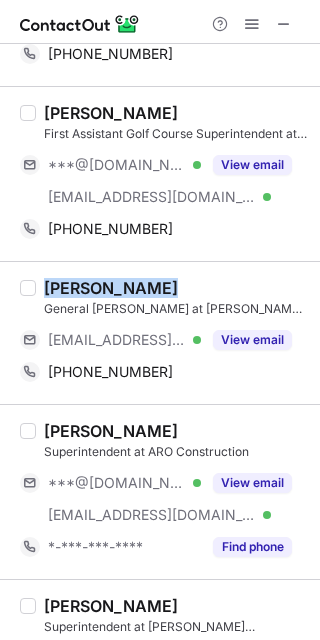 click on "Todd Townsend General Foreman at PraXel Line Services ***@intren.com Verified View email +19373696903 Copy" at bounding box center [160, 332] 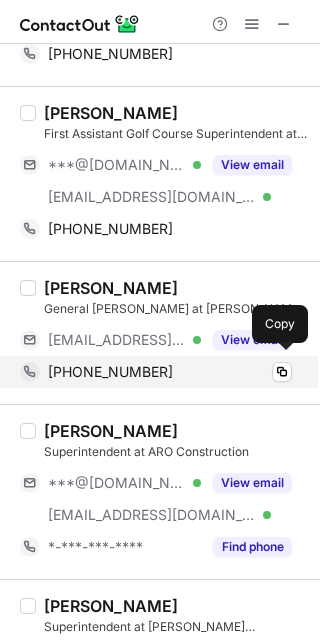 click on "+19373696903" at bounding box center (170, 372) 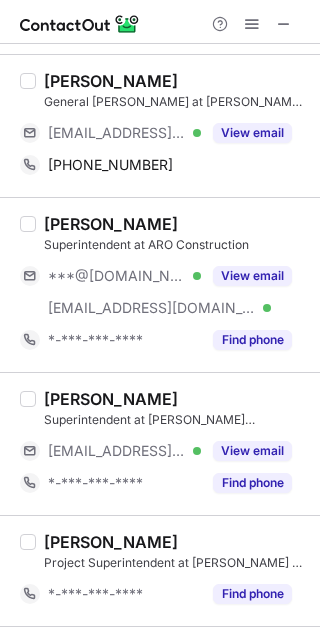 scroll, scrollTop: 3012, scrollLeft: 0, axis: vertical 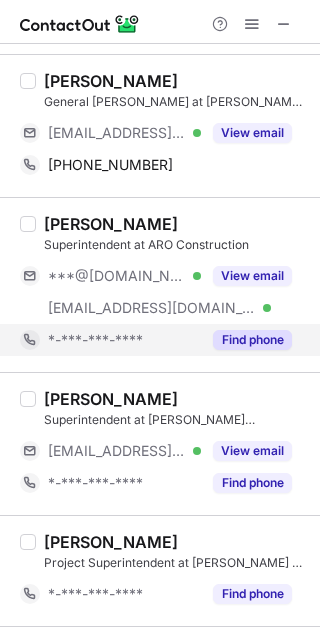 click on "Find phone" at bounding box center [252, 340] 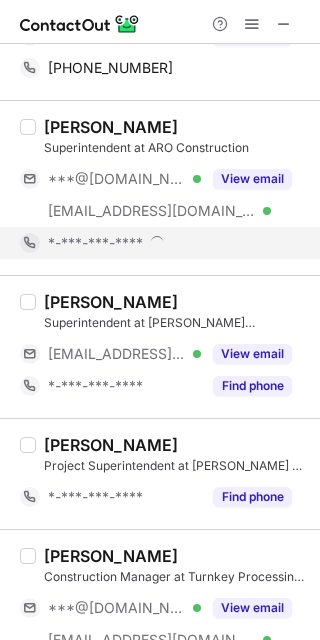 scroll, scrollTop: 3115, scrollLeft: 0, axis: vertical 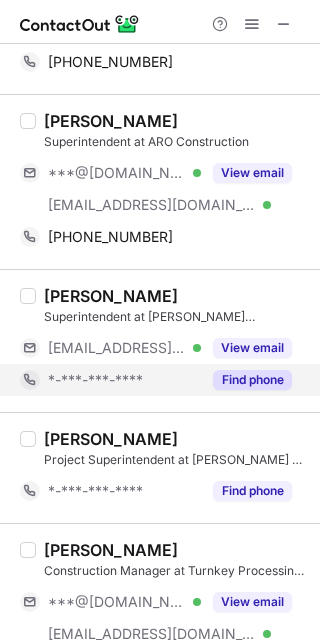 click on "Find phone" at bounding box center [252, 380] 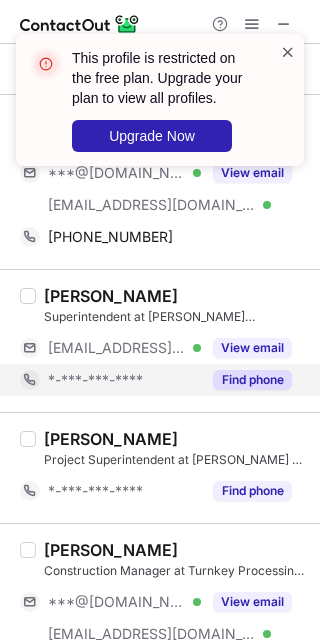 click at bounding box center [288, 52] 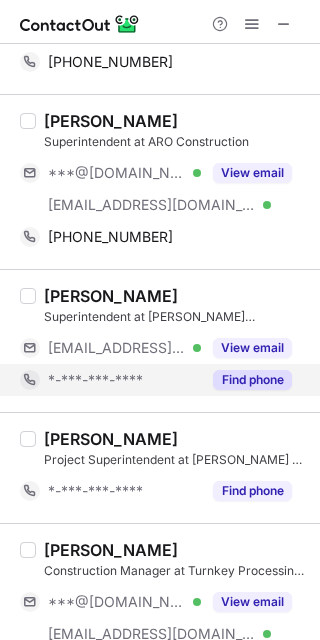 click on "Cole Graham" at bounding box center (176, 121) 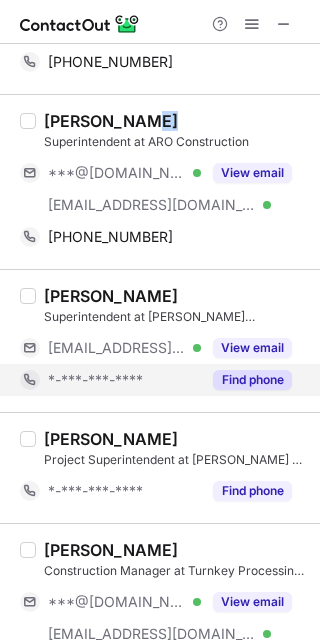 click on "Cole Graham" at bounding box center [176, 121] 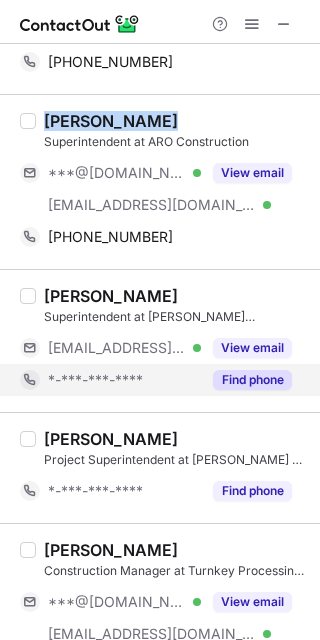 click on "Cole Graham" at bounding box center (176, 121) 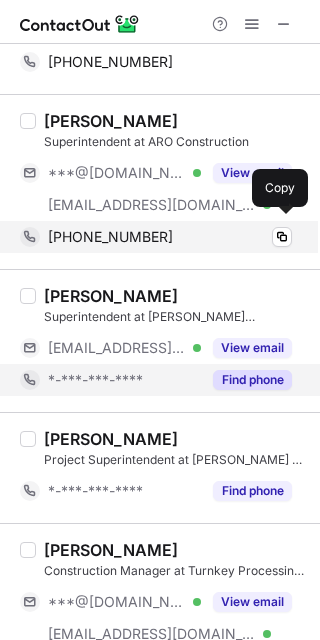 click on "+18109651576" at bounding box center [170, 237] 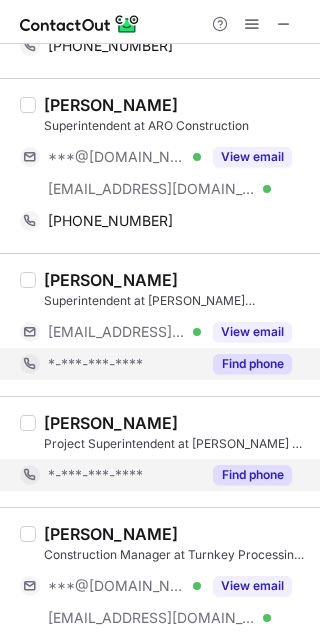 scroll, scrollTop: 3130, scrollLeft: 0, axis: vertical 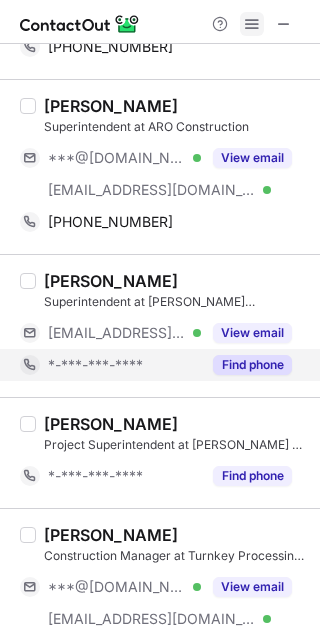 click at bounding box center (252, 24) 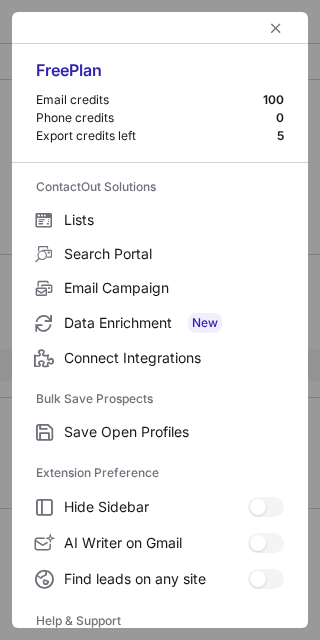 scroll, scrollTop: 192, scrollLeft: 0, axis: vertical 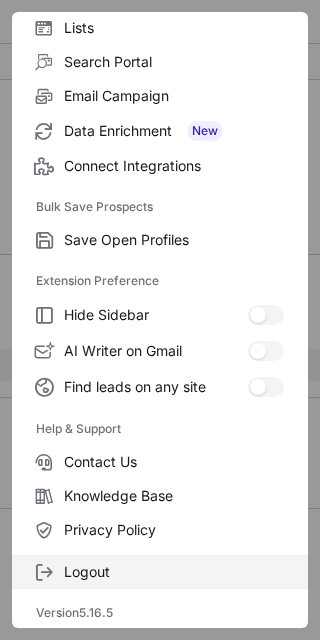 click on "Logout" at bounding box center [174, 572] 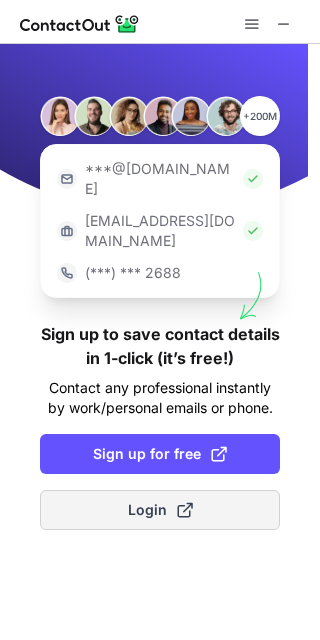 click on "Login" at bounding box center (160, 510) 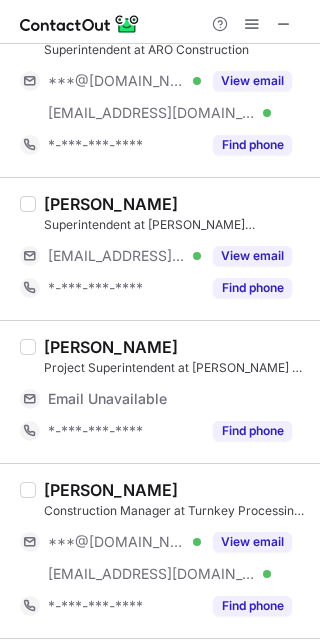 scroll, scrollTop: 3293, scrollLeft: 0, axis: vertical 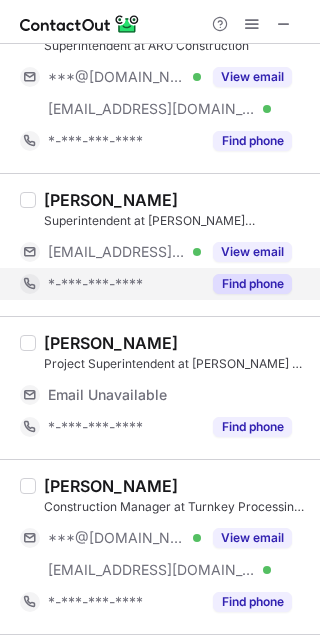 click on "Find phone" at bounding box center (246, 284) 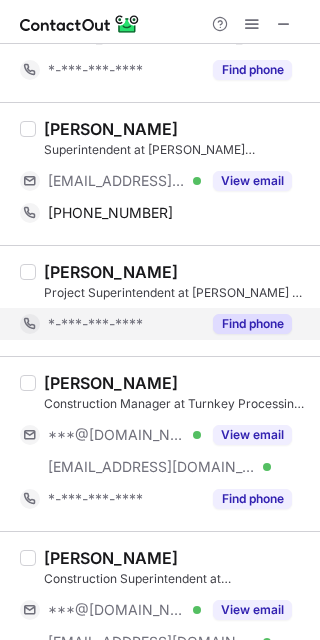 scroll, scrollTop: 3236, scrollLeft: 0, axis: vertical 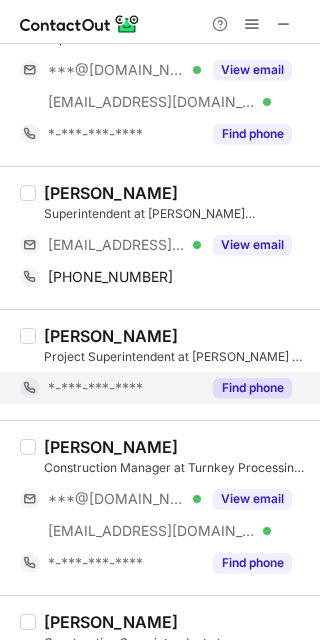 click on "Find phone" at bounding box center [252, 388] 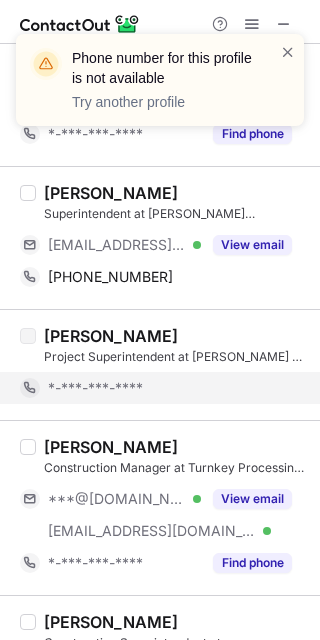 click on "Thomas Keckeisen" at bounding box center [176, 193] 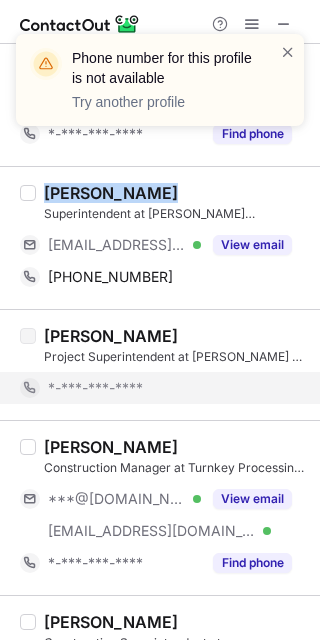click on "Thomas Keckeisen" at bounding box center (176, 193) 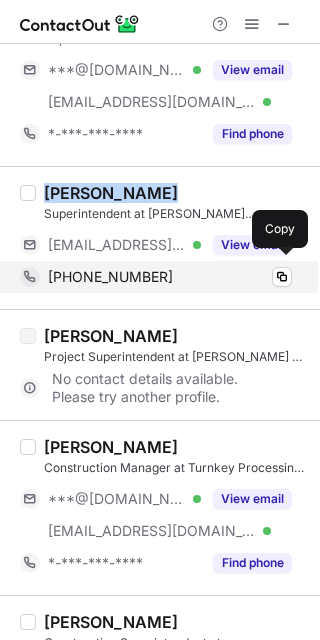 click on "+19126635596" at bounding box center [170, 277] 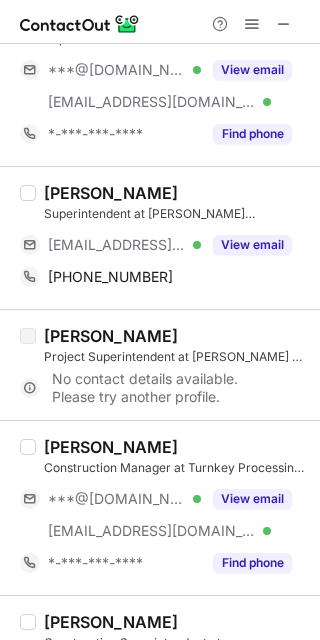 scroll, scrollTop: 3358, scrollLeft: 0, axis: vertical 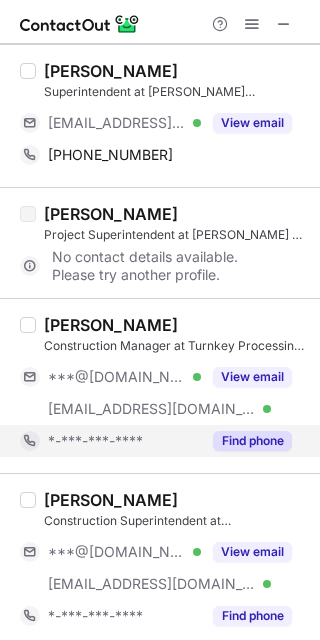 click on "Find phone" at bounding box center (252, 441) 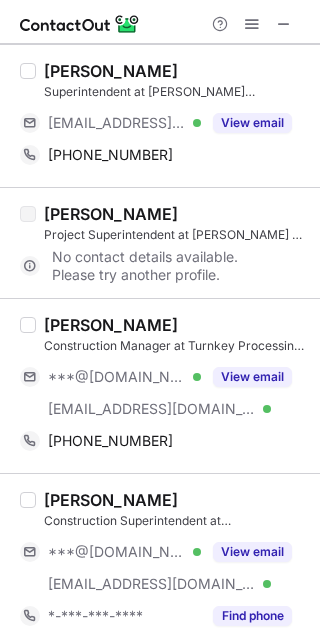click on "Tate Ramsey" at bounding box center (176, 325) 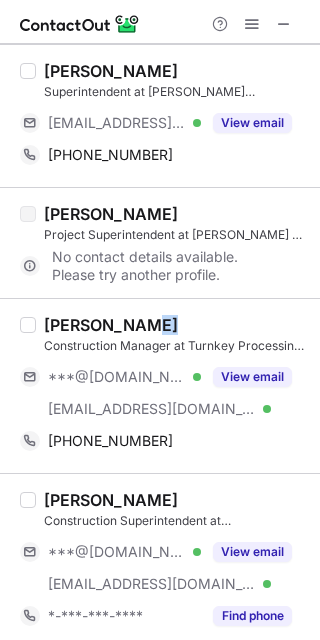 click on "Tate Ramsey" at bounding box center [176, 325] 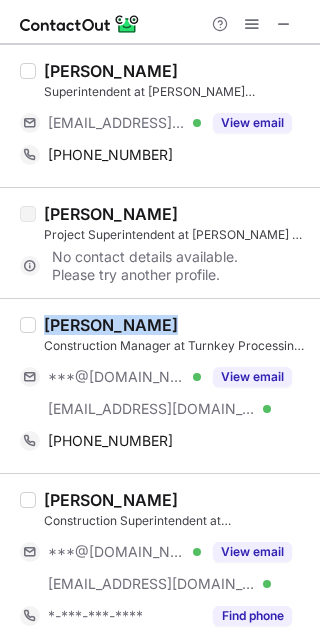 click on "Tate Ramsey" at bounding box center [176, 325] 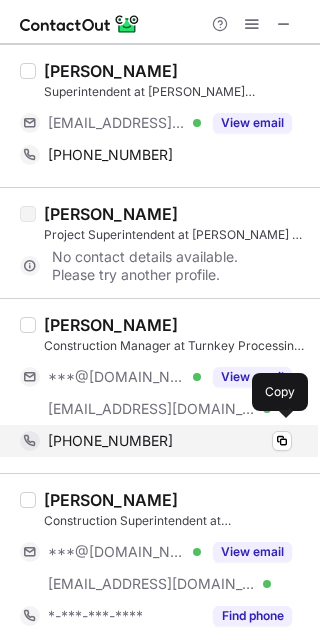 click on "+14234227755" at bounding box center (170, 441) 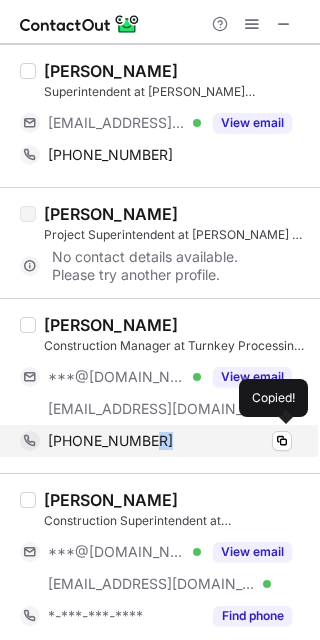 click on "+14234227755" at bounding box center (170, 441) 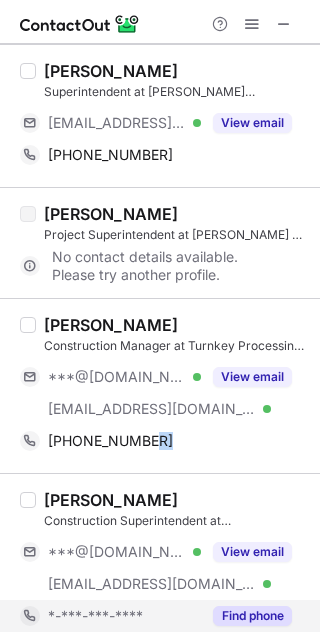 click on "Find phone" at bounding box center [252, 616] 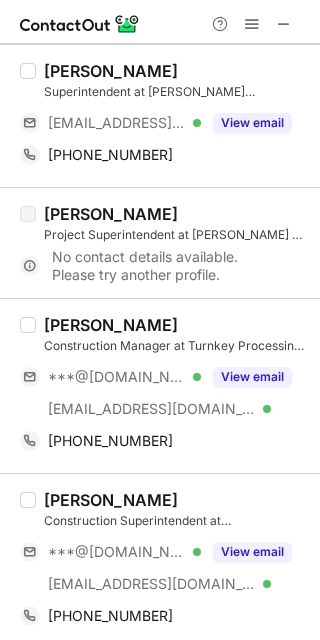 click on "Shane Penton" at bounding box center [176, 500] 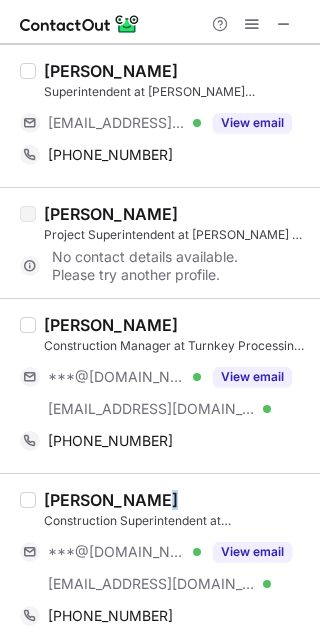 click on "Shane Penton" at bounding box center [176, 500] 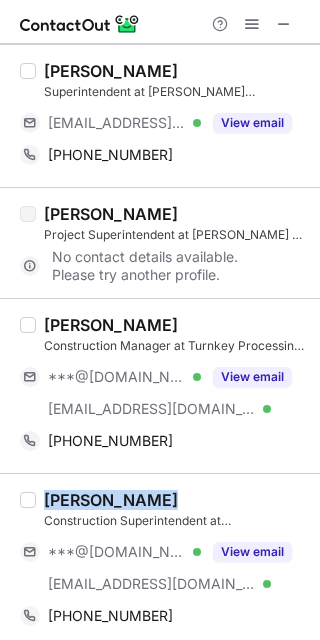 click on "Shane Penton Construction Superintendent at West Valley Construction Company Inc. ***@yahoo.com Verified ***@westvalleyconstruction.com Verified View email +16615876479 Copy" at bounding box center (160, 560) 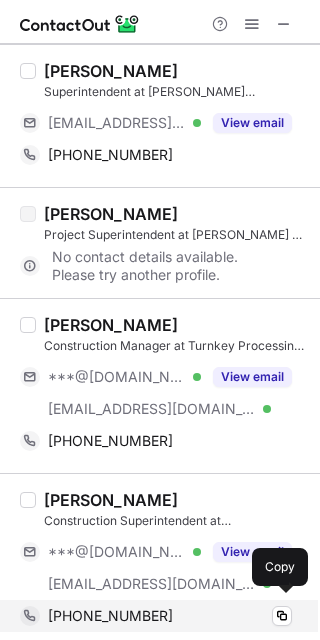 click on "+16615876479" at bounding box center [170, 616] 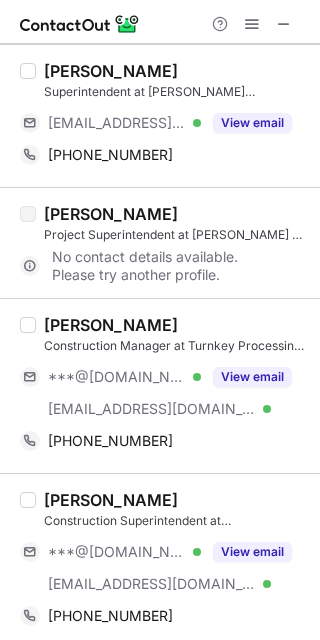 click on "Thomas Keckeisen" at bounding box center [176, 71] 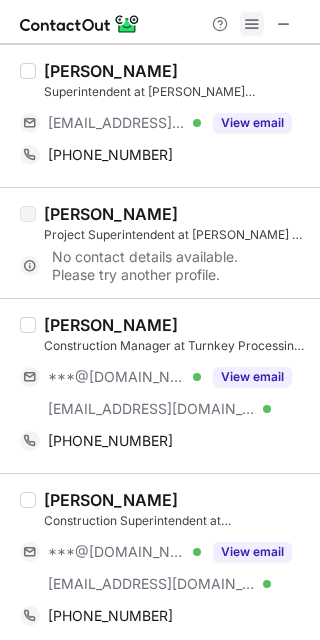 click at bounding box center [252, 24] 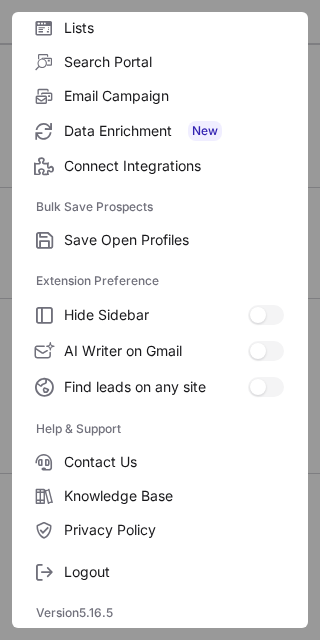 scroll, scrollTop: 0, scrollLeft: 0, axis: both 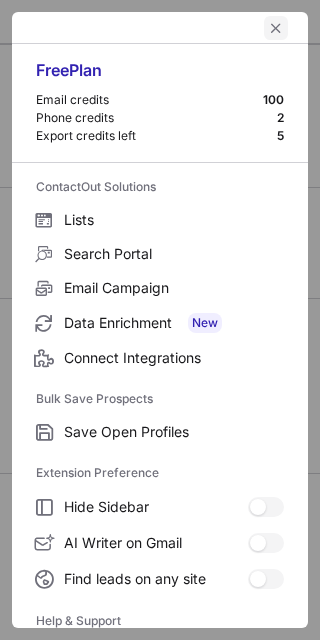 click at bounding box center (276, 28) 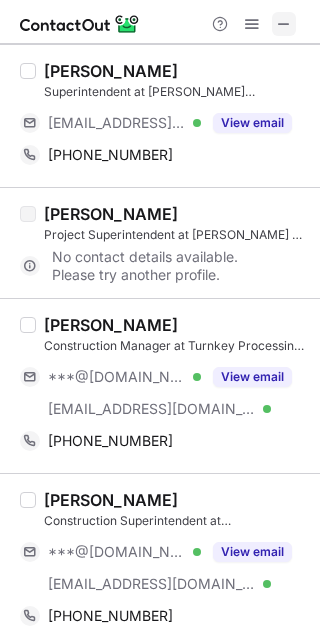 click at bounding box center [284, 24] 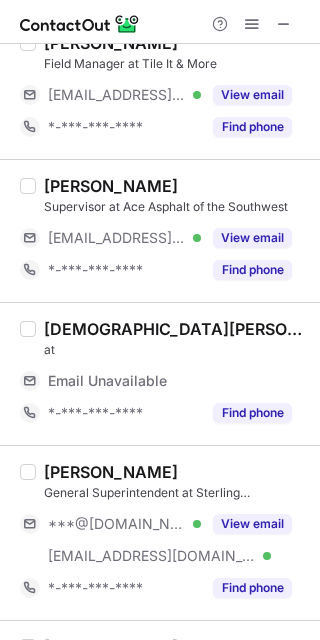 scroll, scrollTop: 0, scrollLeft: 0, axis: both 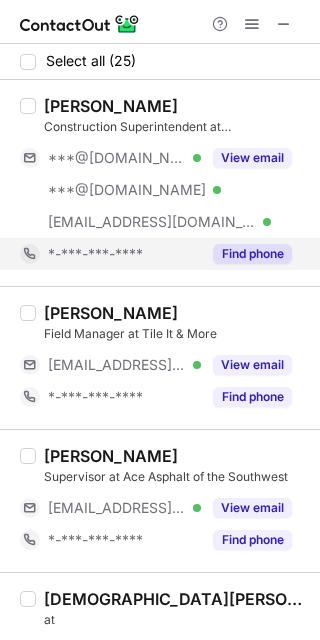 click on "Find phone" at bounding box center [252, 254] 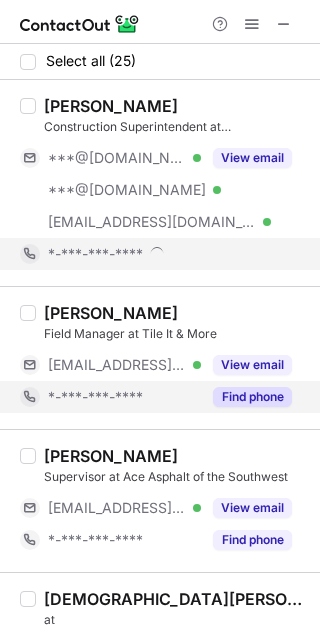 click on "Find phone" at bounding box center (252, 397) 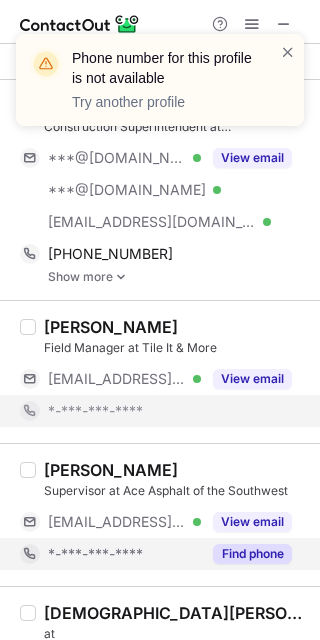 click on "Find phone" at bounding box center [252, 554] 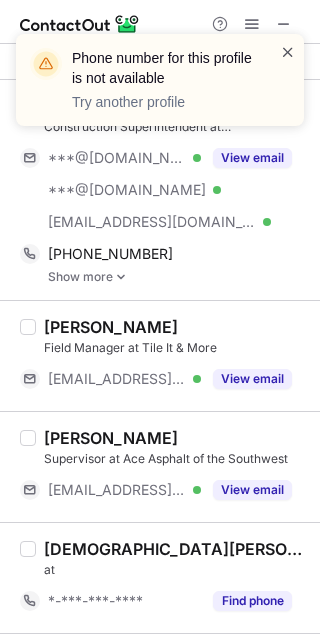 click at bounding box center (288, 52) 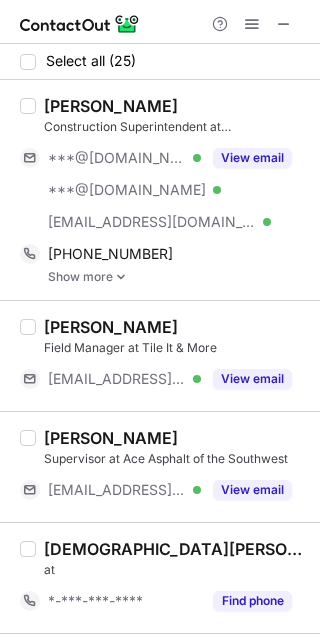 click on "Phone number for this profile is not available Try another profile Select all (25) David Sommer Construction Superintendent at Chris Woods Construction ***@hotmail.com Verified ***@yahoo.com Verified ***@chriswoodsconstruction.com Verified View email +19012686234 Copy Show more Gustavo Souza Field Manager at Tile It & More ***@tileitandmore.com Verified View email Yoshy Hernandez Supervisor at Ace Asphalt of the Southwest ***@aceasphalt.com Verified View email Christian Markey  at  *-***-***-**** Find phone Dave DeBellis General Superintendent at Sterling Construction ***@gmail.com Verified ***@sterlingconstruct.com Verified View email *-***-***-**** Find phone Maksym Kolishevych Project officer II at BRAVO - A Cooperative Company ***@gmail.com Verified ***@bravoinc.com Verified View email *-***-***-**** Find phone Carlos Mendoza Construction Superintendent at Details Custom Builders Inc. ***@gmail.com Verified ***@detailscustombuildersinc.com Verified View email *-***-***-**** Find phone Jeremy McNeill  at" at bounding box center [160, 320] 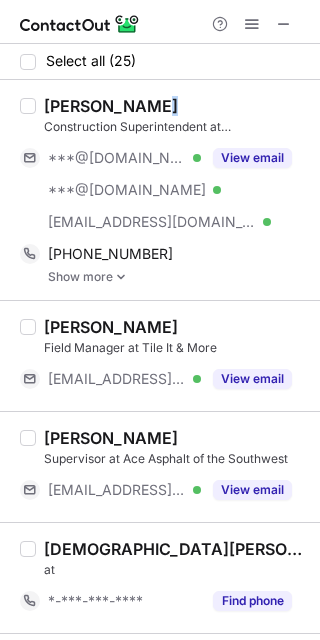 click on "David Sommer Construction Superintendent at Chris Woods Construction ***@hotmail.com Verified ***@yahoo.com Verified ***@chriswoodsconstruction.com Verified View email +19012686234 Copy Show more" at bounding box center [160, 190] 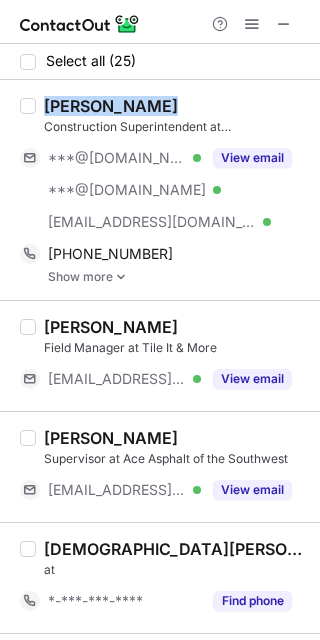 click on "David Sommer Construction Superintendent at Chris Woods Construction ***@hotmail.com Verified ***@yahoo.com Verified ***@chriswoodsconstruction.com Verified View email +19012686234 Copy Show more" at bounding box center [160, 190] 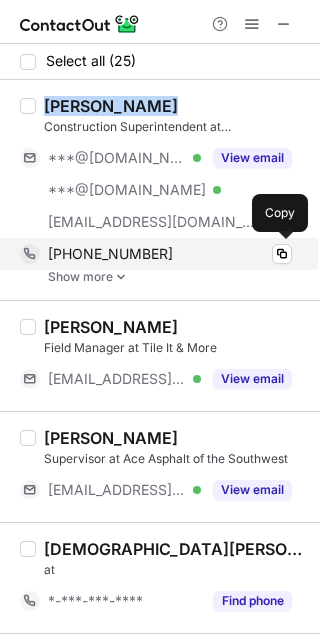 click on "+19012686234" at bounding box center (170, 254) 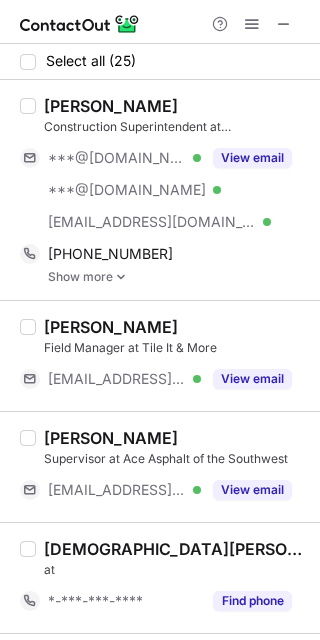 click at bounding box center (121, 277) 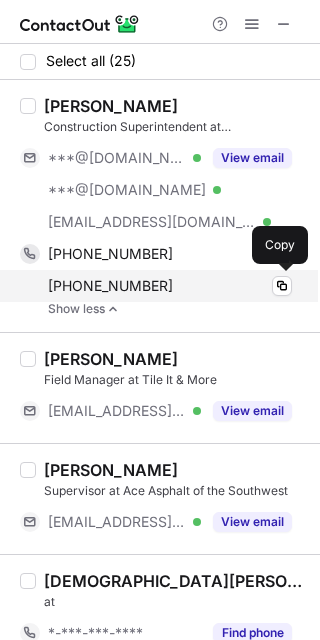 click on "+19016036571" at bounding box center [170, 286] 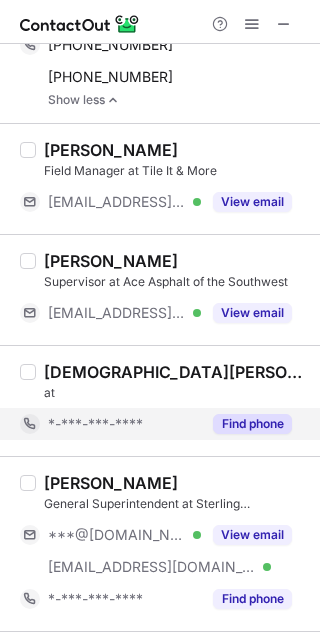 scroll, scrollTop: 223, scrollLeft: 0, axis: vertical 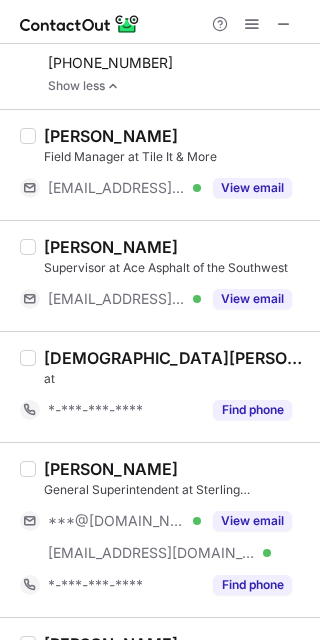 drag, startPoint x: 251, startPoint y: 414, endPoint x: 205, endPoint y: 373, distance: 61.6198 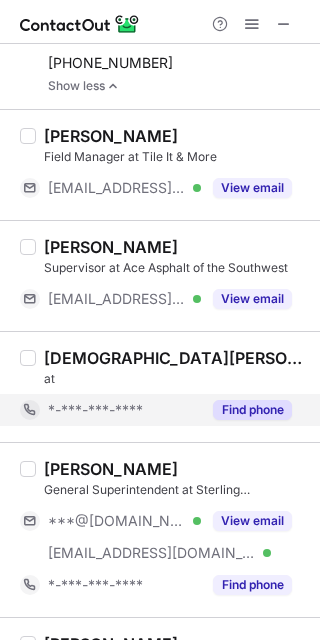 click on "Find phone" at bounding box center (252, 410) 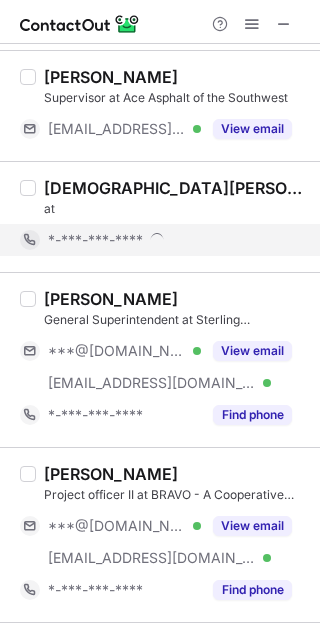 scroll, scrollTop: 394, scrollLeft: 0, axis: vertical 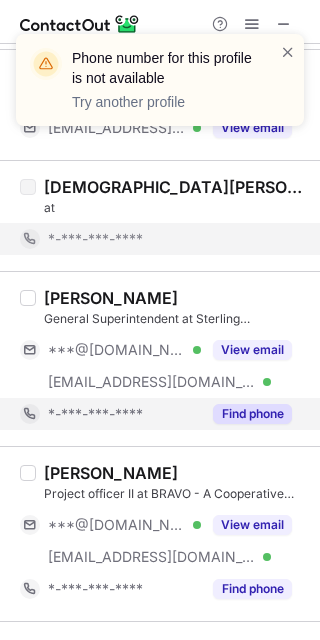 click on "Find phone" at bounding box center [252, 414] 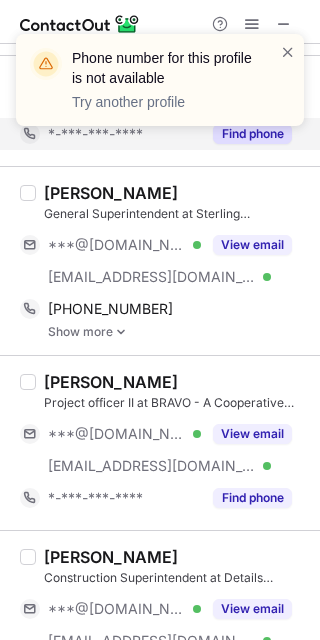 scroll, scrollTop: 500, scrollLeft: 0, axis: vertical 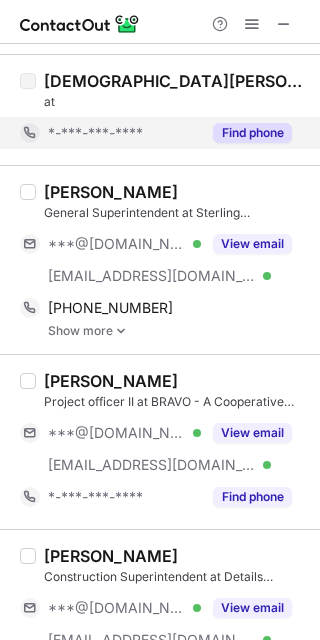 click on "Dave DeBellis" at bounding box center (176, 192) 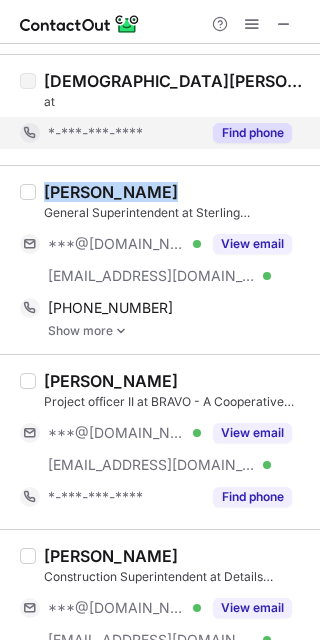 click on "Dave DeBellis" at bounding box center (176, 192) 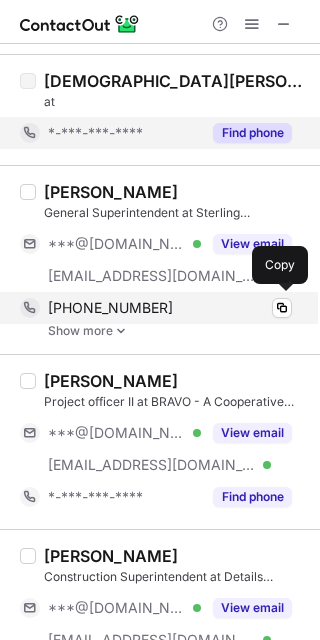 click on "+18606801537" at bounding box center [170, 308] 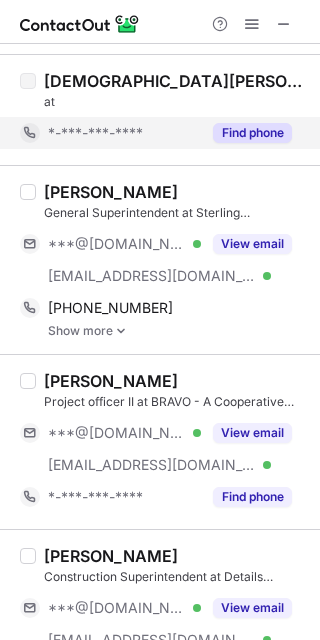 click at bounding box center [121, 331] 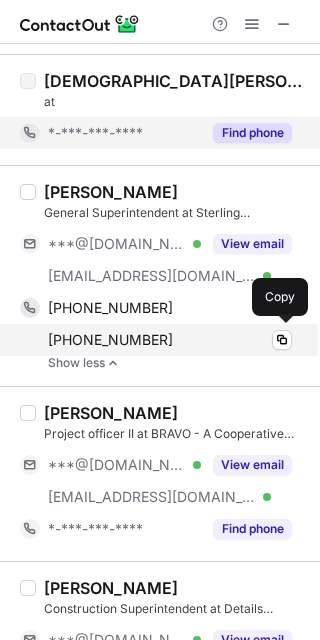 click on "+16179451234" at bounding box center [170, 340] 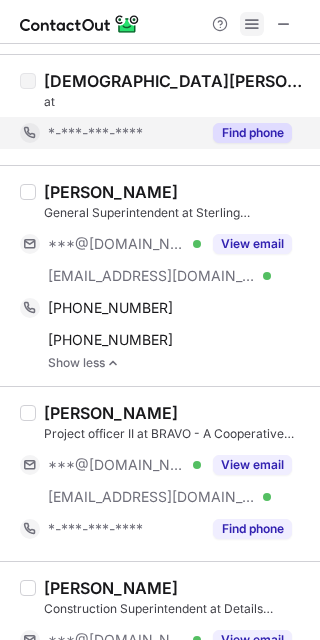 click at bounding box center [252, 24] 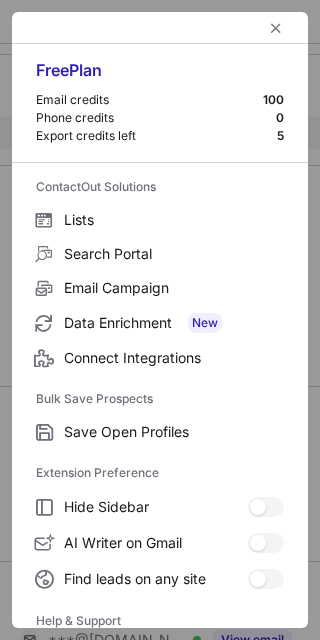 scroll, scrollTop: 192, scrollLeft: 0, axis: vertical 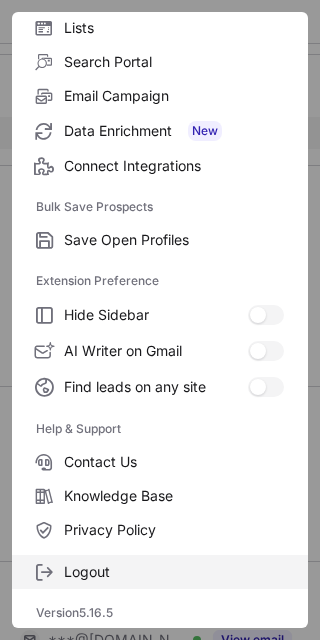 click on "Logout" at bounding box center (174, 572) 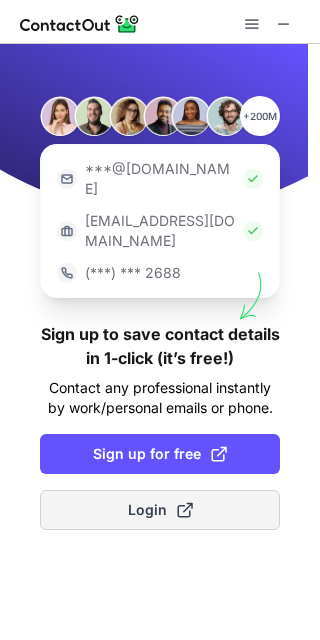 click on "Login" at bounding box center [160, 510] 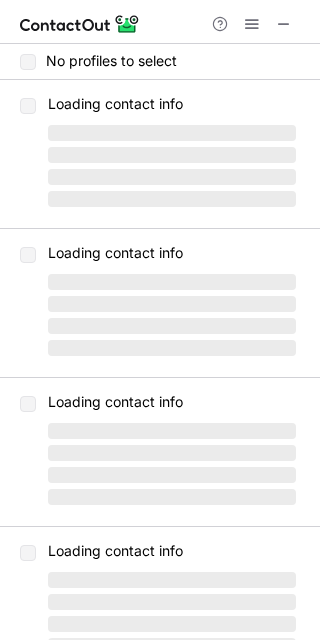 click on "Help & Support" at bounding box center [252, 24] 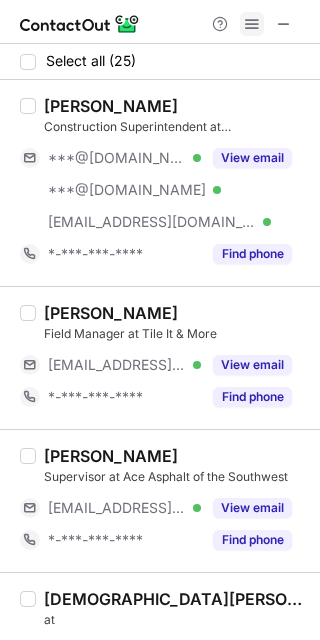 click at bounding box center [252, 24] 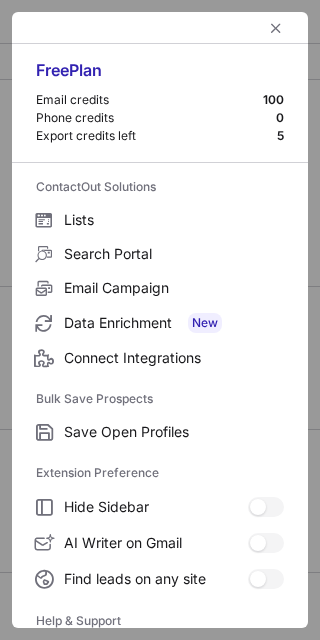 scroll, scrollTop: 192, scrollLeft: 0, axis: vertical 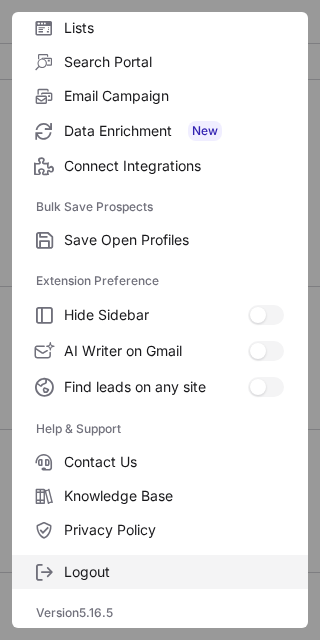 click on "Logout" at bounding box center [174, 572] 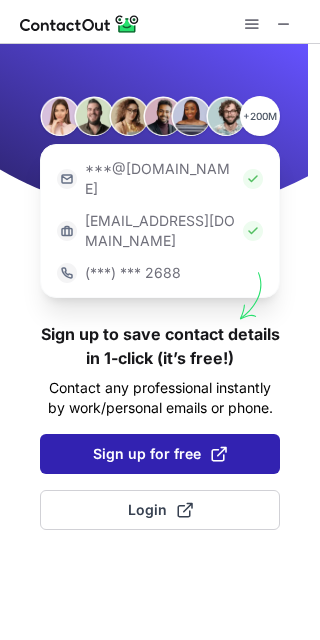 click at bounding box center (185, 510) 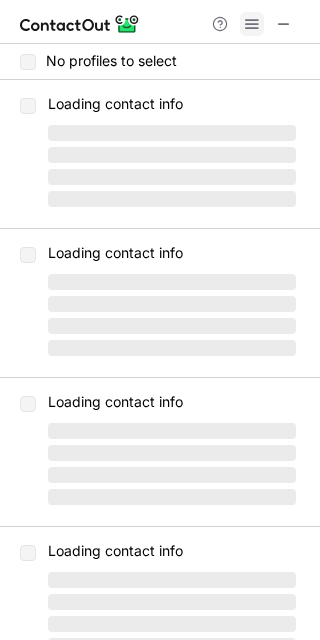 click at bounding box center [252, 24] 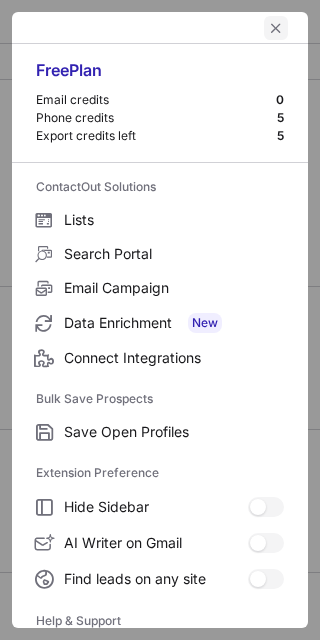 click at bounding box center (276, 28) 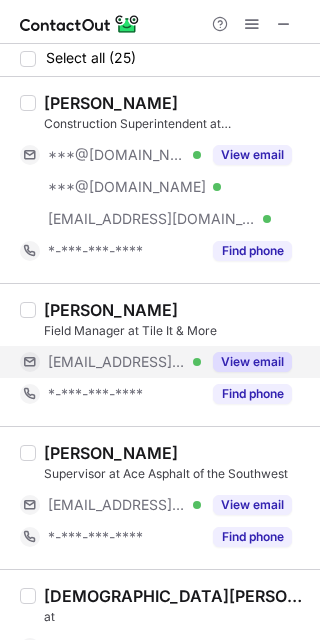scroll, scrollTop: 0, scrollLeft: 0, axis: both 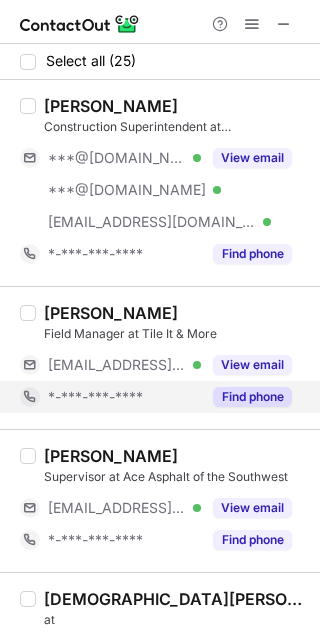 click on "Find phone" at bounding box center (252, 397) 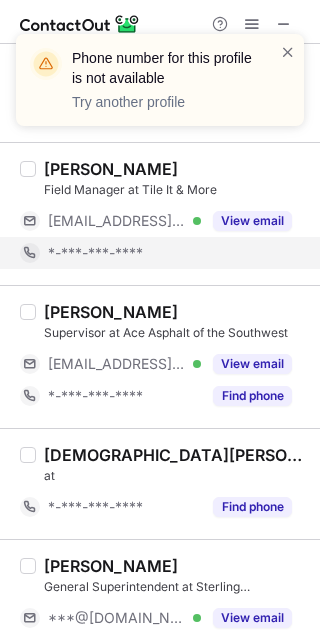 scroll, scrollTop: 160, scrollLeft: 0, axis: vertical 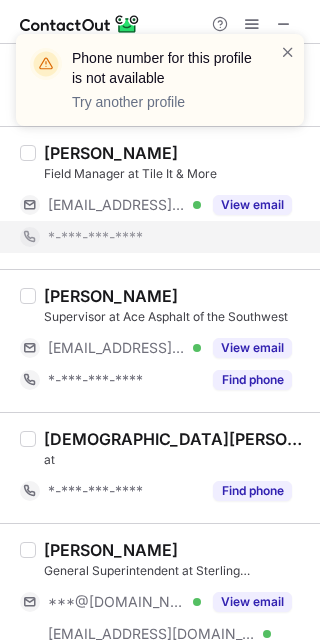 click on "Find phone" at bounding box center (246, 380) 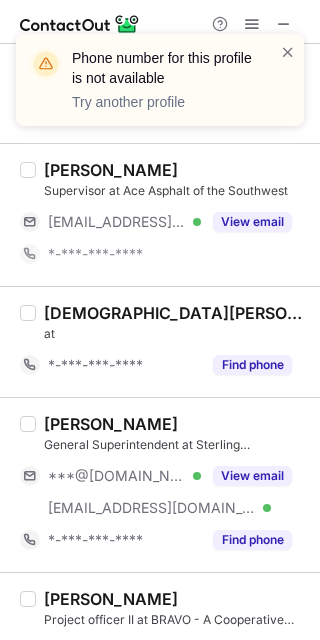 scroll, scrollTop: 267, scrollLeft: 0, axis: vertical 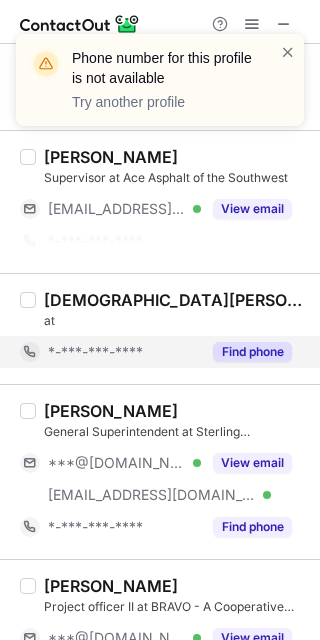 click on "Find phone" at bounding box center [252, 352] 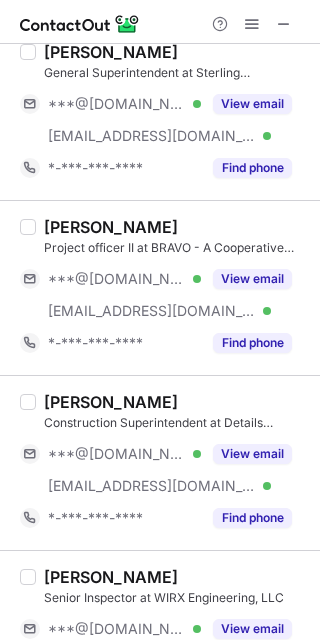 scroll, scrollTop: 597, scrollLeft: 0, axis: vertical 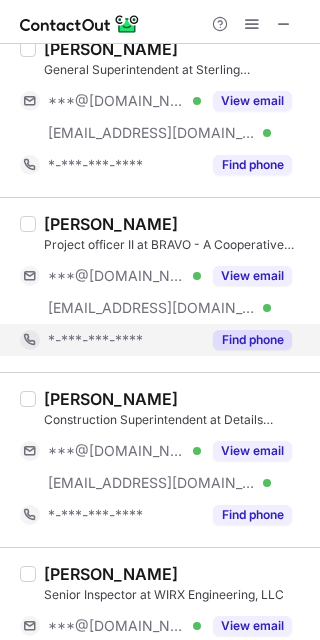 click on "Find phone" at bounding box center [252, 340] 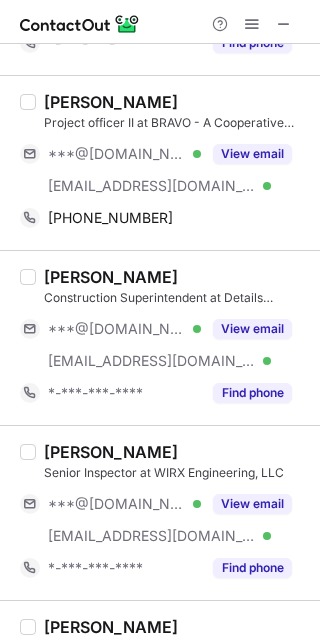 scroll, scrollTop: 723, scrollLeft: 0, axis: vertical 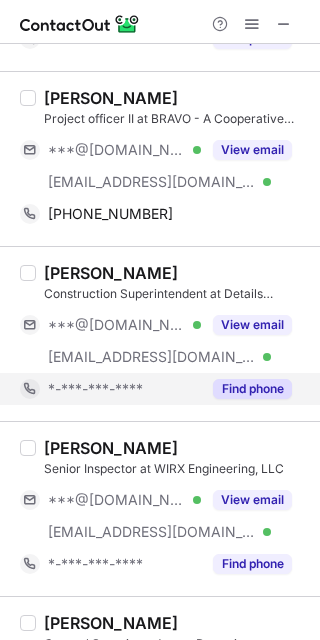click on "Find phone" at bounding box center (252, 389) 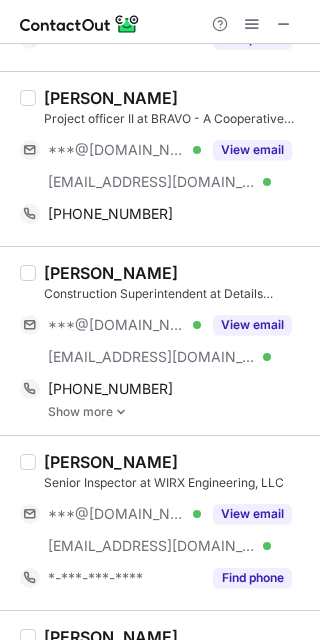 click on "Maksym Kolishevych Project officer II at BRAVO - A Cooperative Company ***@gmail.com Verified ***@bravoinc.com Verified View email +380939664848 Copy" at bounding box center [160, 158] 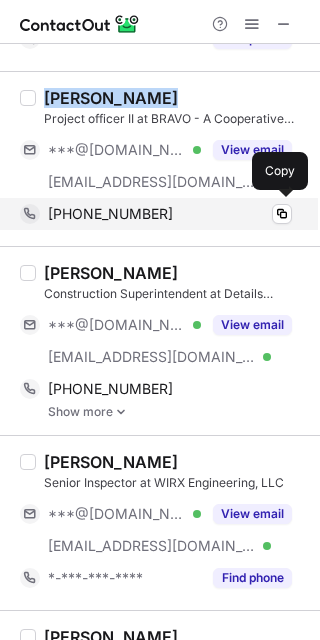 click on "+380939664848" at bounding box center [170, 214] 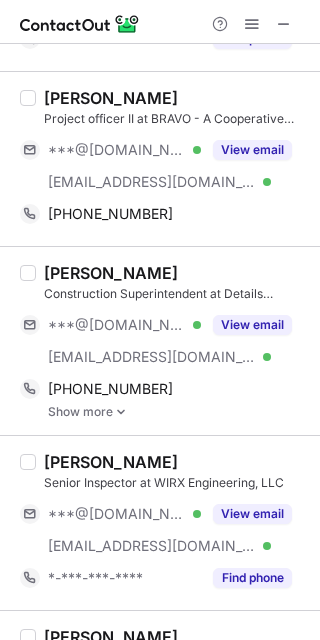 click on "Carlos Mendoza" at bounding box center (176, 273) 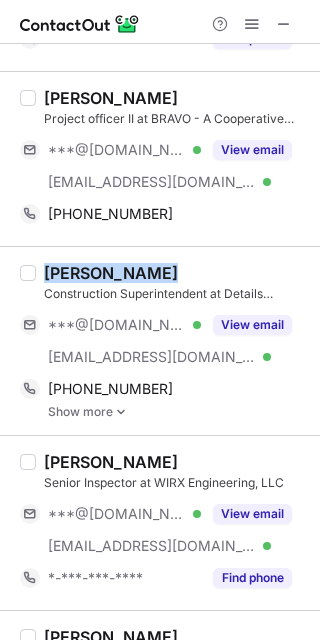 click on "Carlos Mendoza" at bounding box center [176, 273] 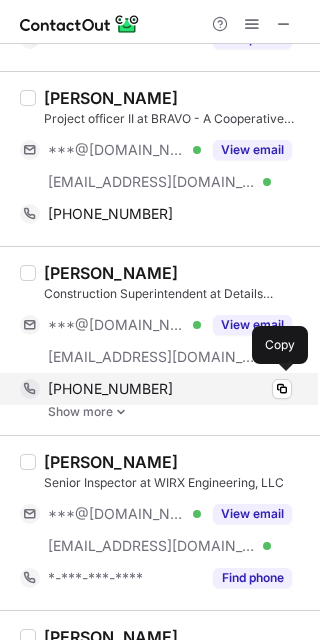 click on "+17143180555" at bounding box center (170, 389) 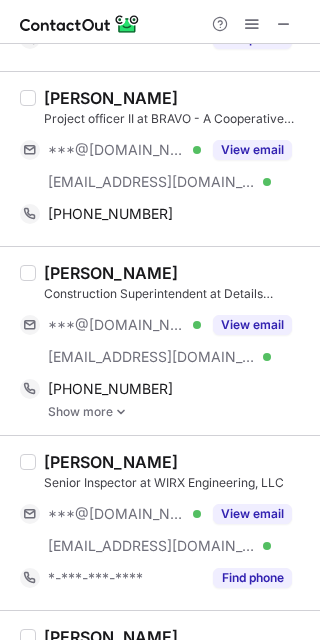 click at bounding box center (121, 412) 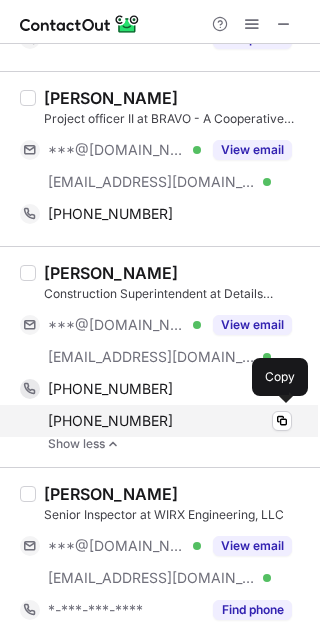 click on "+17142899196" at bounding box center [170, 421] 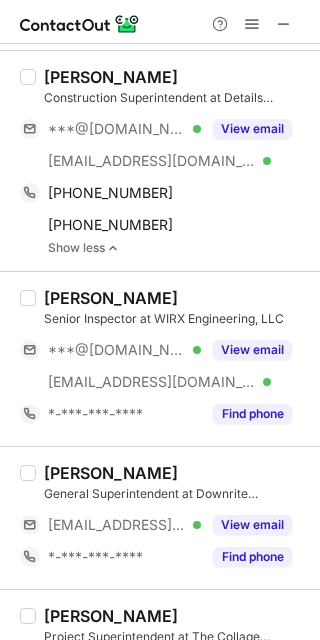 scroll, scrollTop: 994, scrollLeft: 0, axis: vertical 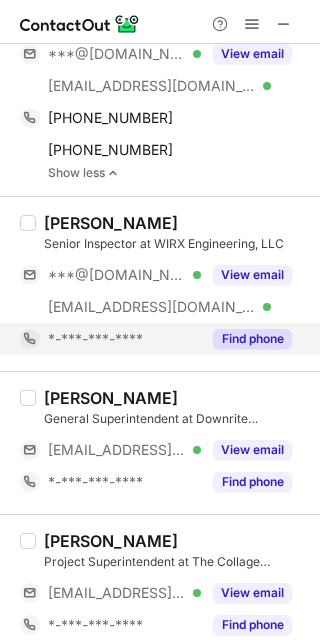 click on "Find phone" at bounding box center [252, 339] 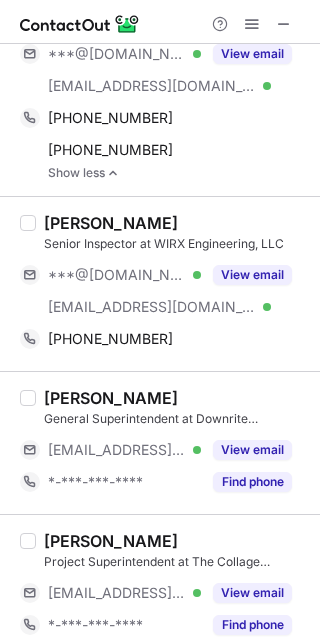 click on "Jeremy McNeill" at bounding box center (176, 223) 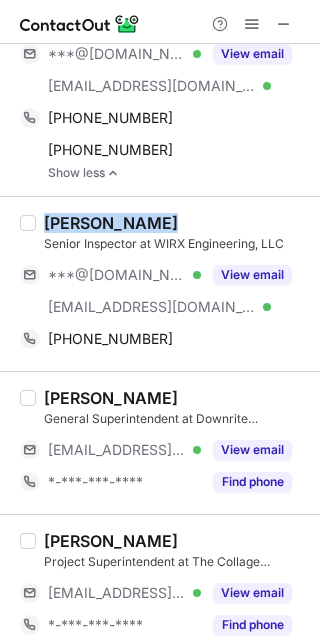 click on "Jeremy McNeill" at bounding box center (176, 223) 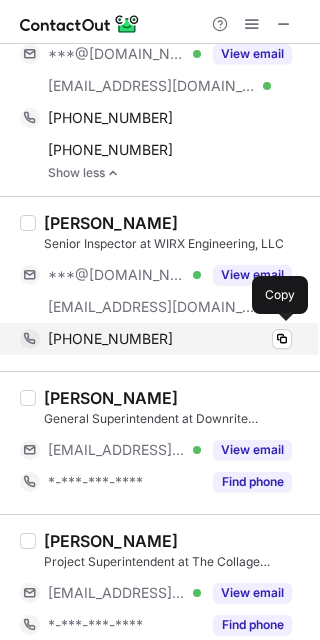 click on "+17867206720" at bounding box center [170, 339] 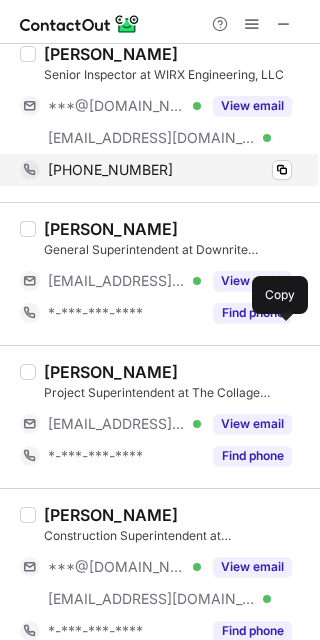 scroll, scrollTop: 1167, scrollLeft: 0, axis: vertical 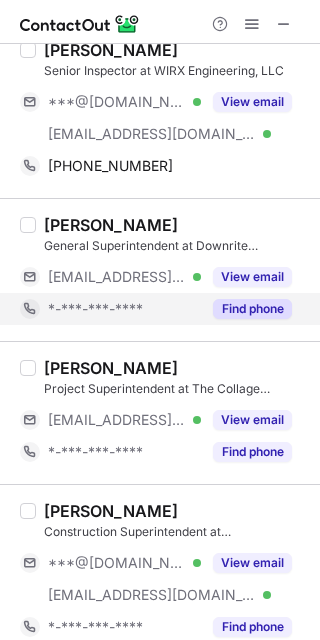 click on "Find phone" at bounding box center [252, 309] 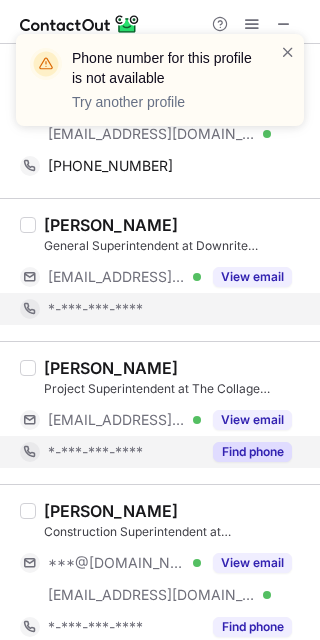 click on "Find phone" at bounding box center (252, 452) 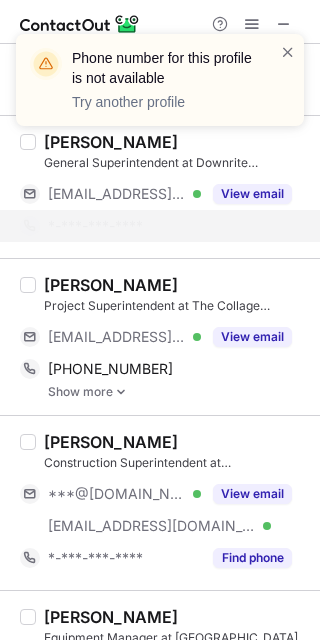 scroll, scrollTop: 1251, scrollLeft: 0, axis: vertical 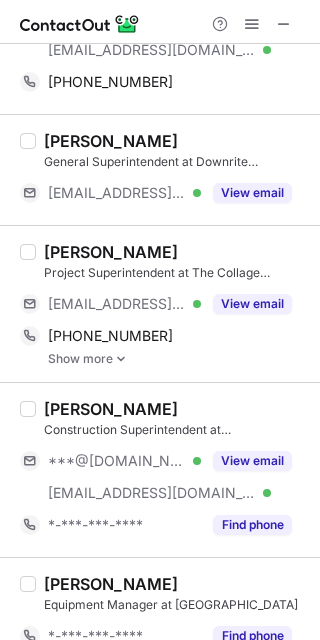 click at bounding box center [121, 359] 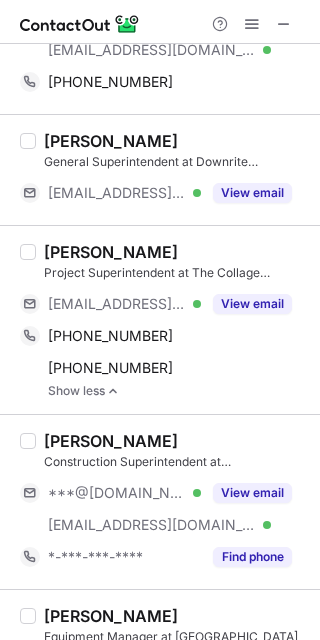 click on "Emmanuel Valencia" at bounding box center (176, 252) 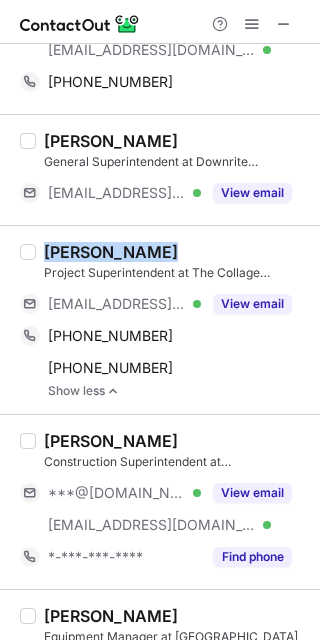 click on "Emmanuel Valencia" at bounding box center [176, 252] 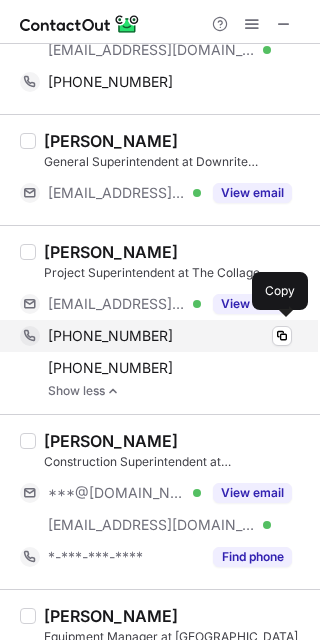 click on "+17722320051" at bounding box center [170, 336] 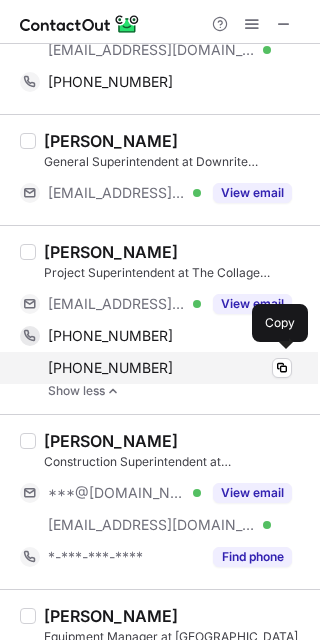 click on "+13059219987" at bounding box center (170, 368) 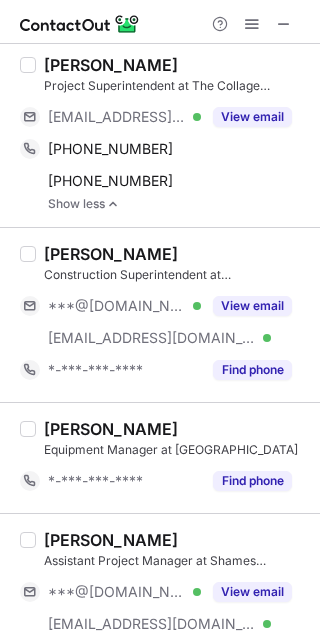 scroll, scrollTop: 1439, scrollLeft: 0, axis: vertical 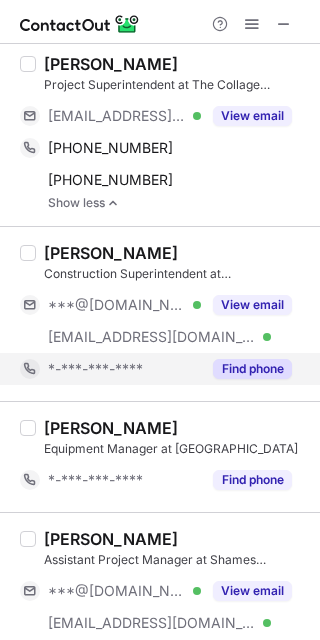 click on "Find phone" at bounding box center [252, 369] 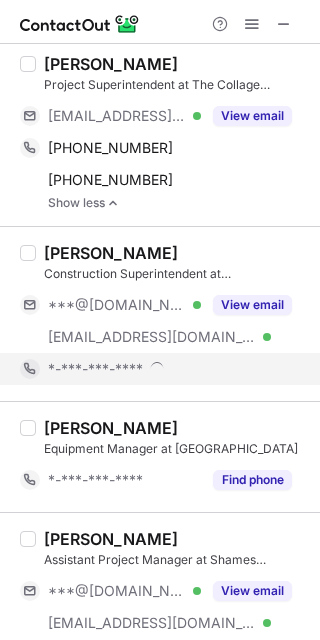 scroll, scrollTop: 1537, scrollLeft: 0, axis: vertical 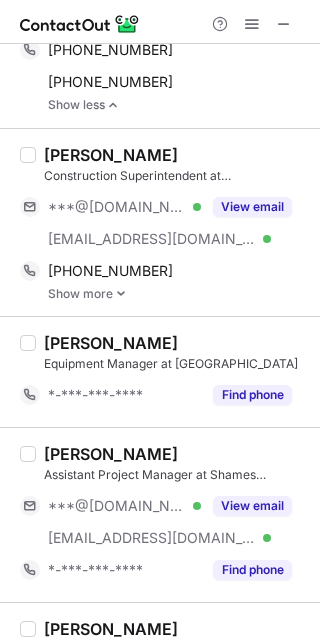 click on "Michael Collins" at bounding box center (176, 155) 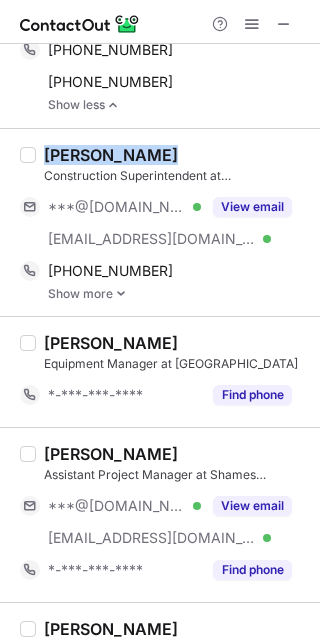 click on "Michael Collins" at bounding box center (176, 155) 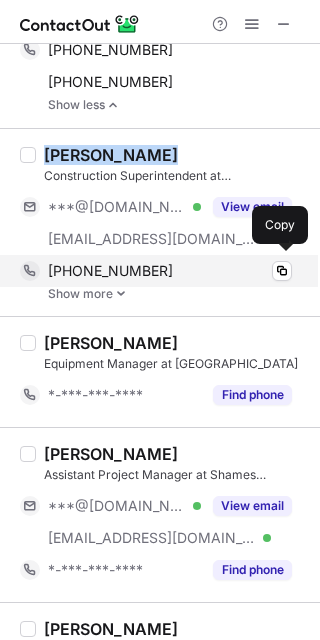 click on "+18176891516" at bounding box center [170, 271] 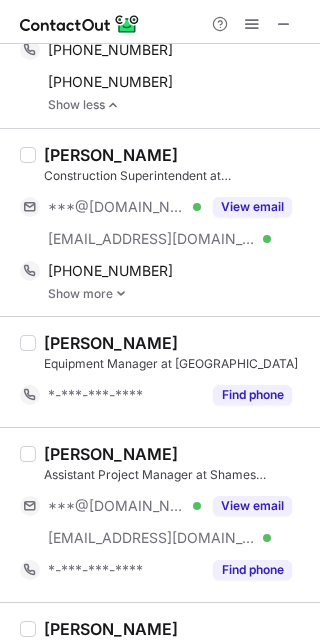 click at bounding box center (121, 294) 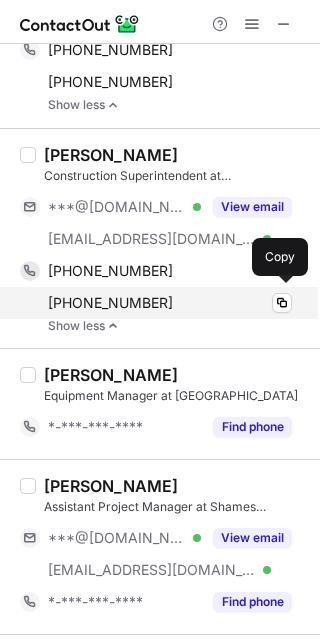 click on "+18174445759" at bounding box center (170, 303) 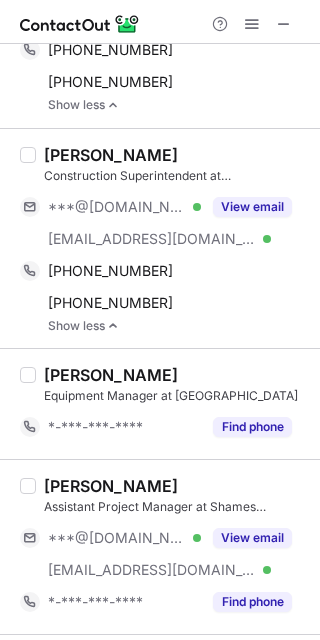 scroll, scrollTop: 1623, scrollLeft: 0, axis: vertical 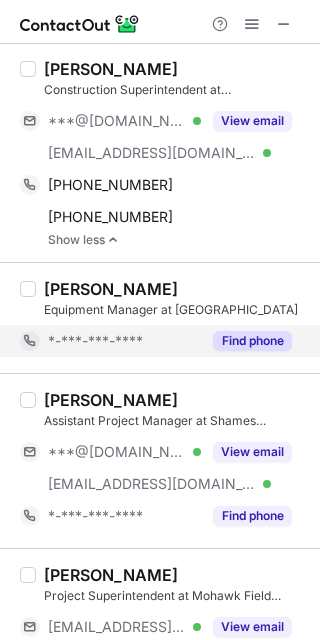 click on "Find phone" at bounding box center [252, 341] 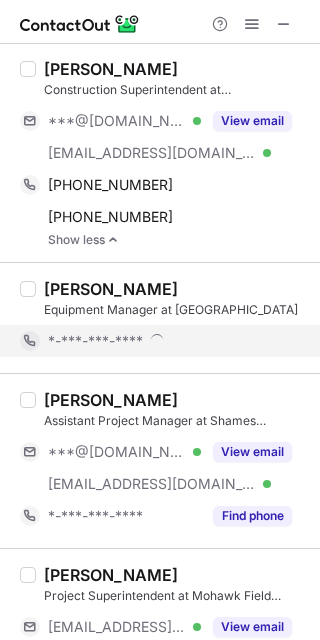 scroll, scrollTop: 1770, scrollLeft: 0, axis: vertical 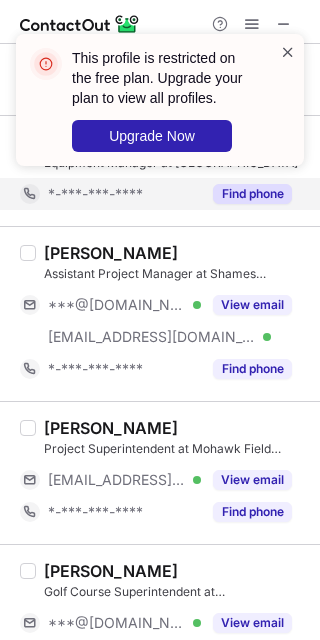 click at bounding box center [288, 52] 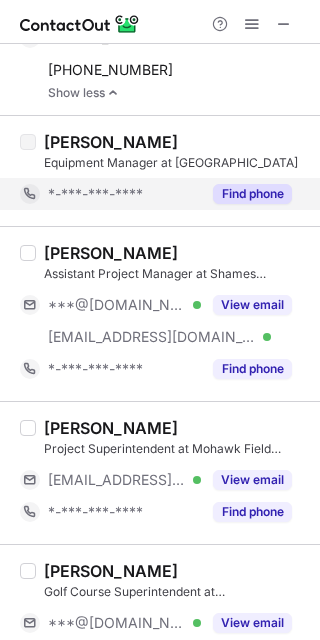click on "This profile is restricted on the free plan. Upgrade your plan to view all profiles. Upgrade Now" at bounding box center (160, 34) 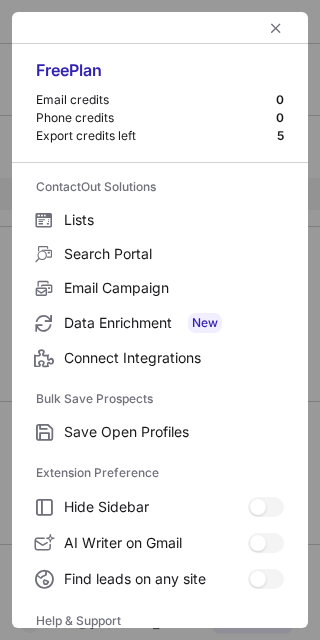 scroll, scrollTop: 192, scrollLeft: 0, axis: vertical 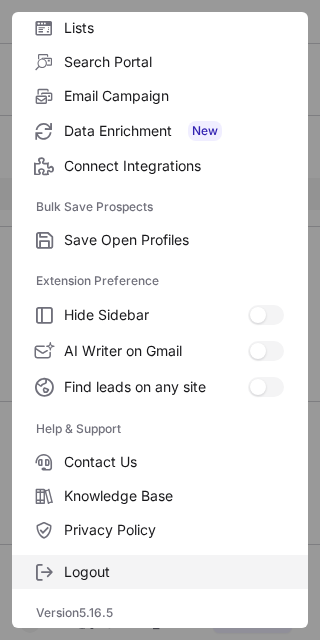 click on "Logout" at bounding box center [174, 572] 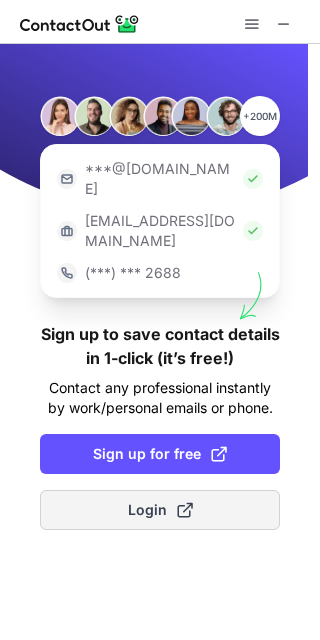 click on "Login" at bounding box center [160, 510] 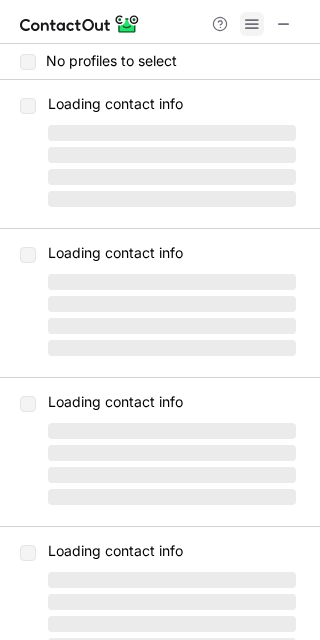 click at bounding box center (252, 24) 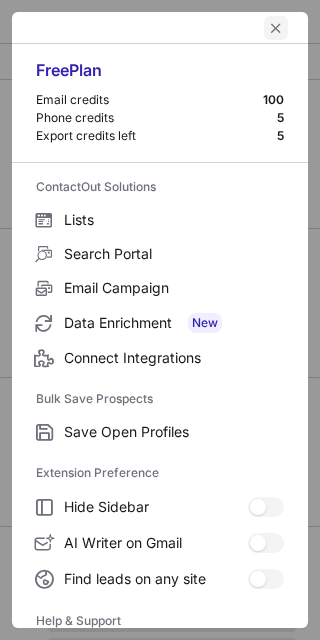 click at bounding box center [276, 28] 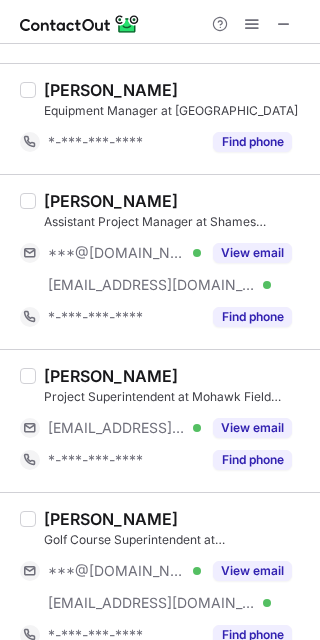 scroll, scrollTop: 1750, scrollLeft: 0, axis: vertical 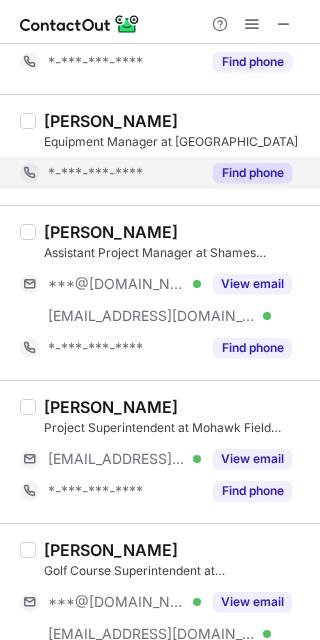 click on "Find phone" at bounding box center [252, 173] 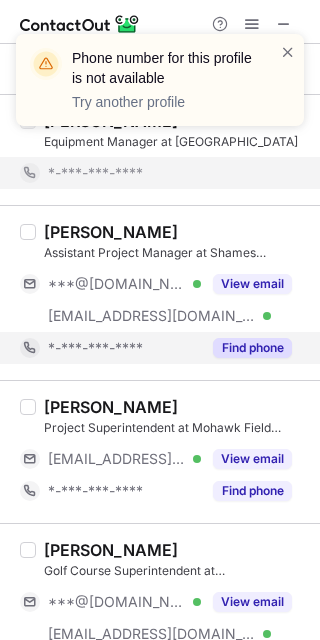click on "Find phone" at bounding box center (252, 348) 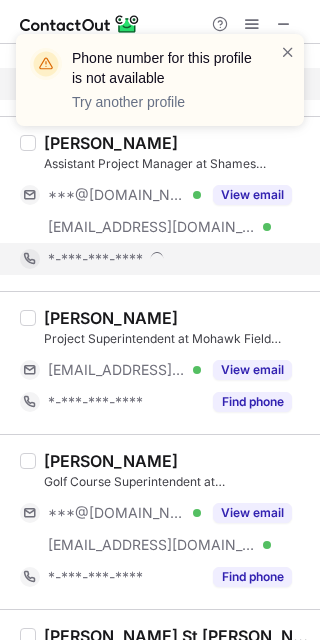 scroll, scrollTop: 1856, scrollLeft: 0, axis: vertical 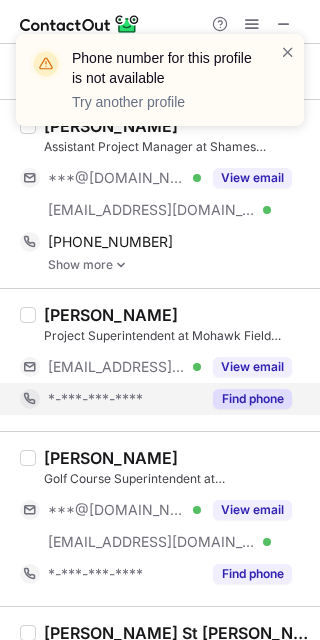 click on "Find phone" at bounding box center (252, 399) 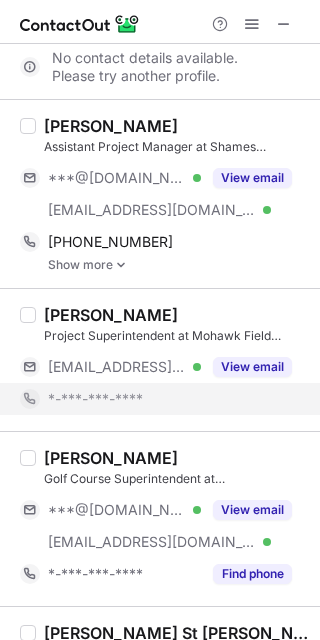 click at bounding box center [121, 265] 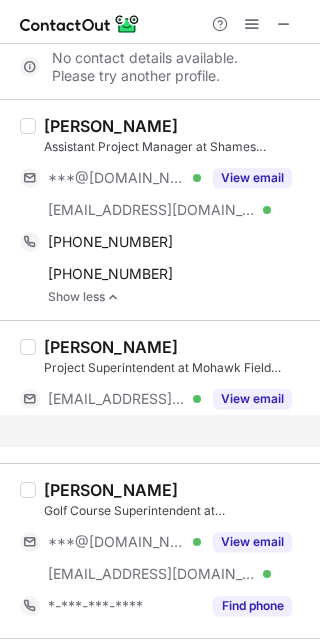 click on "Marcus Blevins" at bounding box center (176, 126) 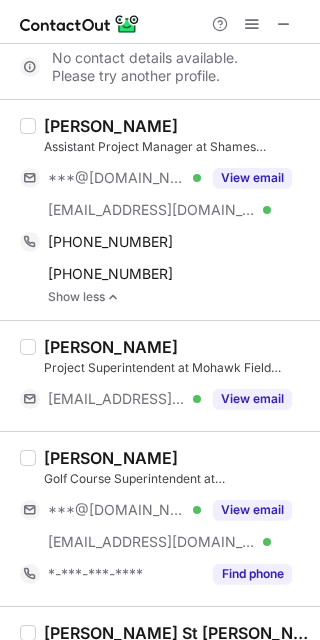 click on "Marcus Blevins" at bounding box center (176, 126) 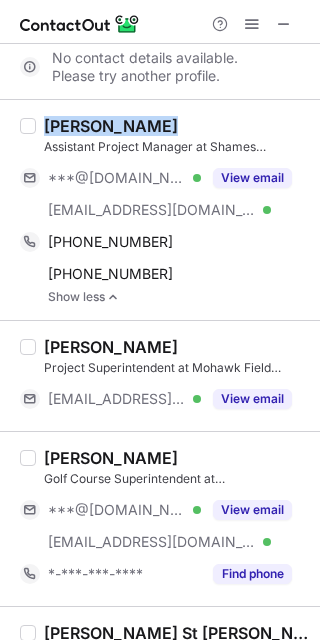 click on "Marcus Blevins" at bounding box center (176, 126) 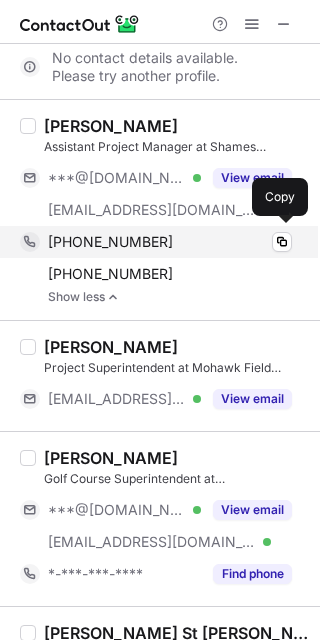 click on "+19047786888" at bounding box center (170, 242) 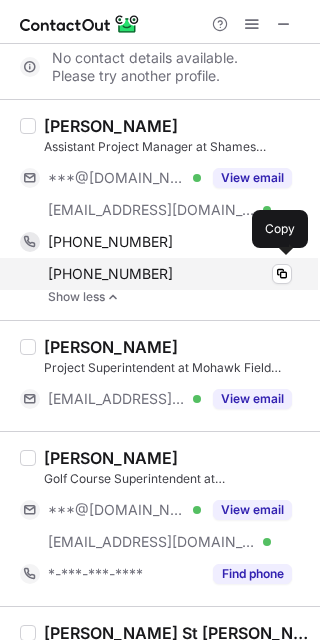 click on "+13175076759" at bounding box center [170, 274] 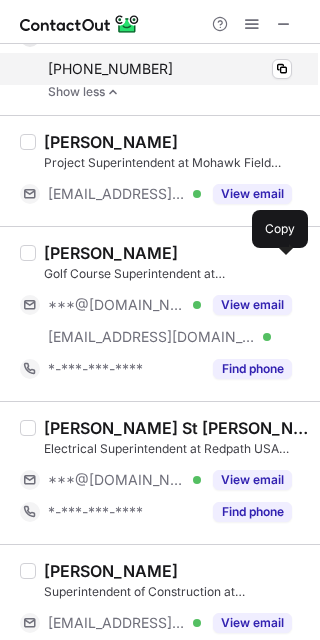 scroll, scrollTop: 2062, scrollLeft: 0, axis: vertical 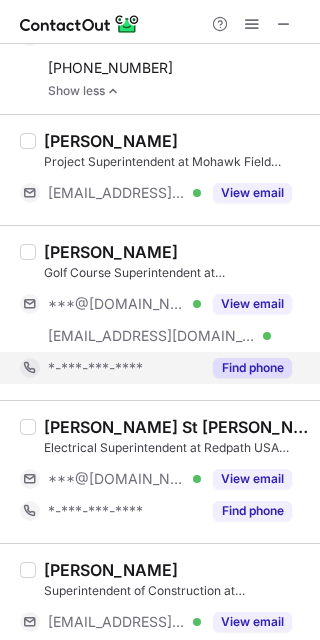 click on "Find phone" at bounding box center (252, 368) 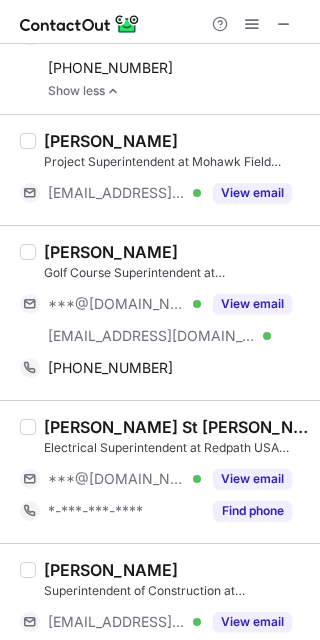 click on "Alex Blegen Golf Course Superintendent at Brentwood Country Club ***@hotmail.com Verified ***@brentwoodcc.net Verified View email +15076294642 Copy" at bounding box center [160, 312] 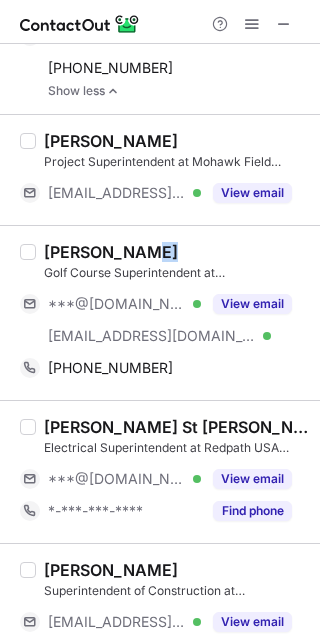click on "Alex Blegen Golf Course Superintendent at Brentwood Country Club ***@hotmail.com Verified ***@brentwoodcc.net Verified View email +15076294642 Copy" at bounding box center [160, 312] 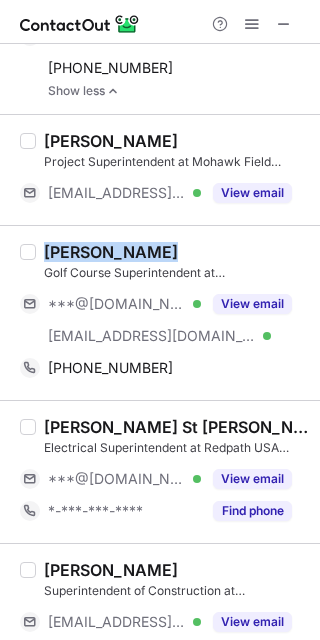 click on "Alex Blegen Golf Course Superintendent at Brentwood Country Club ***@hotmail.com Verified ***@brentwoodcc.net Verified View email +15076294642 Copy" at bounding box center (160, 312) 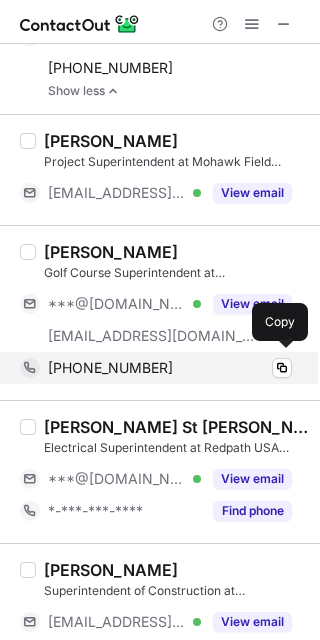 click on "+15076294642 Copy" at bounding box center [156, 368] 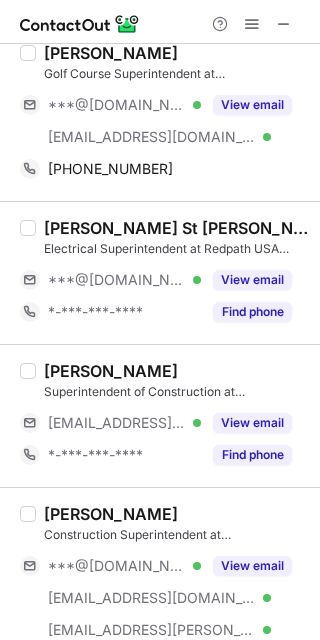 scroll, scrollTop: 2266, scrollLeft: 0, axis: vertical 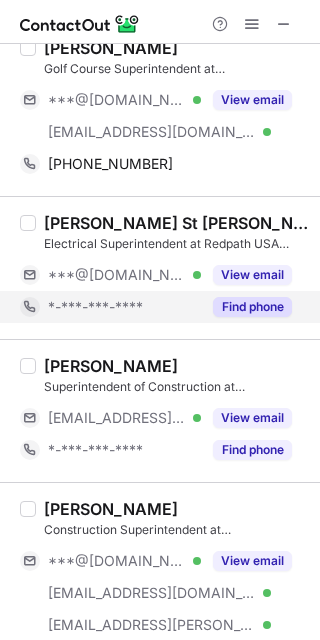 click on "Find phone" at bounding box center (252, 307) 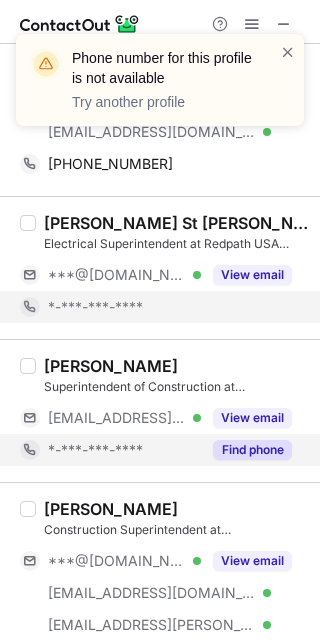 click on "Find phone" at bounding box center [252, 450] 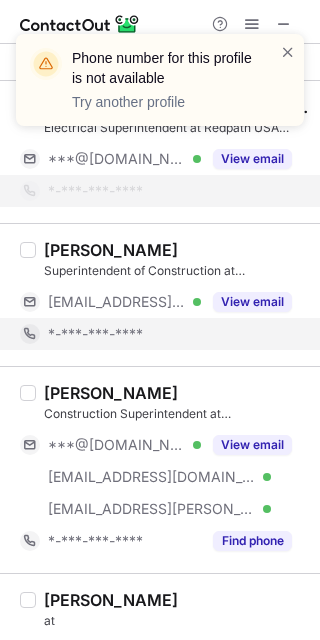 scroll, scrollTop: 2384, scrollLeft: 0, axis: vertical 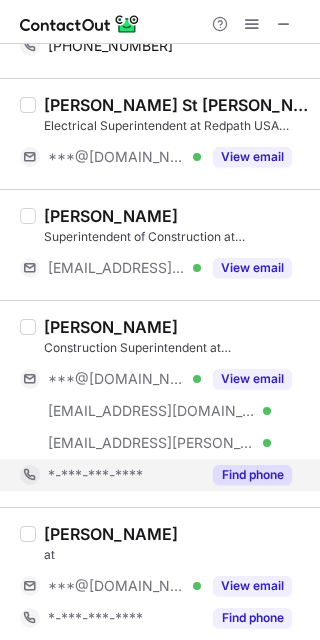 click on "Find phone" at bounding box center [252, 475] 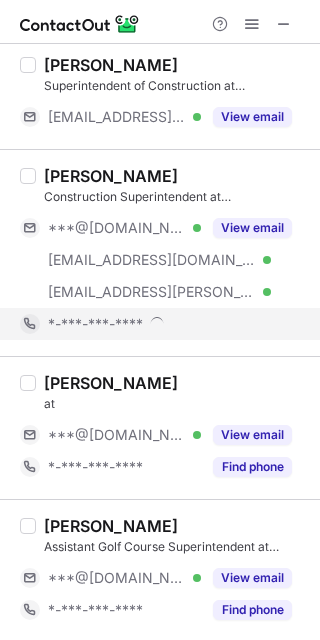 scroll, scrollTop: 2536, scrollLeft: 0, axis: vertical 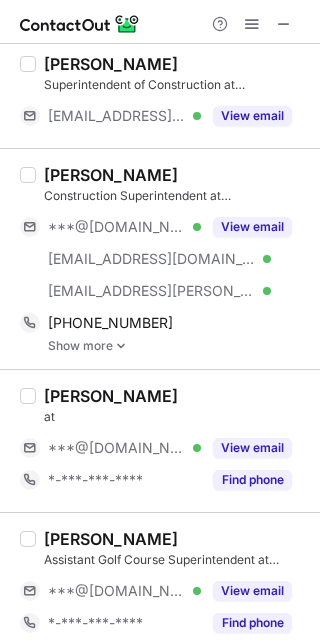 drag, startPoint x: 272, startPoint y: 467, endPoint x: 170, endPoint y: 342, distance: 161.33505 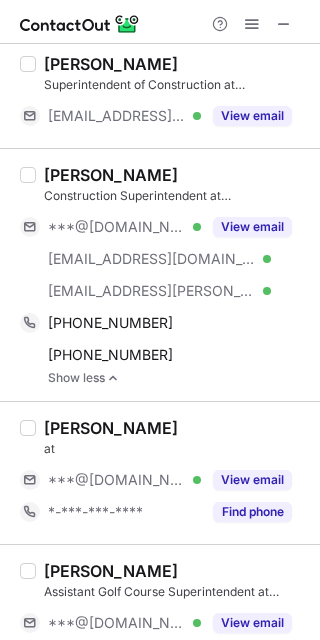 click on "William Harvey Construction Superintendent at Murray Company ***@gmail.com Verified ***@me.com Verified ***@murray-company.com Verified View email +16207042305 Copy +16202311504 Copy Show less" at bounding box center [160, 274] 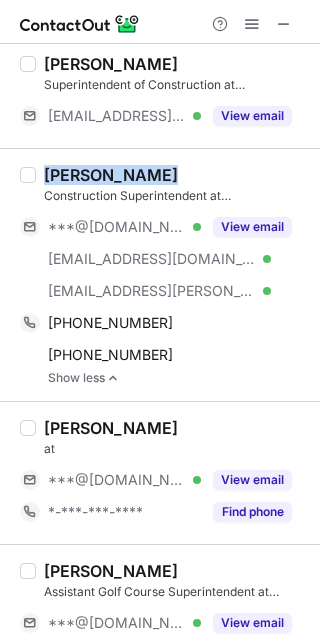 click on "William Harvey Construction Superintendent at Murray Company ***@gmail.com Verified ***@me.com Verified ***@murray-company.com Verified View email +16207042305 Copy +16202311504 Copy Show less" at bounding box center [160, 274] 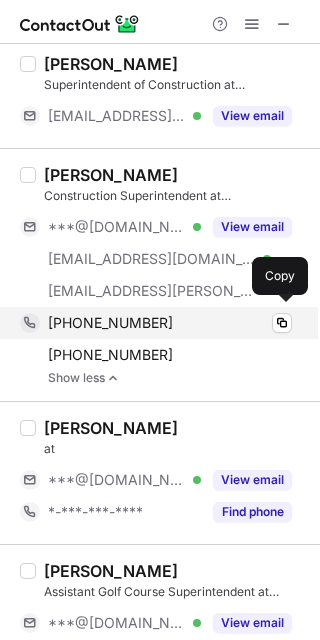 click on "+16207042305" at bounding box center [170, 323] 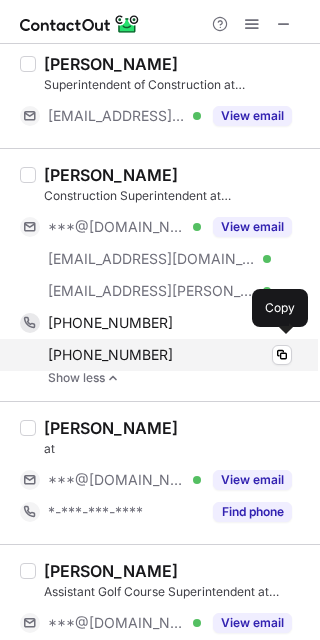 click on "+16202311504" at bounding box center (170, 355) 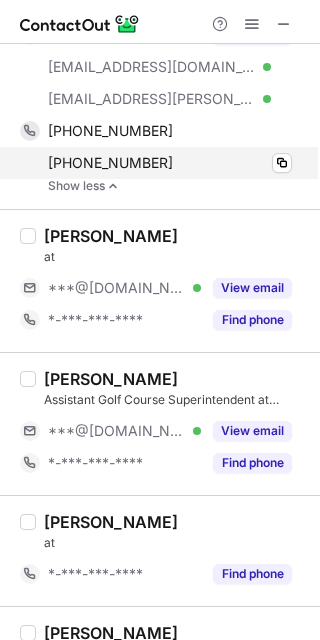 scroll, scrollTop: 2730, scrollLeft: 0, axis: vertical 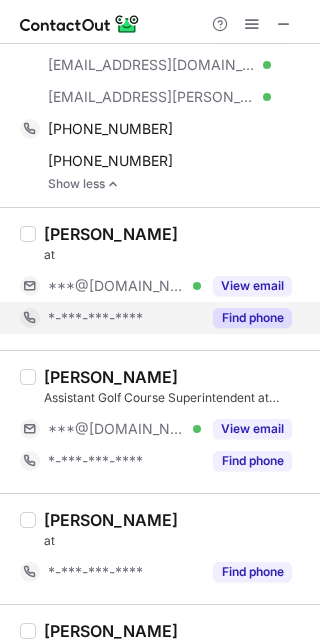 click on "Find phone" at bounding box center (252, 318) 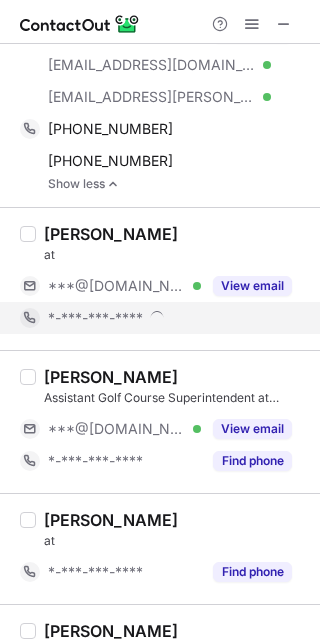 scroll, scrollTop: 2885, scrollLeft: 0, axis: vertical 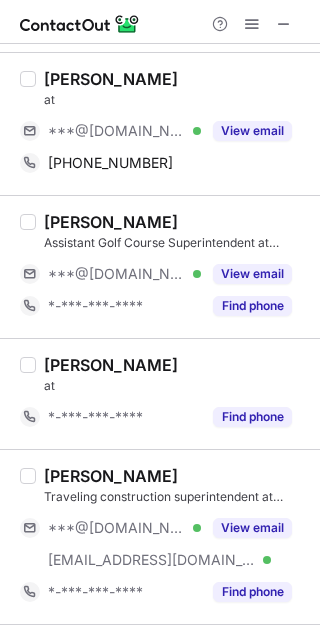 click on "Find phone" at bounding box center [252, 306] 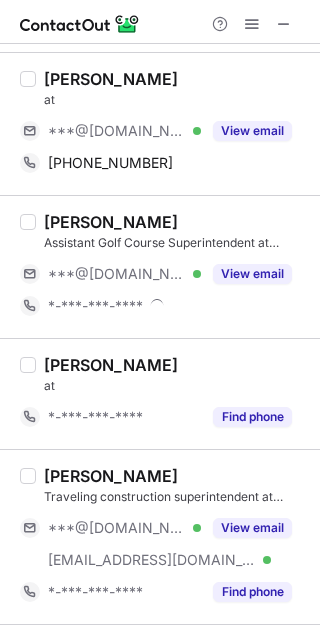 scroll, scrollTop: 2804, scrollLeft: 0, axis: vertical 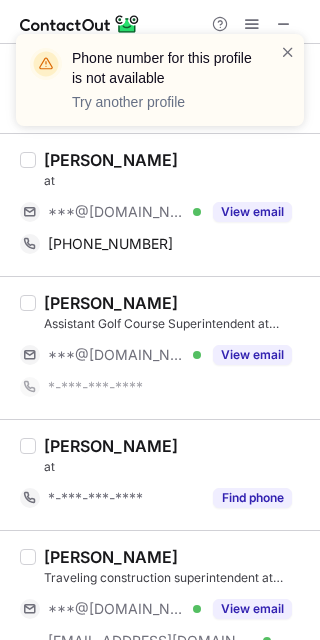click on "Phone number for this profile is not available Try another profile" at bounding box center (160, 88) 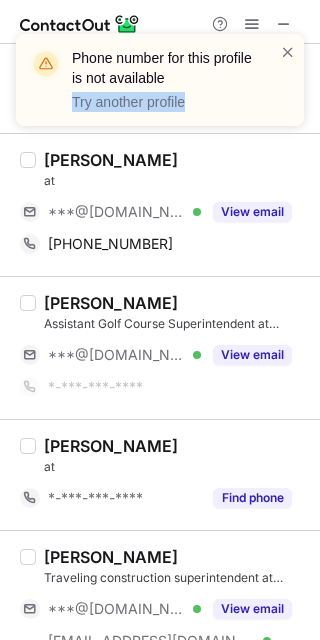click on "Phone number for this profile is not available Try another profile" at bounding box center [160, 88] 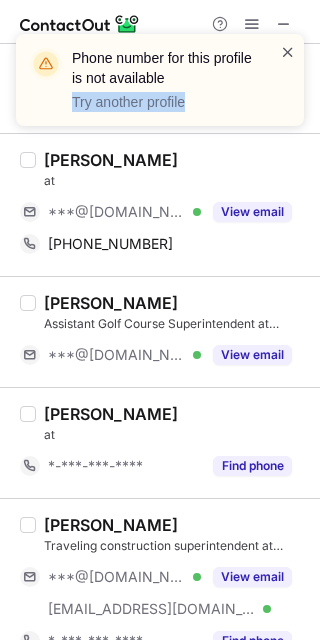 click at bounding box center (288, 52) 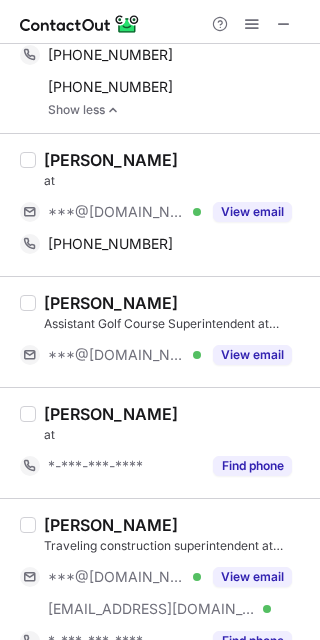 click on "Phone number for this profile is not available Try another profile Select all (25) David Sommer Construction Superintendent at Chris Woods Construction ***@hotmail.com Verified ***@yahoo.com Verified ***@chriswoodsconstruction.com Verified View email *-***-***-**** Find phone Gustavo Souza Field Manager at Tile It & More ***@tileitandmore.com Verified View email *-***-***-**** Find phone Yoshy Hernandez Supervisor at Ace Asphalt of the Southwest ***@aceasphalt.com Verified View email *-***-***-**** Find phone Christian Markey  at  *-***-***-**** Find phone Dave DeBellis General Superintendent at Sterling Construction ***@gmail.com Verified ***@sterlingconstruct.com Verified View email *-***-***-**** Find phone Maksym Kolishevych Project officer II at BRAVO - A Cooperative Company ***@gmail.com Verified ***@bravoinc.com Verified View email *-***-***-**** Find phone Carlos Mendoza Construction Superintendent at Details Custom Builders Inc. ***@gmail.com Verified ***@detailscustombuildersinc.com Verified Copy" at bounding box center [160, 320] 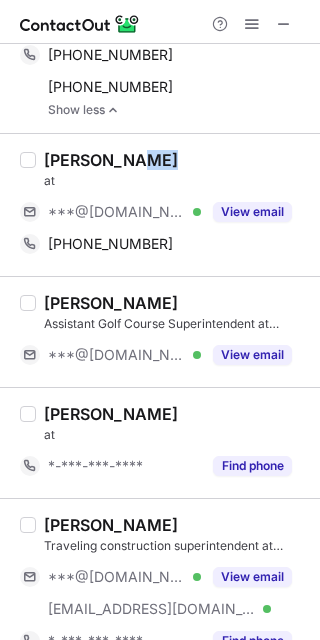 click on "Ken Bruner" at bounding box center [176, 160] 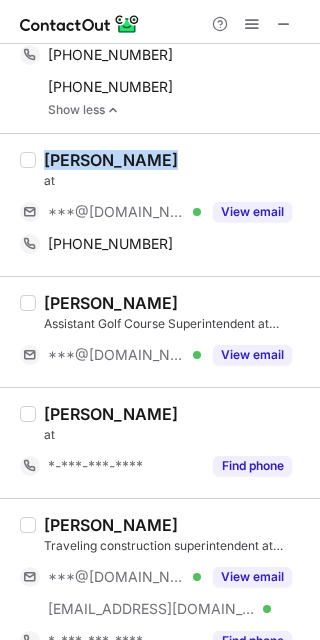 click on "Ken Bruner" at bounding box center [176, 160] 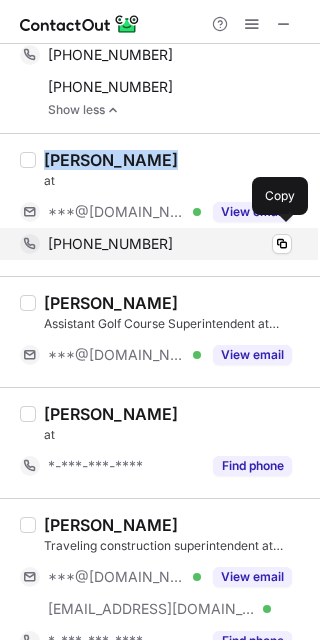 click on "+15743609832 Copy" at bounding box center [156, 244] 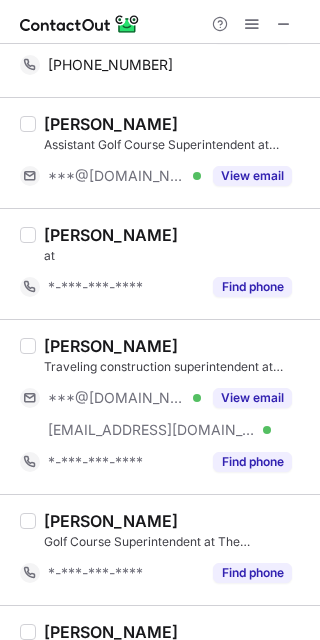 scroll, scrollTop: 2984, scrollLeft: 0, axis: vertical 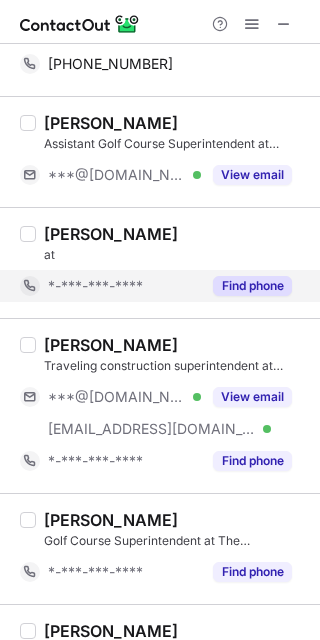 click on "Find phone" at bounding box center [252, 286] 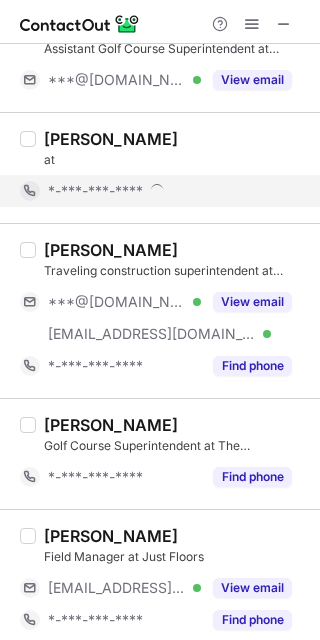 scroll, scrollTop: 3080, scrollLeft: 0, axis: vertical 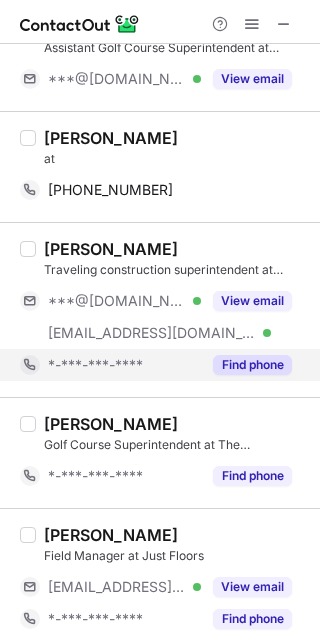 click on "Find phone" at bounding box center [252, 365] 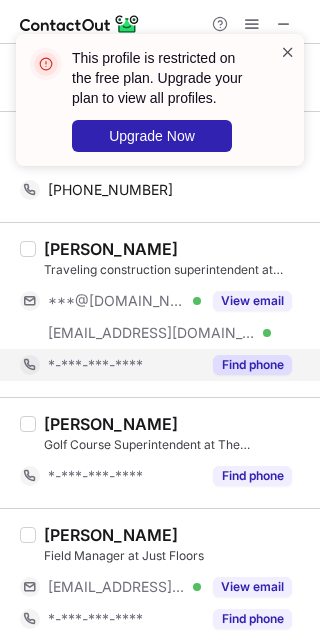 click at bounding box center [288, 52] 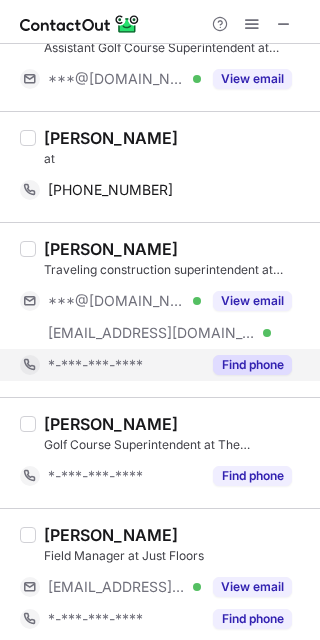 click on "Tyron Whillier" at bounding box center [176, 138] 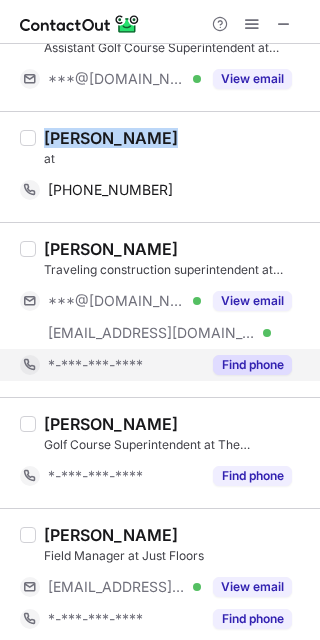 click on "Tyron Whillier" at bounding box center [176, 138] 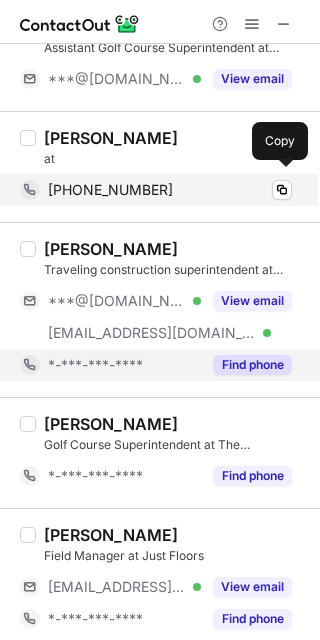 click on "+16236871120" at bounding box center [170, 190] 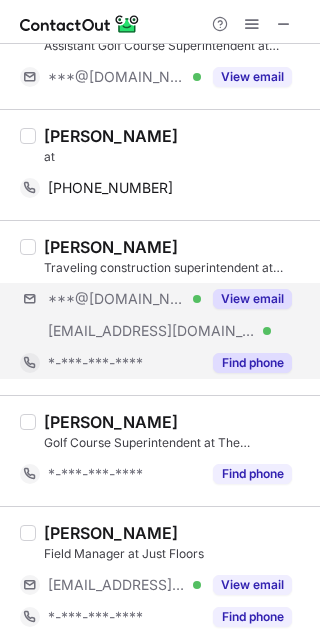 scroll, scrollTop: 3257, scrollLeft: 0, axis: vertical 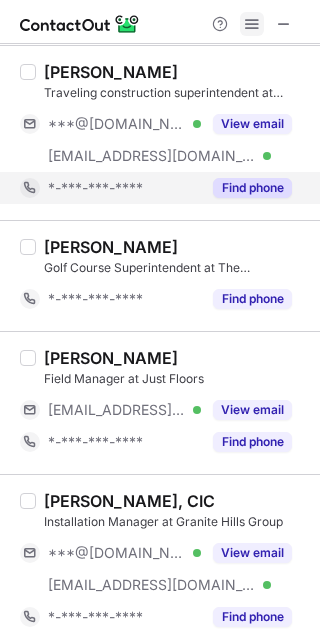 click at bounding box center [252, 24] 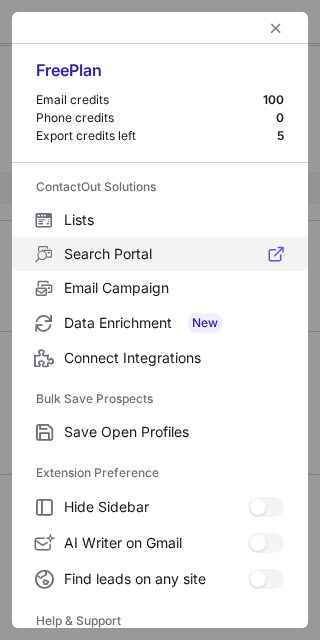scroll, scrollTop: 192, scrollLeft: 0, axis: vertical 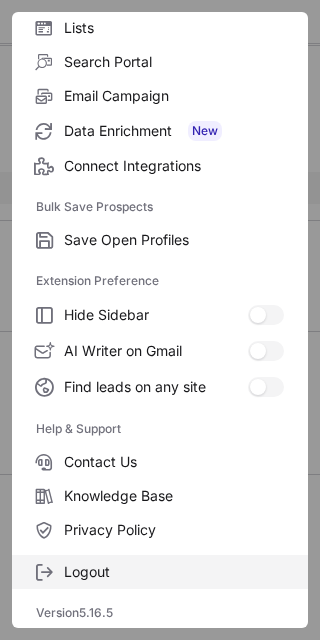 click on "Logout" at bounding box center (160, 572) 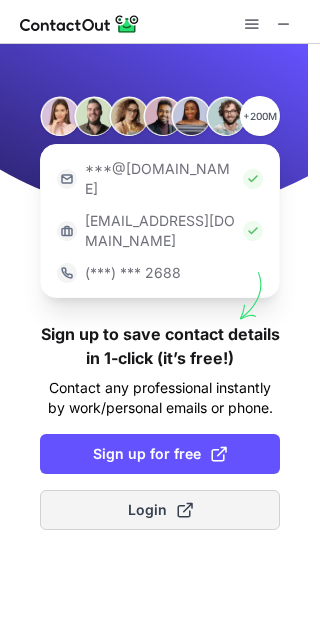 click at bounding box center (185, 510) 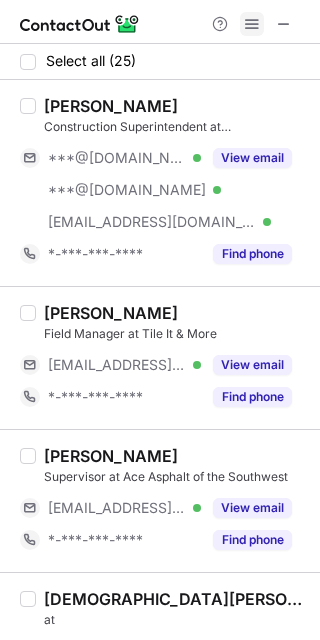 click at bounding box center [252, 24] 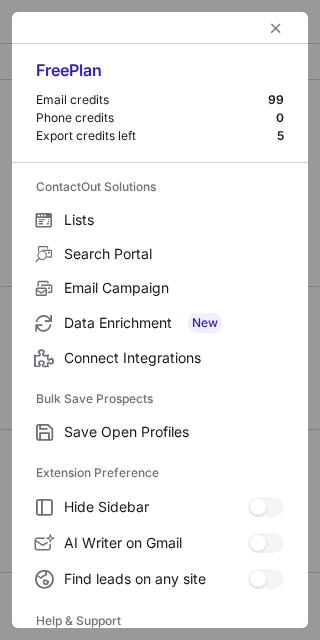 scroll, scrollTop: 192, scrollLeft: 0, axis: vertical 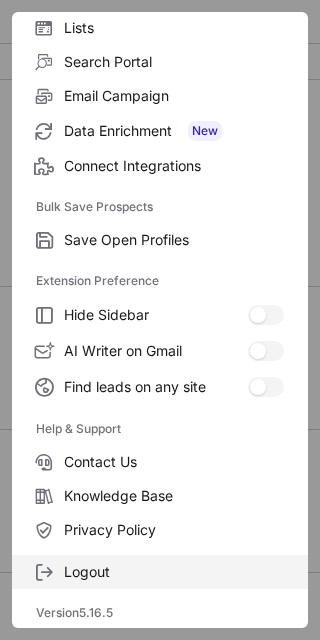 click on "Logout" at bounding box center [174, 572] 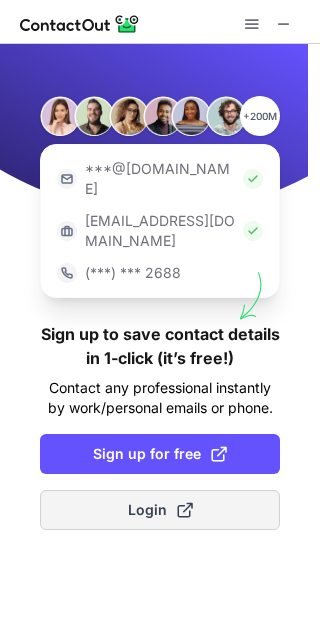 click on "Login" at bounding box center [160, 510] 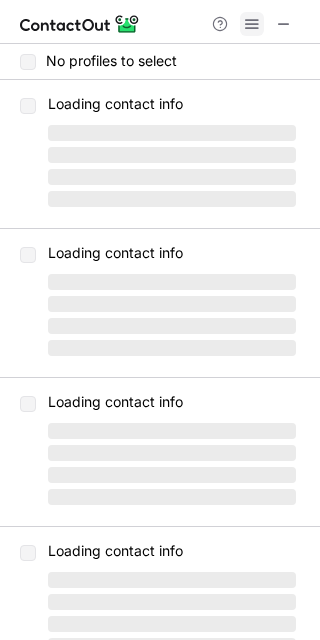 click at bounding box center (252, 24) 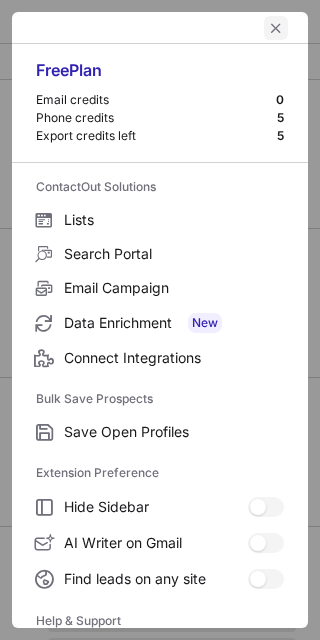 click at bounding box center (276, 28) 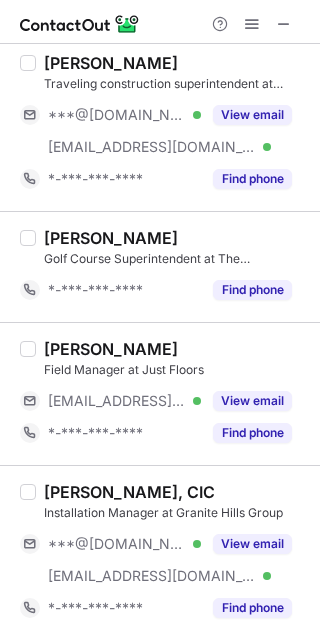 scroll, scrollTop: 3294, scrollLeft: 0, axis: vertical 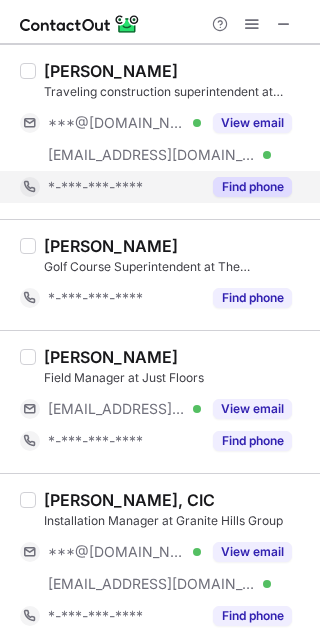 click on "Find phone" at bounding box center (252, 187) 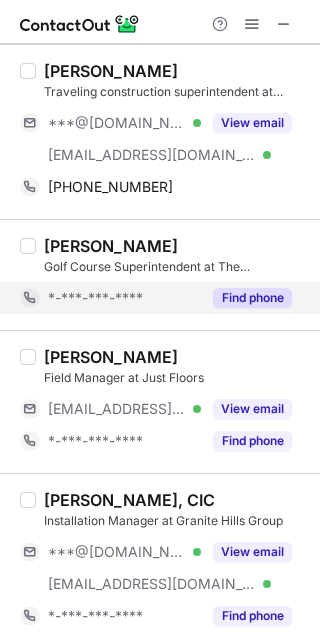 click on "Find phone" at bounding box center (252, 298) 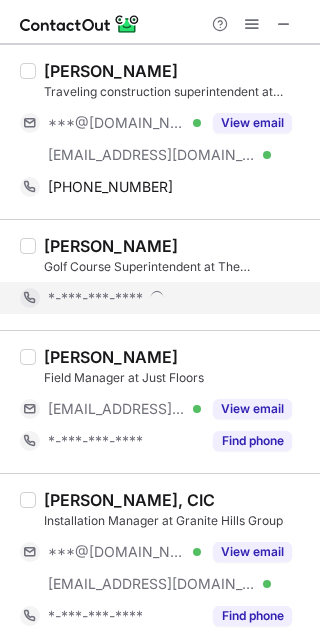click on "*-***-***-****" at bounding box center (170, 298) 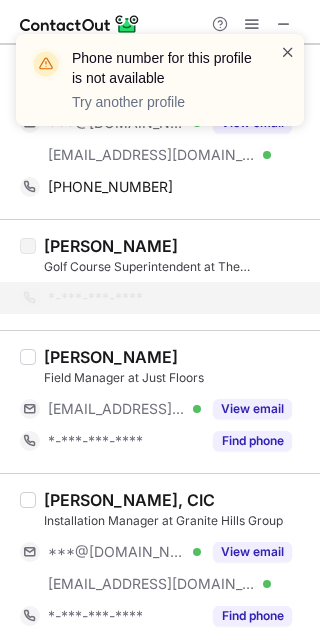 click at bounding box center [288, 52] 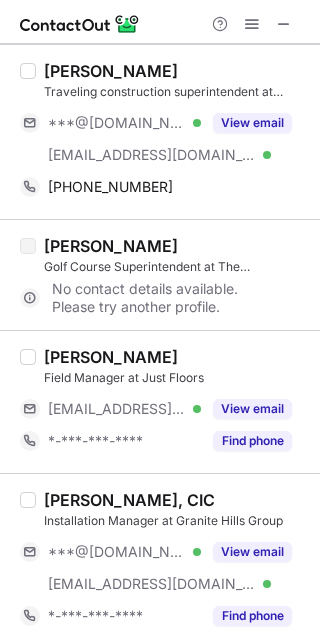 click on "Stewart Stephens IV" at bounding box center [176, 71] 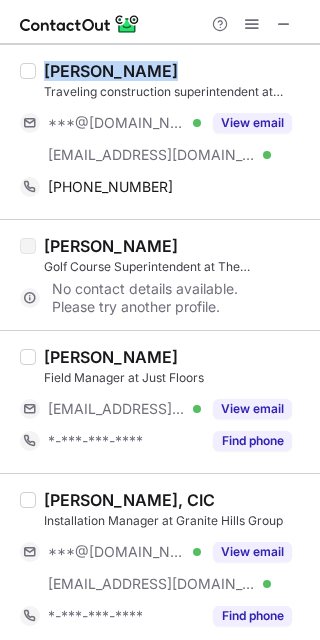 click on "Stewart Stephens IV" at bounding box center (176, 71) 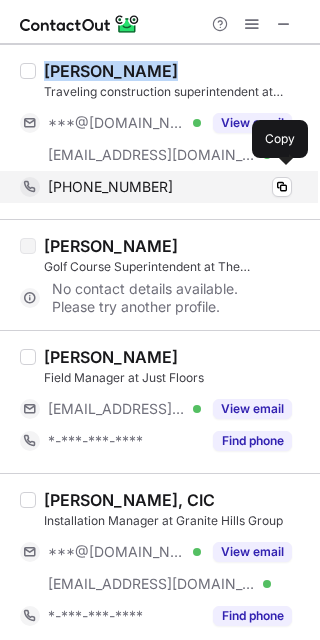 click on "+18438100530" at bounding box center (170, 187) 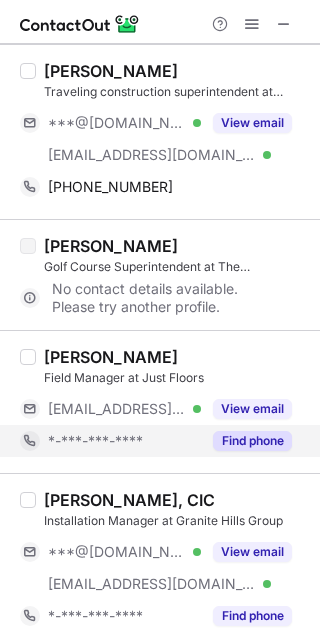 click on "Find phone" at bounding box center (252, 441) 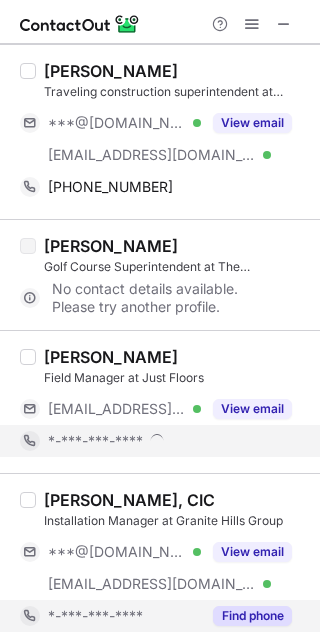 click on "Find phone" at bounding box center [252, 616] 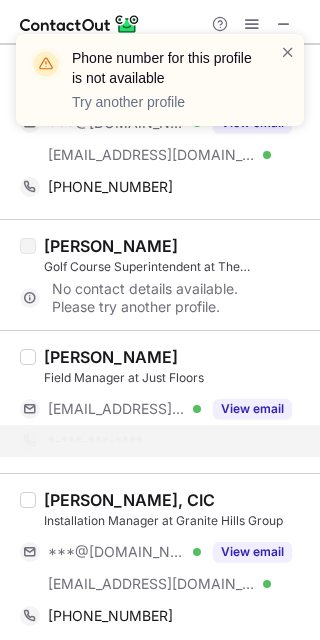 click on "Grant Brewer, CIC" at bounding box center [176, 500] 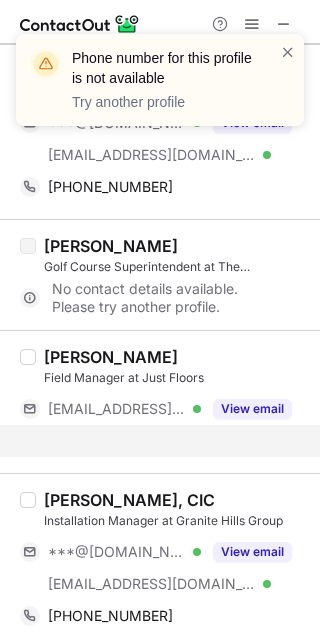click on "Grant Brewer, CIC" at bounding box center [176, 500] 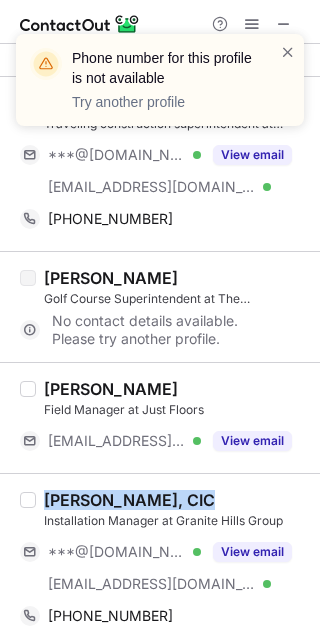 click on "Grant Brewer, CIC" at bounding box center (176, 500) 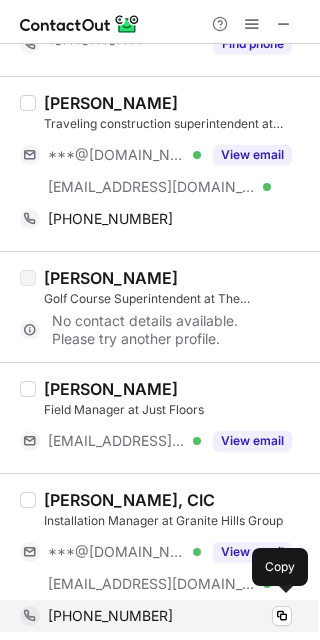 click on "+13363384876 Copy" at bounding box center (156, 616) 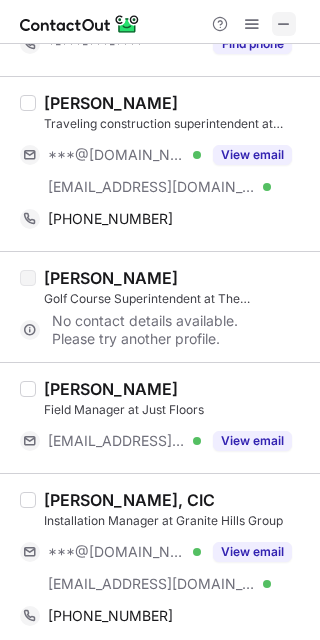 click at bounding box center (284, 24) 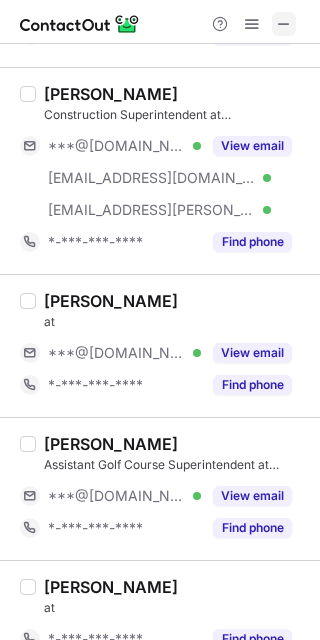 scroll, scrollTop: 3862, scrollLeft: 0, axis: vertical 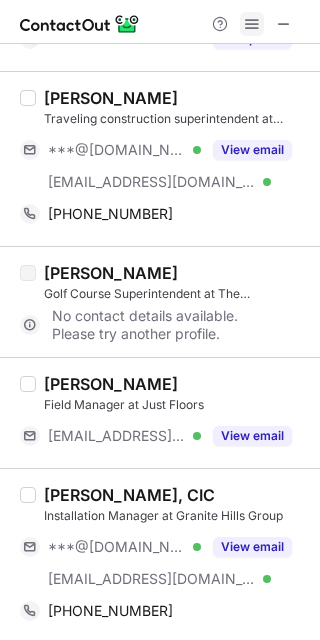 click at bounding box center [252, 24] 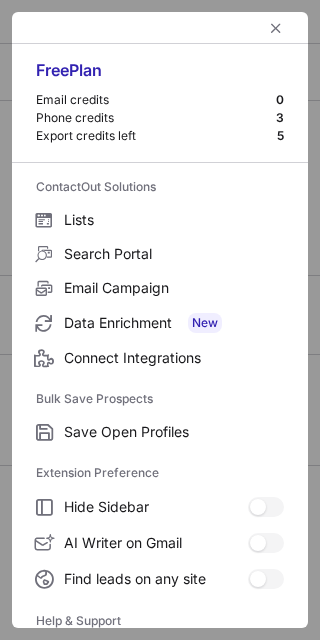 scroll, scrollTop: 3230, scrollLeft: 0, axis: vertical 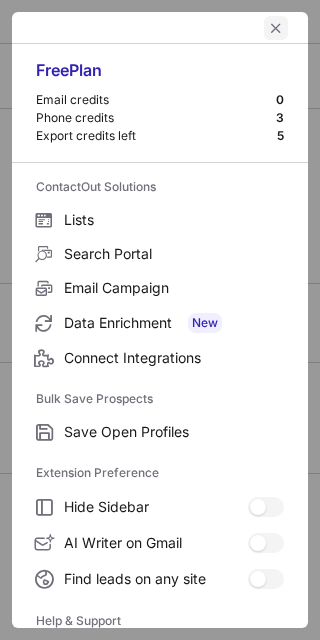 click at bounding box center (276, 28) 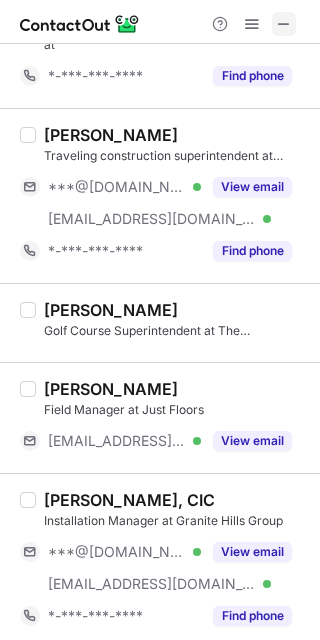 click at bounding box center [284, 24] 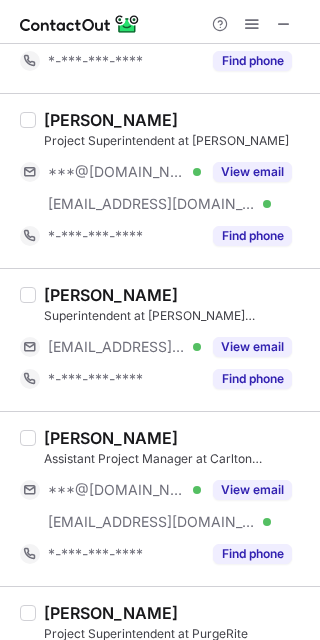scroll, scrollTop: 0, scrollLeft: 0, axis: both 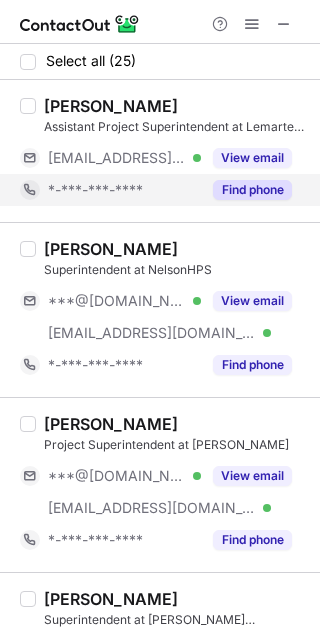 click on "Find phone" at bounding box center (252, 190) 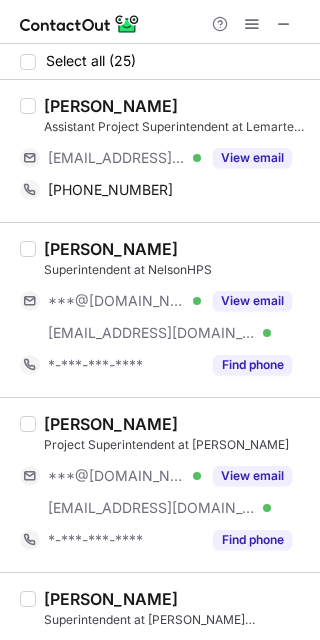 click on "Ahmed ELWASIF Assistant Project Superintendent at Lemartec Corporation, a MasTec company ***@lemartec.com Verified View email +17864835875 Copy" at bounding box center (160, 151) 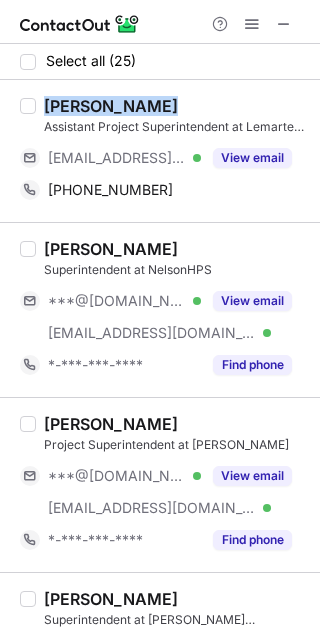 click on "Ahmed ELWASIF Assistant Project Superintendent at Lemartec Corporation, a MasTec company ***@lemartec.com Verified View email +17864835875 Copy" at bounding box center (160, 151) 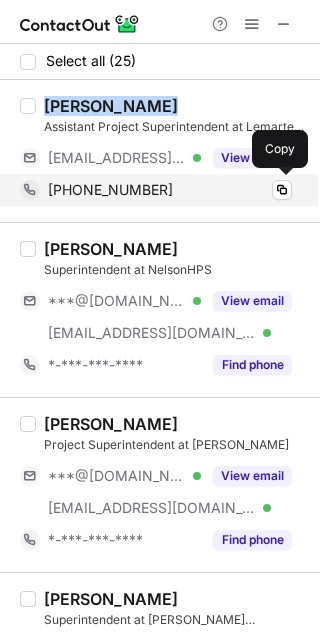 click on "+17864835875" at bounding box center [170, 190] 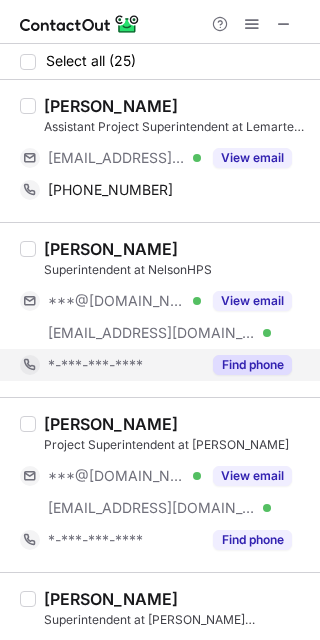 click on "Find phone" at bounding box center (252, 365) 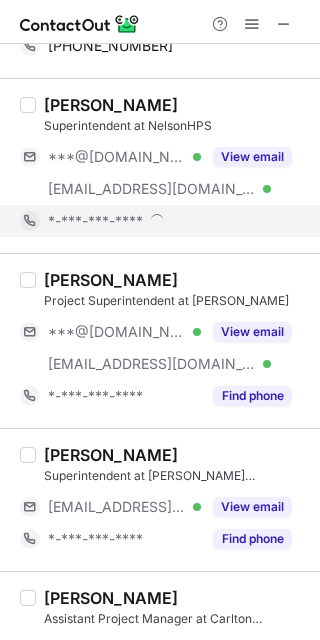 scroll, scrollTop: 145, scrollLeft: 0, axis: vertical 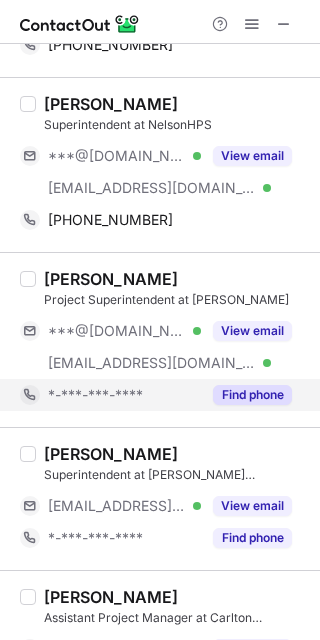 click on "Find phone" at bounding box center (252, 395) 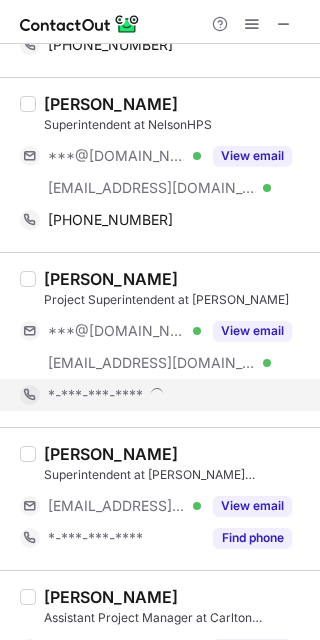 click on "Rick Browning Superintendent at NelsonHPS ***@hotmail.com Verified ***@nelsonhps.com Verified View email +17148376900 Copy" at bounding box center [160, 164] 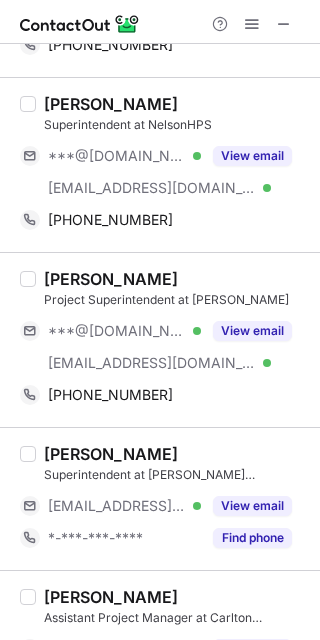 click on "Rick Browning Superintendent at NelsonHPS ***@hotmail.com Verified ***@nelsonhps.com Verified View email +17148376900 Copy" at bounding box center (160, 164) 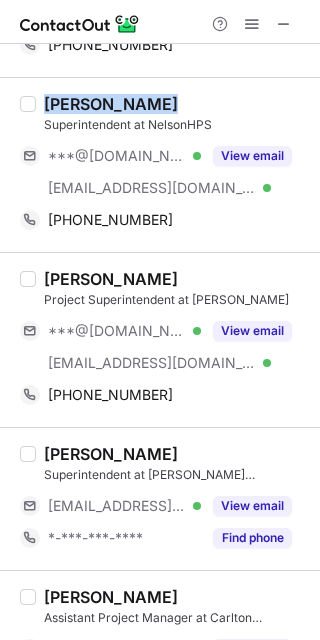 click on "Rick Browning Superintendent at NelsonHPS ***@hotmail.com Verified ***@nelsonhps.com Verified View email +17148376900 Copy" at bounding box center (160, 164) 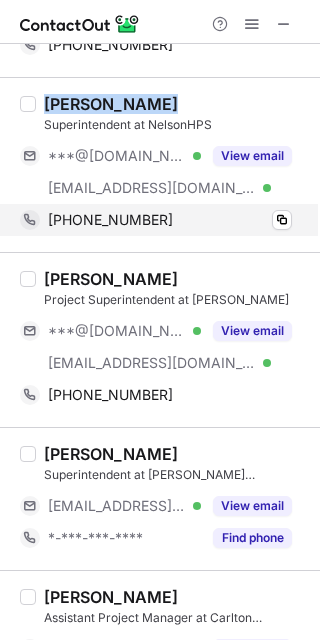click on "+17148376900" at bounding box center [170, 220] 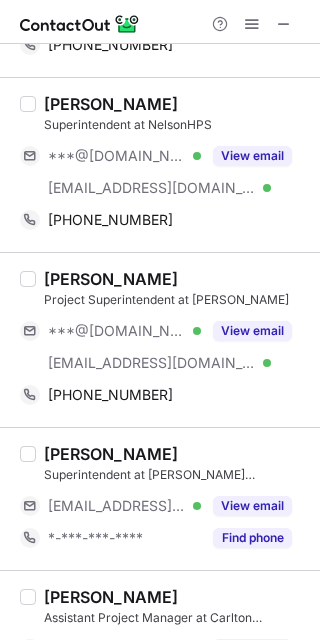 click on "Eric Vandewater" at bounding box center [176, 279] 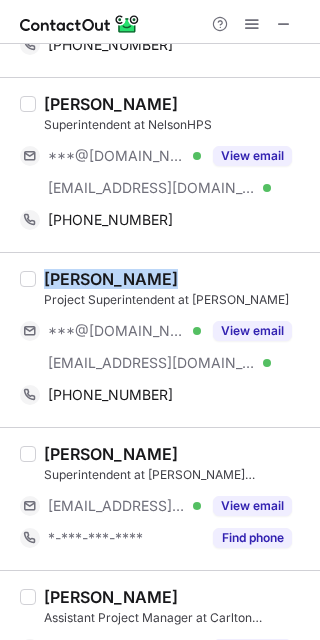 click on "Eric Vandewater" at bounding box center (176, 279) 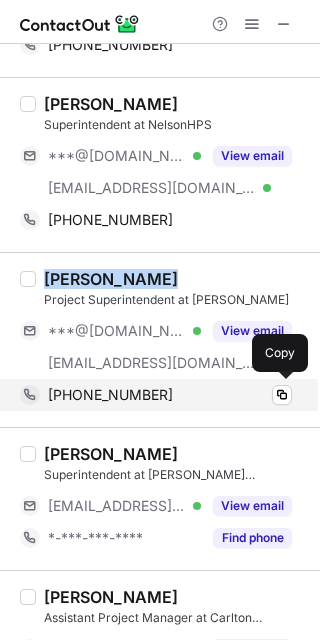click on "+12482104211" at bounding box center (170, 395) 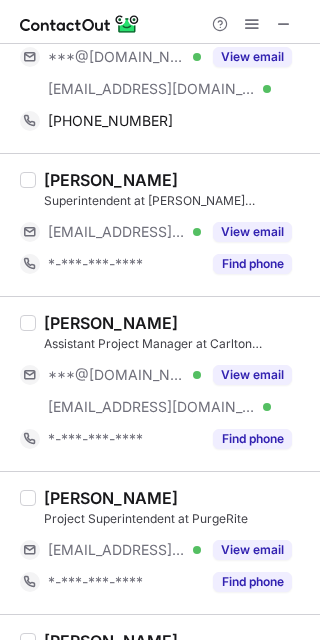 scroll, scrollTop: 424, scrollLeft: 0, axis: vertical 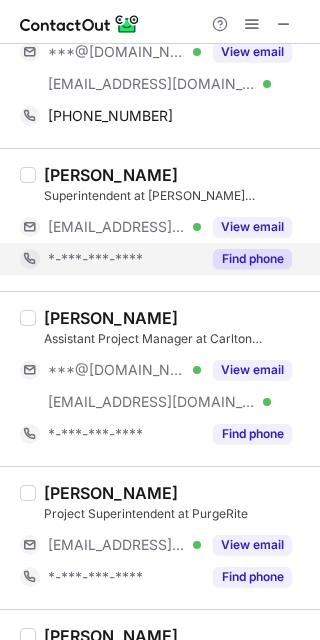 click on "Find phone" at bounding box center (252, 259) 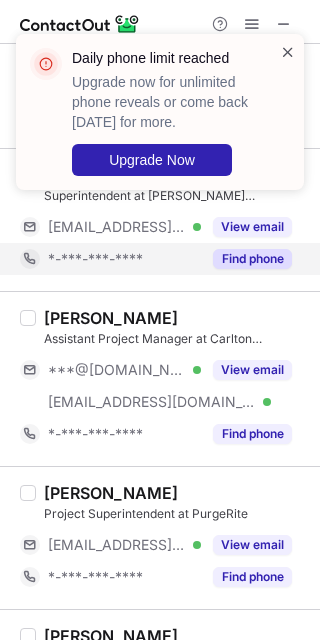 click at bounding box center (288, 52) 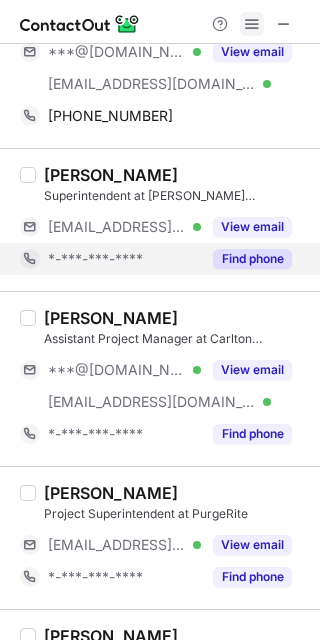 click at bounding box center [252, 24] 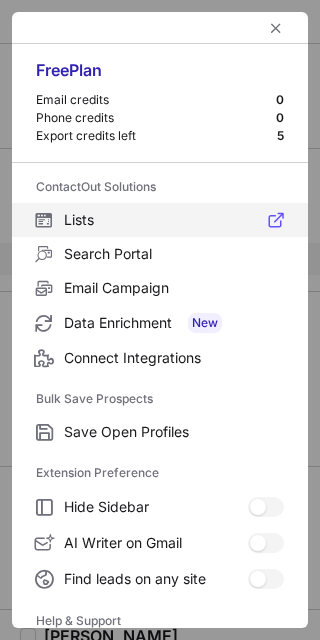 scroll, scrollTop: 192, scrollLeft: 0, axis: vertical 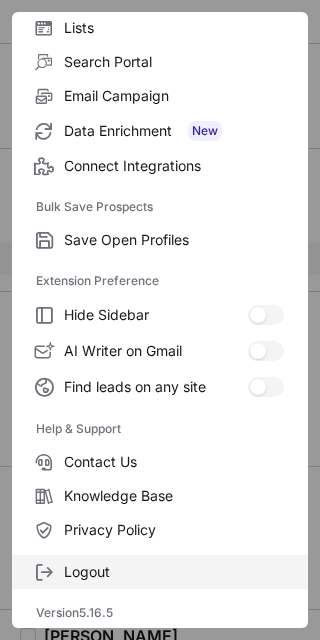 click on "Logout" at bounding box center (174, 572) 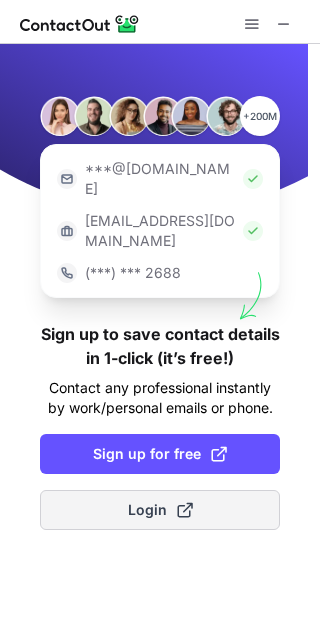 click on "Login" at bounding box center [160, 510] 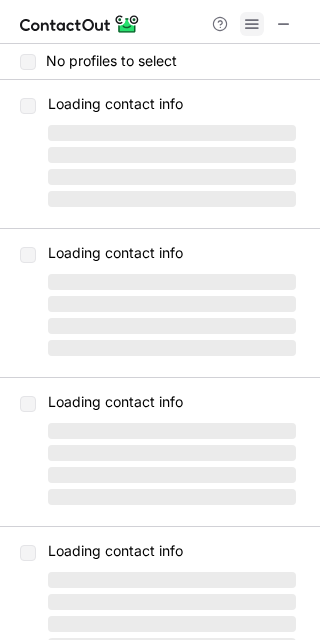 click at bounding box center (252, 24) 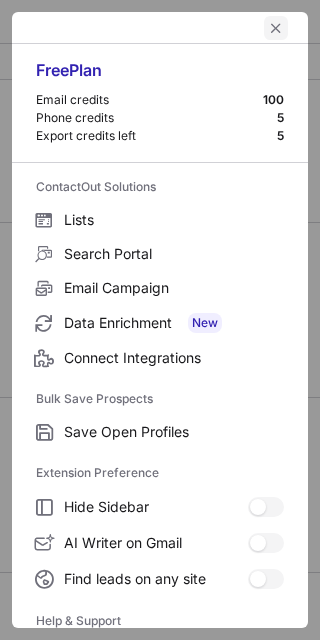 click at bounding box center [276, 28] 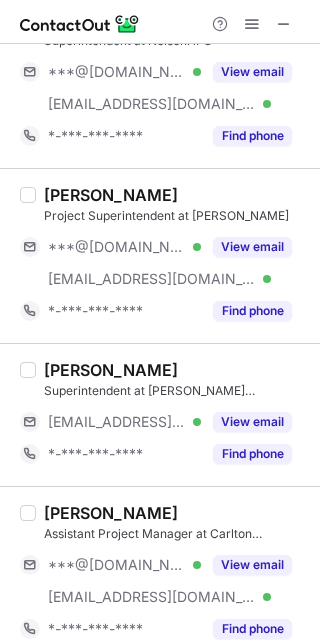 scroll, scrollTop: 230, scrollLeft: 0, axis: vertical 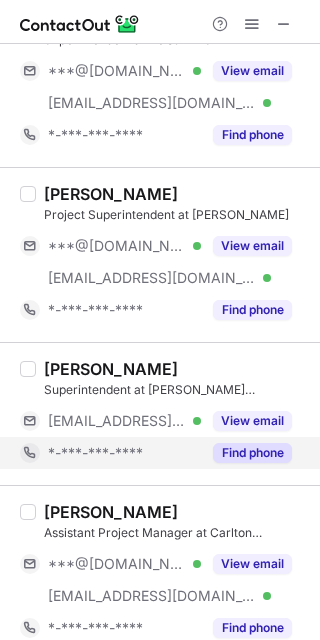 click on "Find phone" at bounding box center (252, 453) 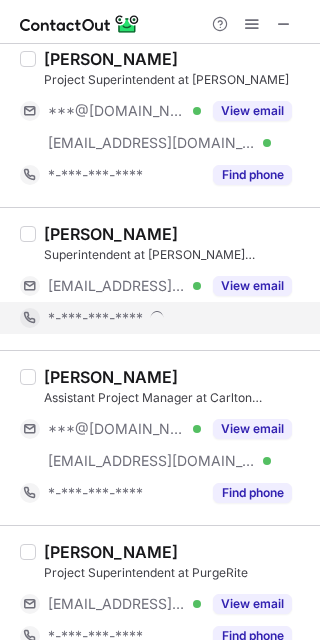 scroll, scrollTop: 366, scrollLeft: 0, axis: vertical 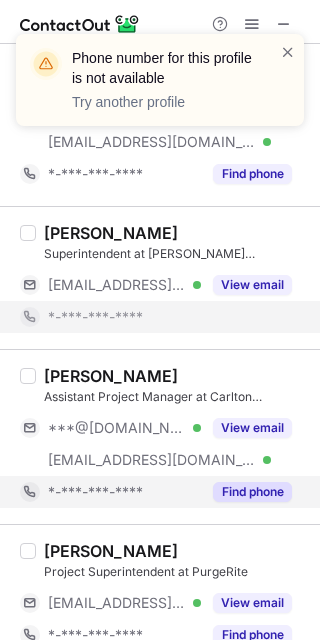 click on "Find phone" at bounding box center (252, 492) 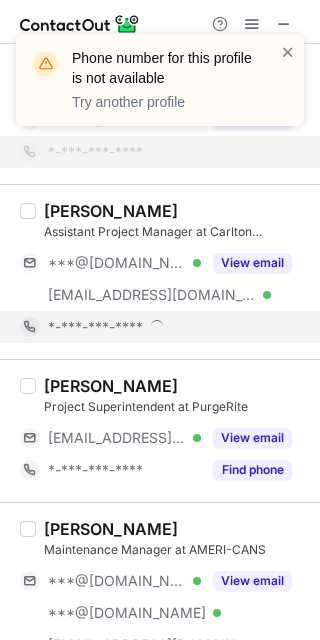 scroll, scrollTop: 532, scrollLeft: 0, axis: vertical 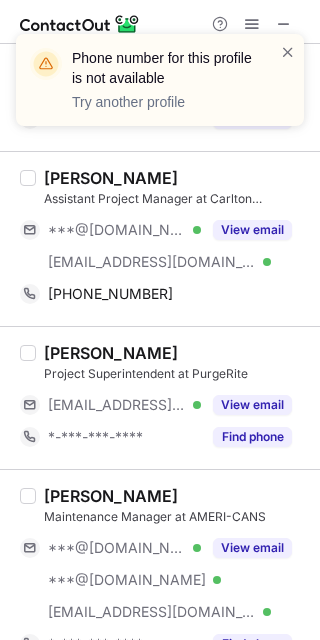 click on "Nic Leon Maintenance Manager at AMERI-CANS ***@aol.com Verified ***@yahoo.com Verified ***@titanmech.net Verified View email *-***-***-**** Find phone" at bounding box center [160, 572] 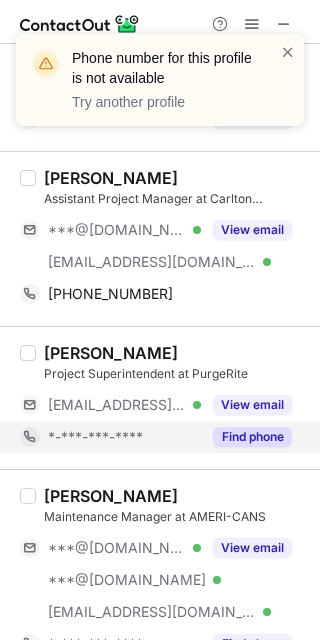 click on "Find phone" at bounding box center [252, 437] 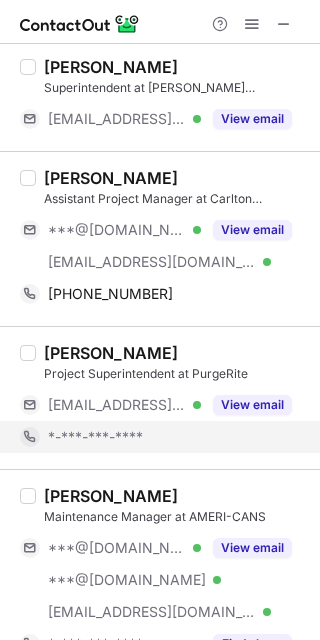 click on "Zaid Kaseer" at bounding box center [176, 178] 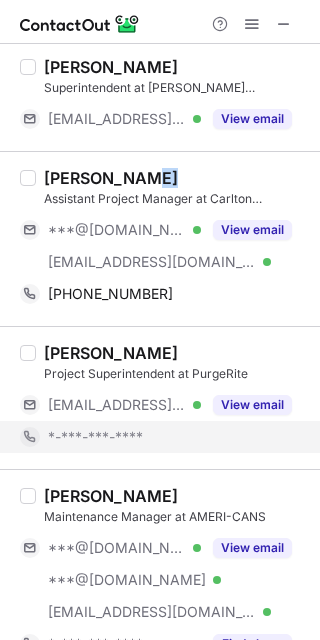click on "Zaid Kaseer" at bounding box center (176, 178) 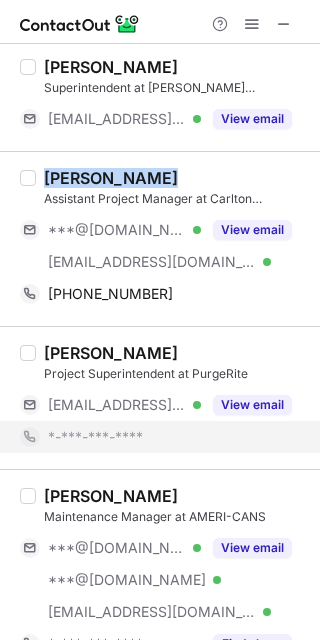 click on "Zaid Kaseer" at bounding box center (176, 178) 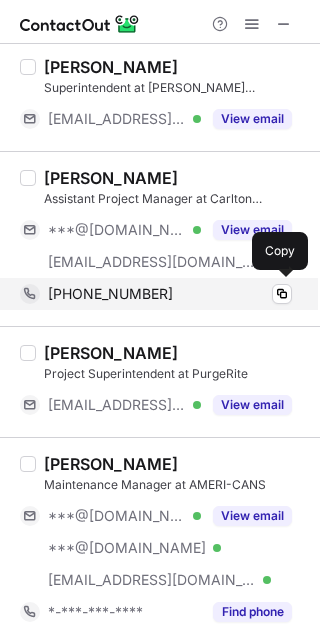 click on "+19047962103" at bounding box center [170, 294] 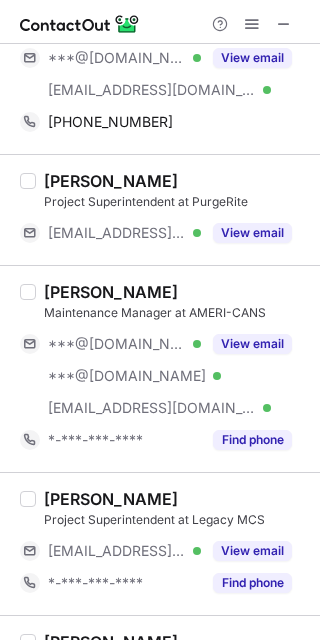 scroll, scrollTop: 744, scrollLeft: 0, axis: vertical 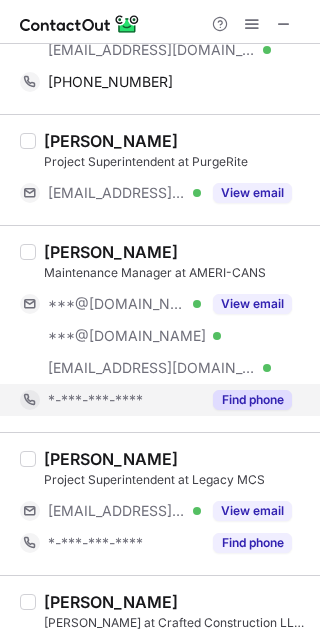 click on "Find phone" at bounding box center [252, 400] 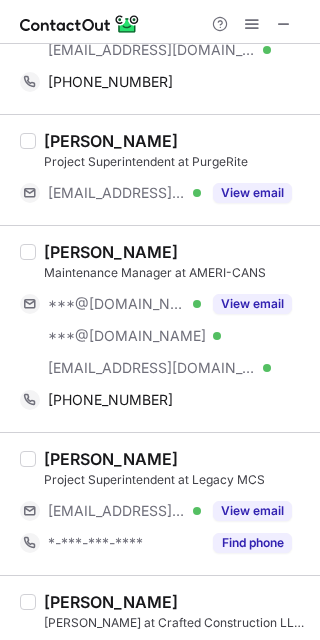 click on "Nic Leon" at bounding box center [176, 252] 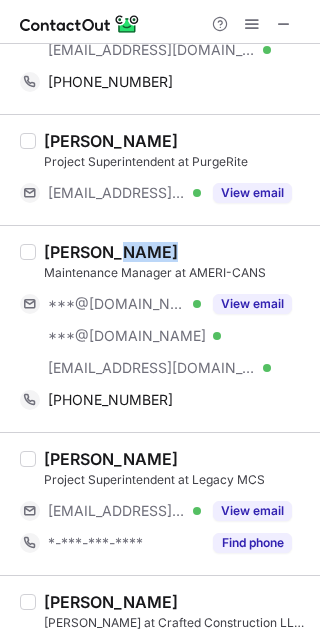 click on "Nic Leon" at bounding box center (176, 252) 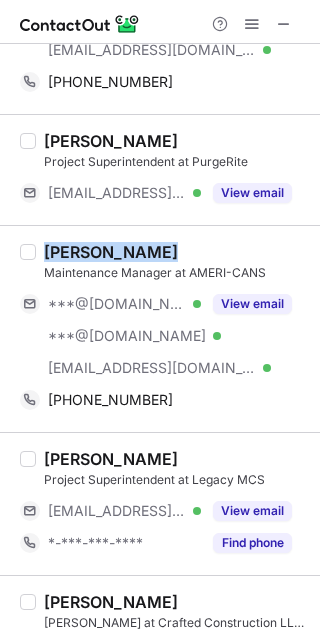 click on "Nic Leon" at bounding box center [176, 252] 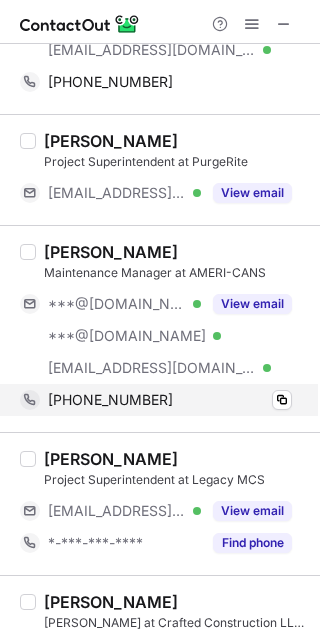 click on "+15713306788 Copy" at bounding box center [156, 400] 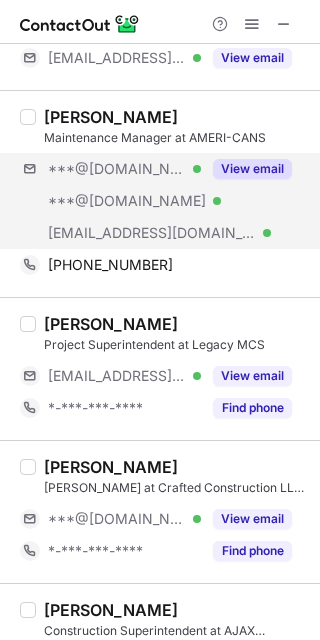 scroll, scrollTop: 940, scrollLeft: 0, axis: vertical 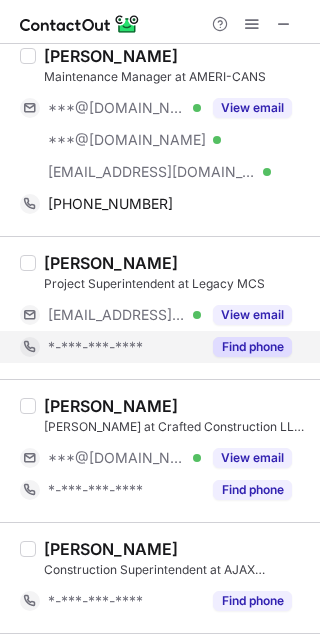 click on "Find phone" at bounding box center (252, 347) 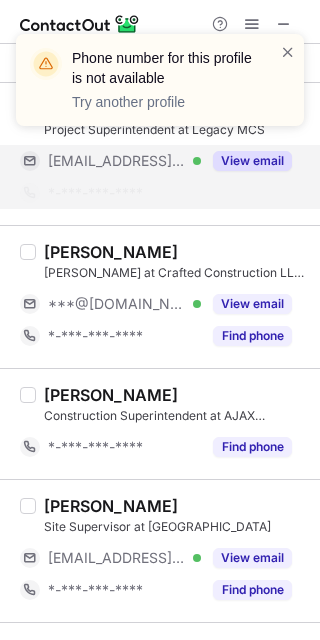 scroll, scrollTop: 1095, scrollLeft: 0, axis: vertical 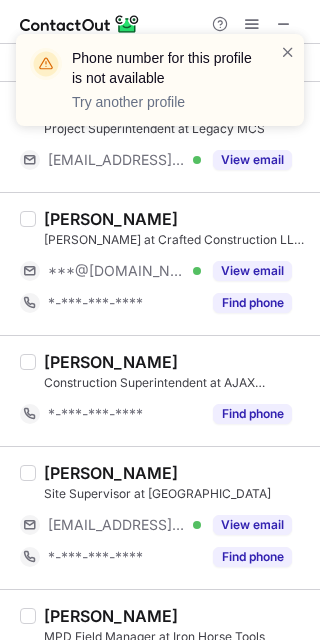click on "Wade Kyllonen Carpenter at Crafted Construction LLC MN ***@gmail.com Verified View email *-***-***-**** Find phone" at bounding box center [160, 263] 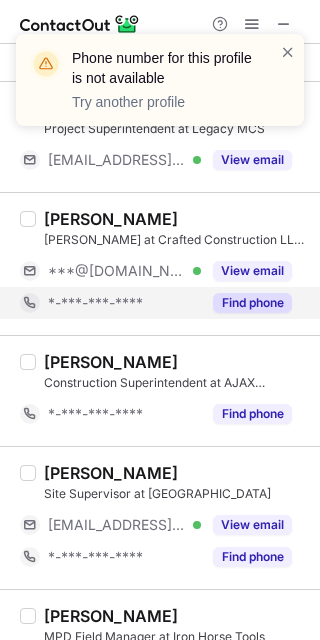 click on "Find phone" at bounding box center [252, 303] 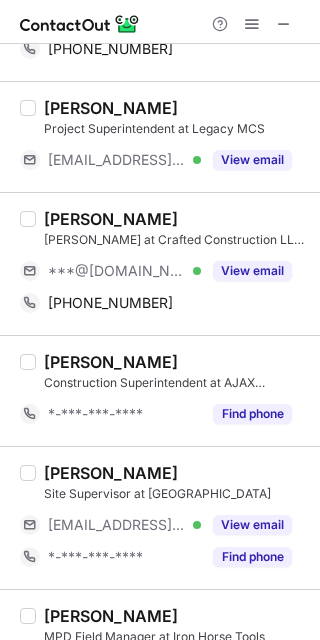 click on "Wade Kyllonen" at bounding box center [176, 219] 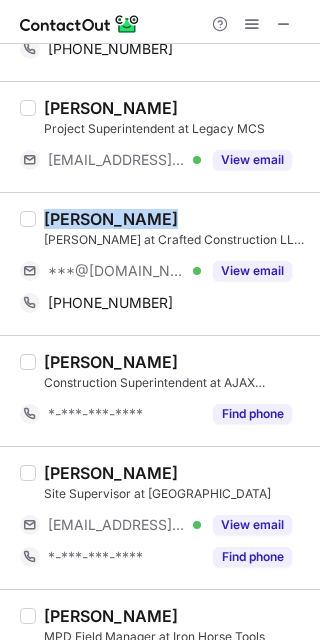 click on "Wade Kyllonen" at bounding box center [176, 219] 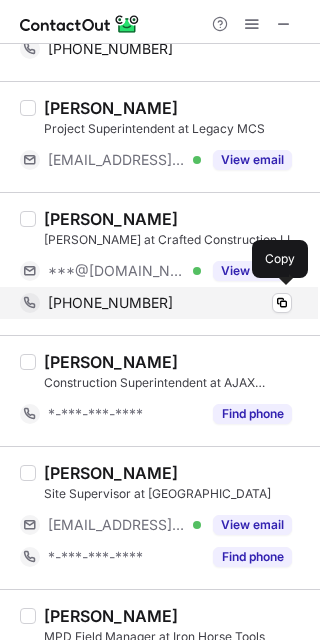 click on "+14064718758 Copy" at bounding box center [156, 303] 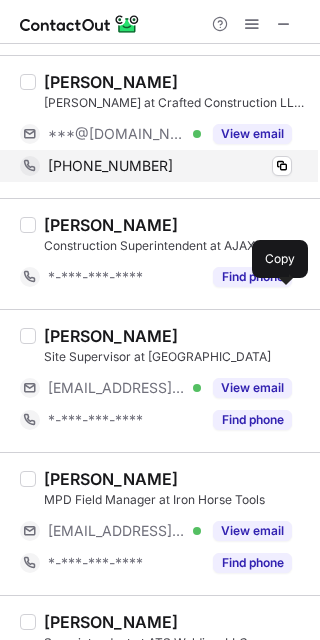 scroll, scrollTop: 1235, scrollLeft: 0, axis: vertical 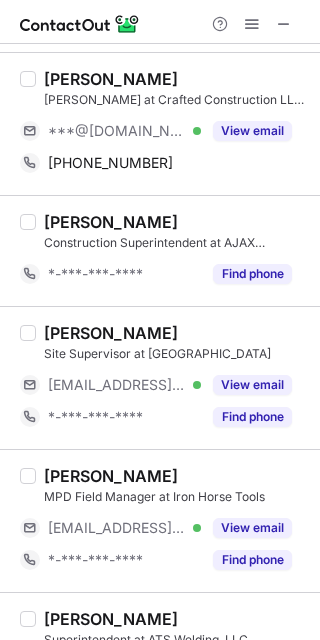 drag, startPoint x: 242, startPoint y: 268, endPoint x: 238, endPoint y: 252, distance: 16.492422 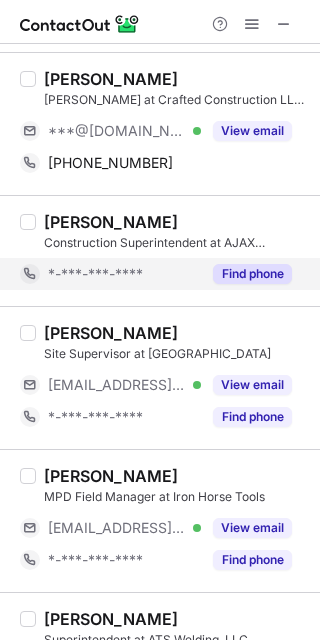 click on "Find phone" at bounding box center [252, 274] 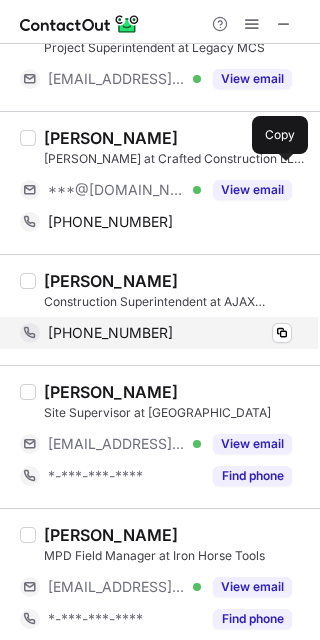 scroll, scrollTop: 1174, scrollLeft: 0, axis: vertical 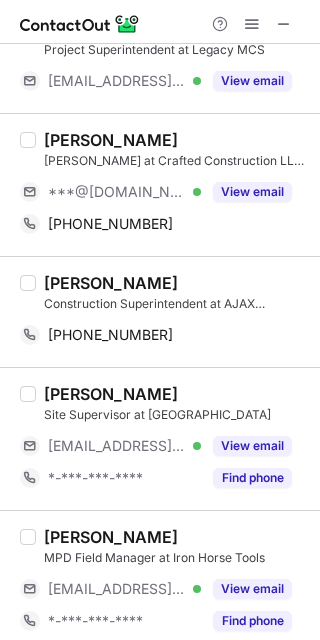click on "Miles T. Johnson" at bounding box center (176, 283) 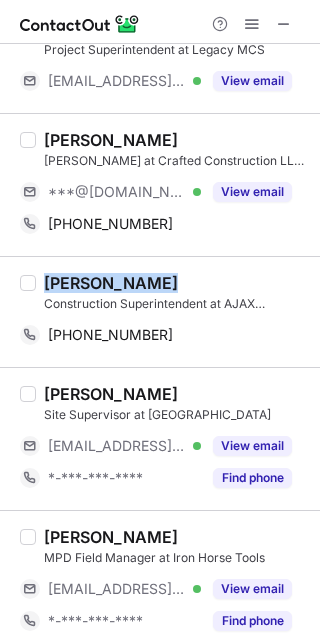 click on "Miles T. Johnson" at bounding box center [176, 283] 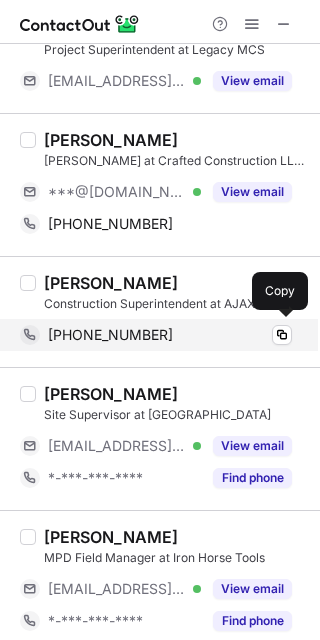 click on "+12294248659" at bounding box center (170, 335) 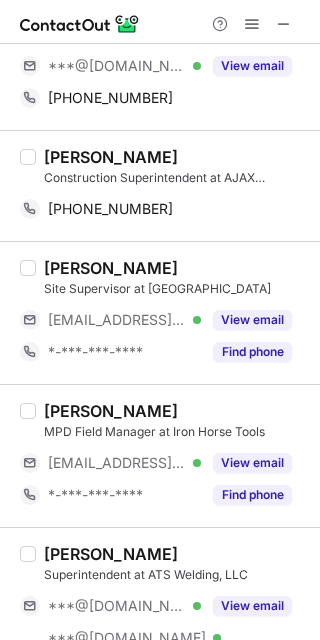 scroll, scrollTop: 1358, scrollLeft: 0, axis: vertical 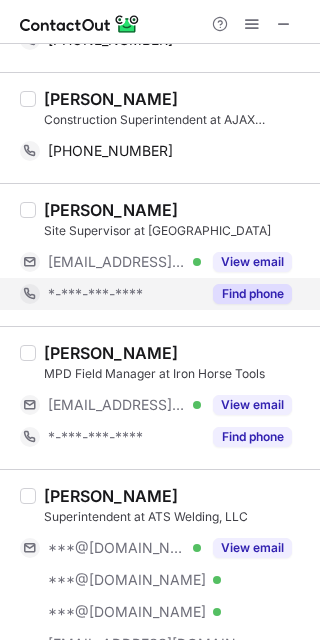click on "Find phone" at bounding box center [252, 294] 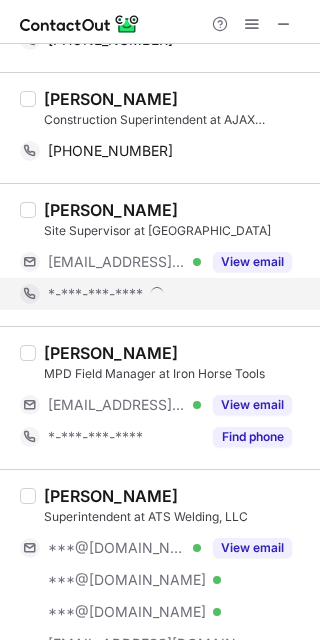 scroll, scrollTop: 1478, scrollLeft: 0, axis: vertical 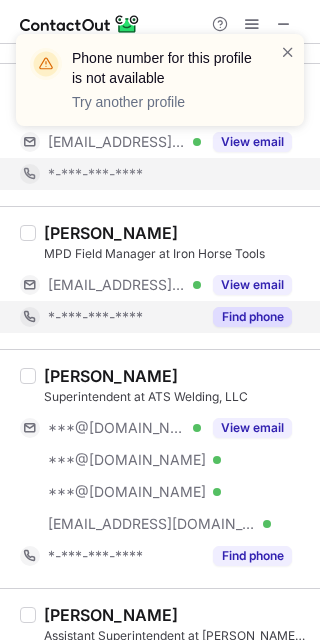 click on "Find phone" at bounding box center (252, 317) 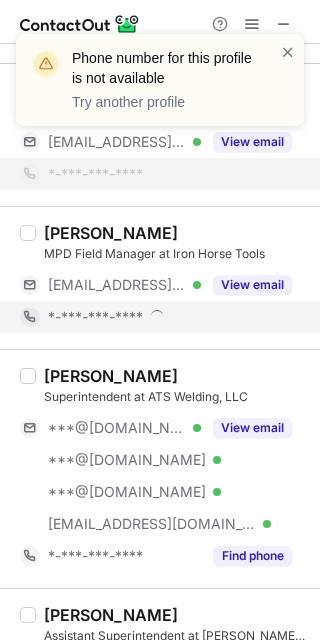 scroll, scrollTop: 1530, scrollLeft: 0, axis: vertical 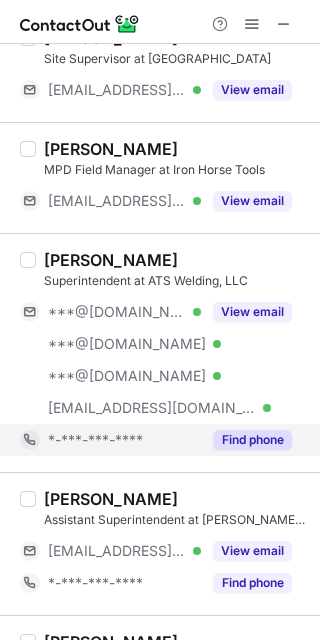 click on "Find phone" at bounding box center [252, 440] 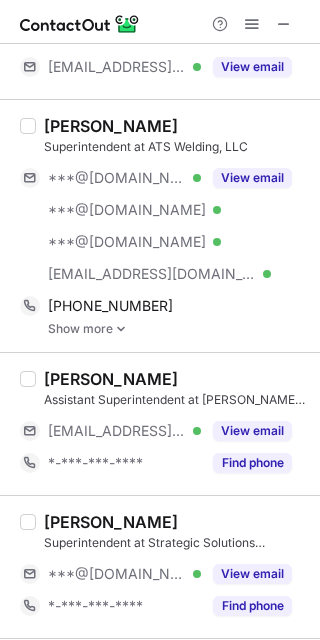 scroll, scrollTop: 1665, scrollLeft: 0, axis: vertical 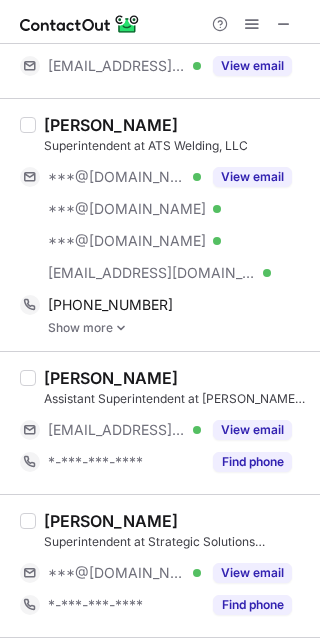 click on "Clifford Mott" at bounding box center [176, 125] 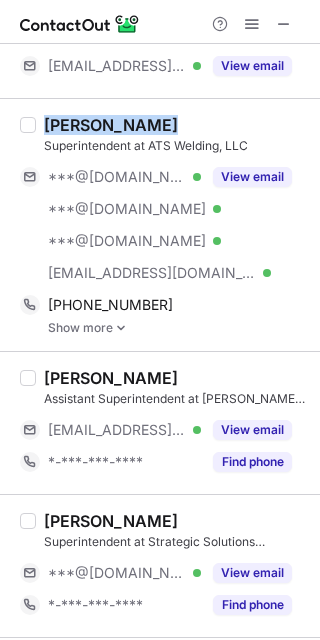 click on "Clifford Mott" at bounding box center [176, 125] 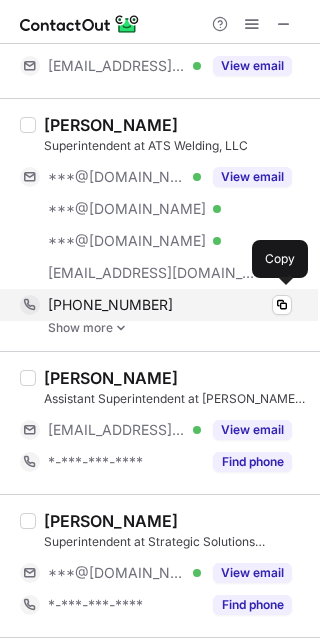 click on "+14099268019" at bounding box center [170, 305] 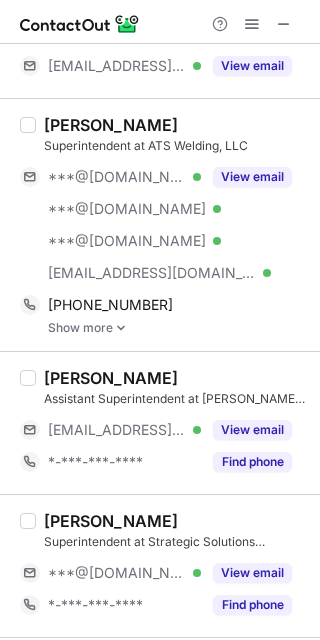 click at bounding box center (121, 328) 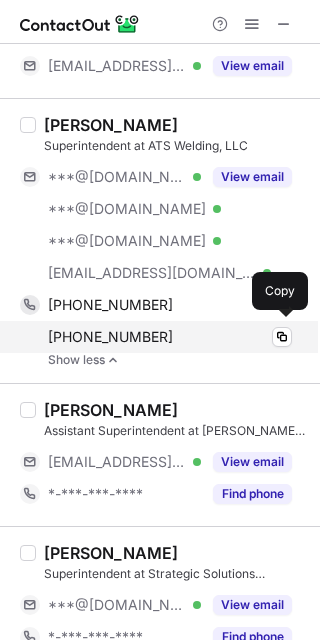 click on "+19703944519 Copy" at bounding box center [156, 337] 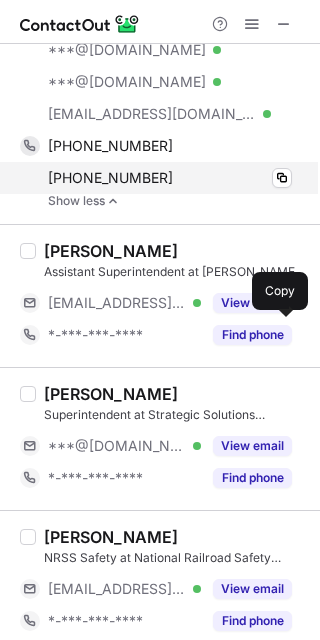 scroll, scrollTop: 1827, scrollLeft: 0, axis: vertical 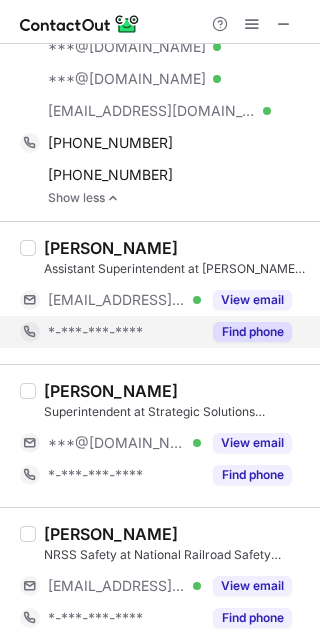 click on "Find phone" at bounding box center (252, 332) 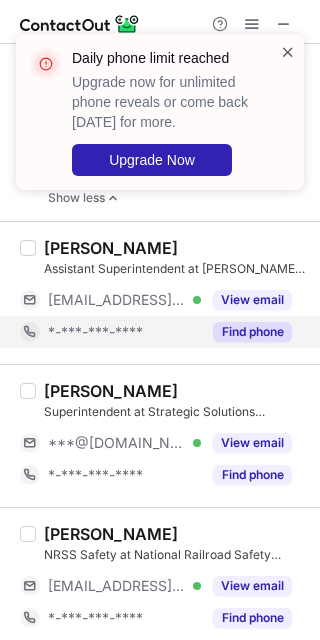 click at bounding box center (288, 52) 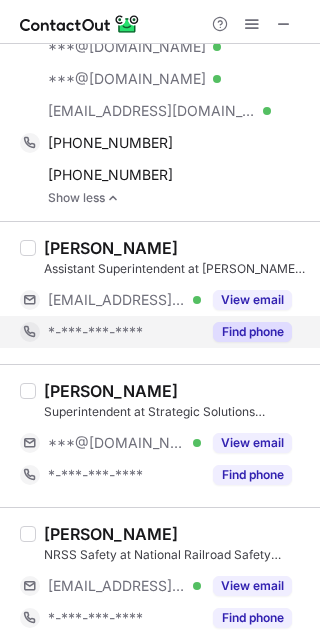 click on "Daily phone limit reached Upgrade now for unlimited phone reveals or come back tomorrow for more. Upgrade Now" at bounding box center [160, 34] 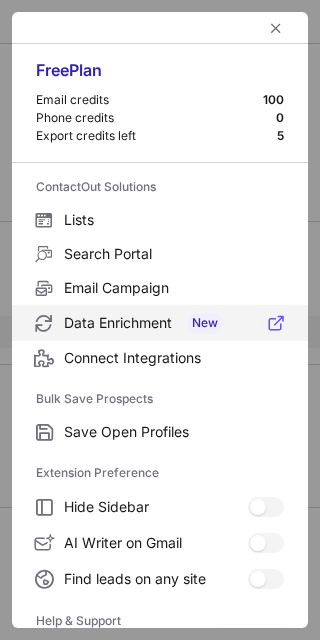 scroll, scrollTop: 192, scrollLeft: 0, axis: vertical 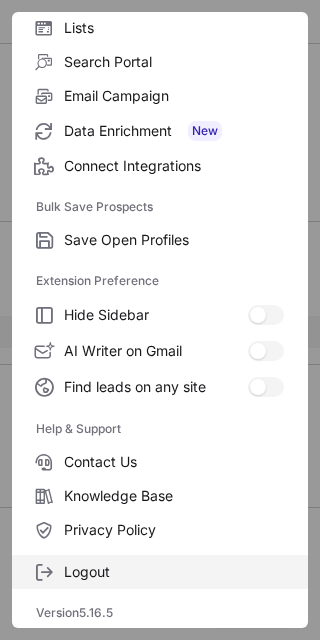 click on "Logout" at bounding box center [174, 572] 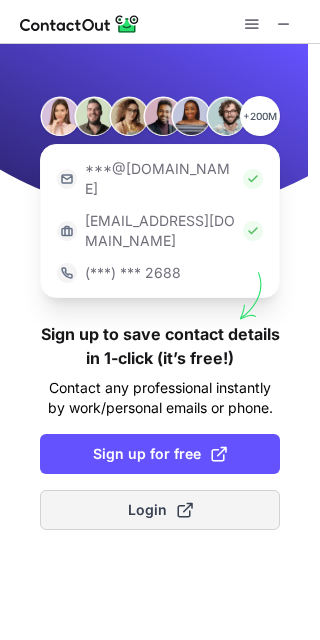 click at bounding box center [185, 510] 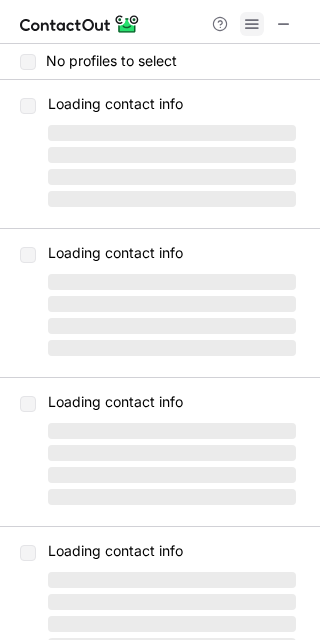 click at bounding box center (252, 24) 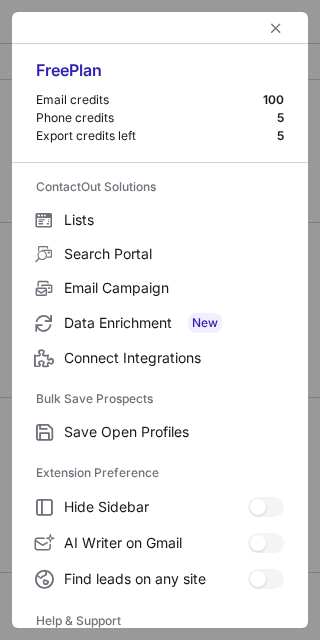 scroll, scrollTop: 192, scrollLeft: 0, axis: vertical 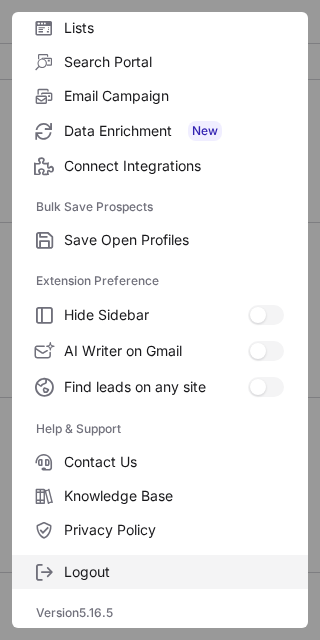 click on "Logout" at bounding box center [174, 572] 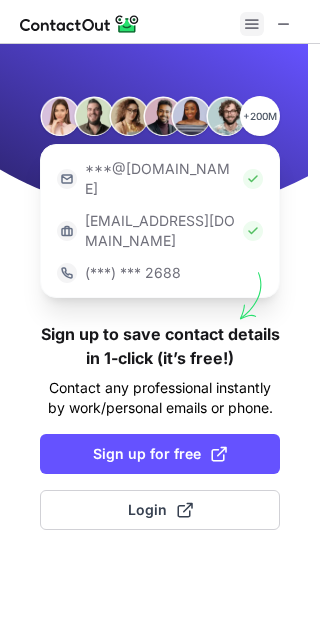 click at bounding box center (252, 24) 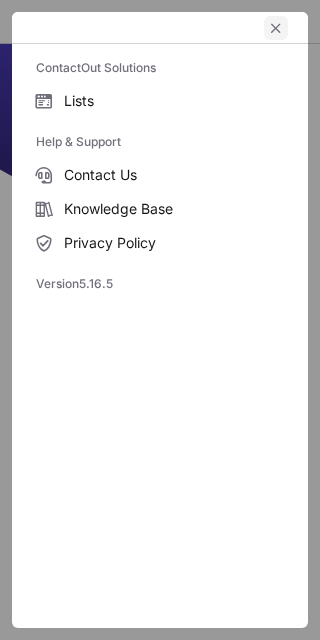 click at bounding box center (276, 28) 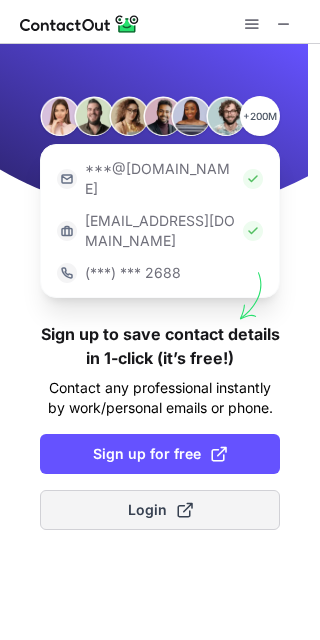 click on "Login" at bounding box center (160, 510) 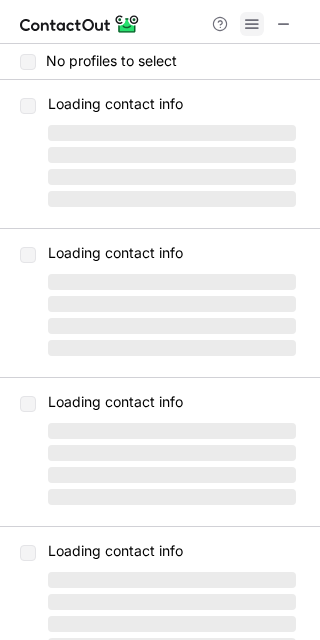 click at bounding box center (252, 24) 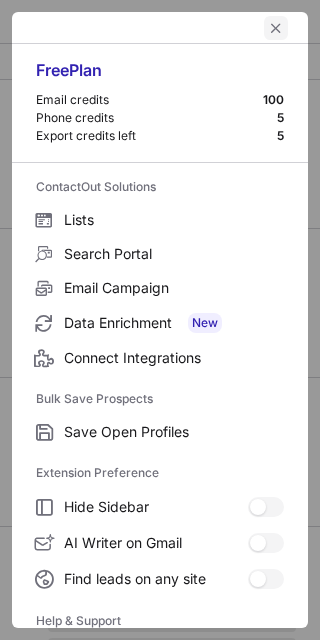 click at bounding box center (276, 28) 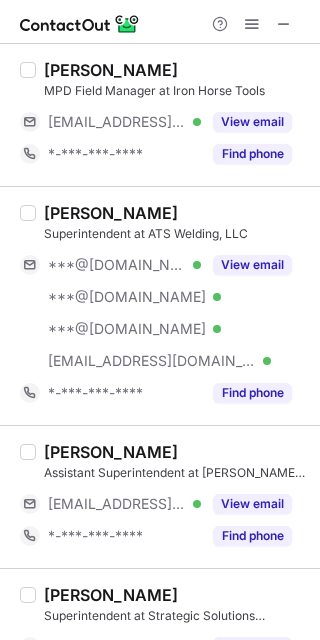 scroll, scrollTop: 1841, scrollLeft: 0, axis: vertical 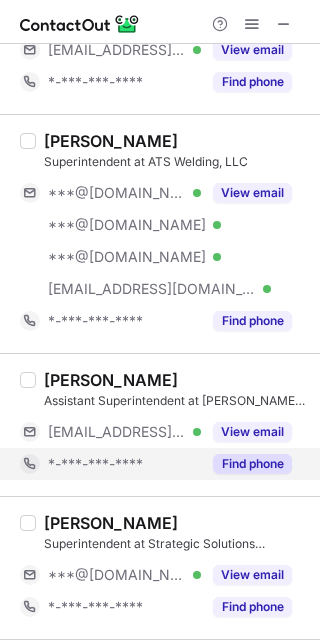 click on "Find phone" at bounding box center (252, 464) 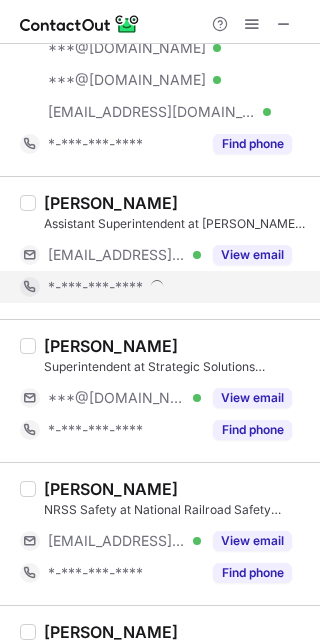 scroll, scrollTop: 1993, scrollLeft: 0, axis: vertical 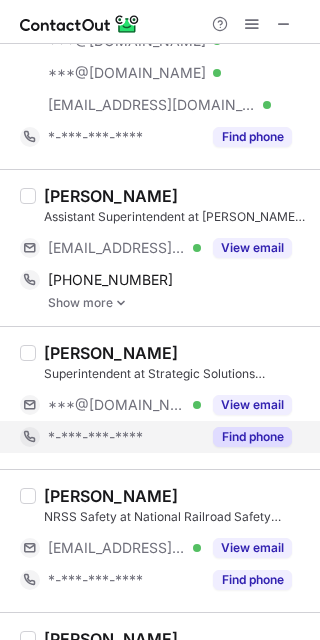 click on "Find phone" at bounding box center (252, 437) 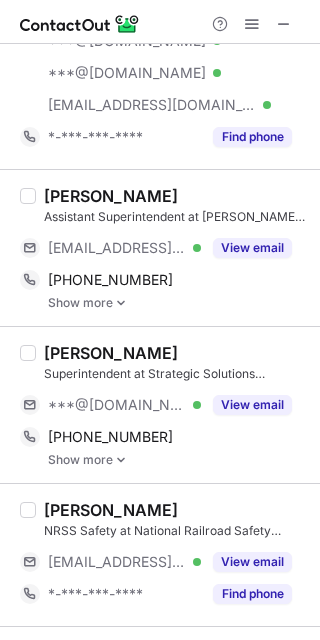 click at bounding box center [121, 303] 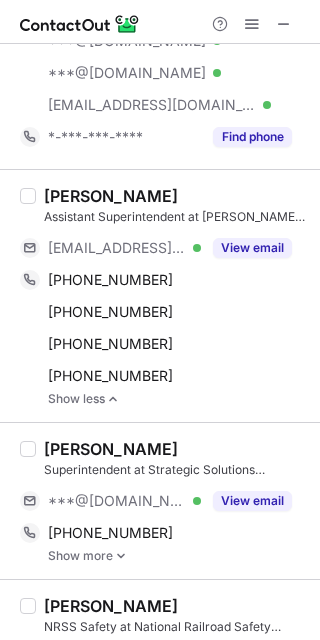 click on "Edwin Lopez" at bounding box center (176, 196) 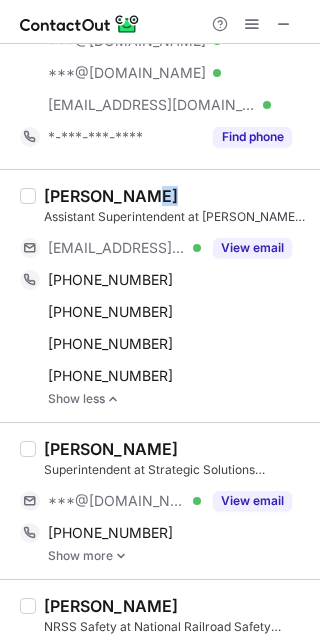 click on "Edwin Lopez" at bounding box center (176, 196) 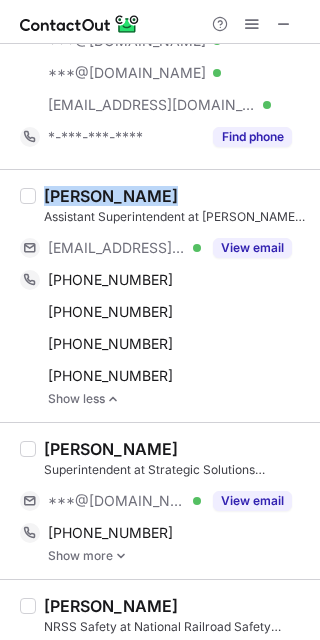 click on "Edwin Lopez" at bounding box center [176, 196] 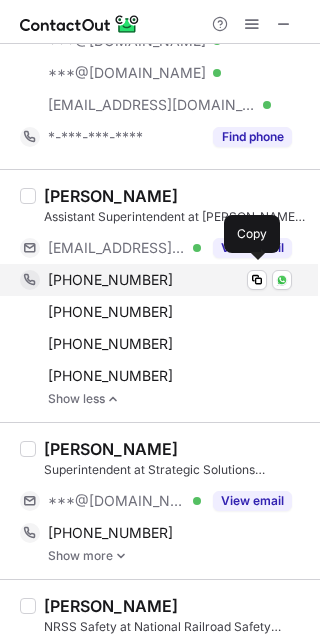 click on "+14045427504" at bounding box center (170, 280) 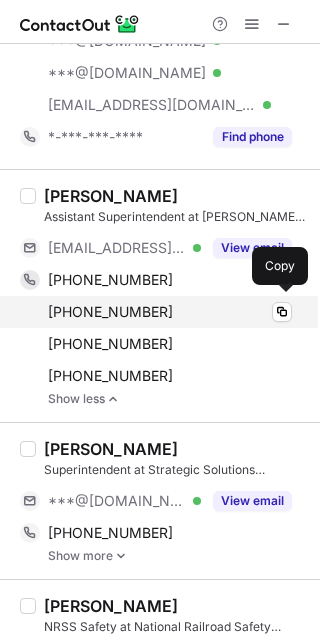 click on "+17603211309" at bounding box center (170, 312) 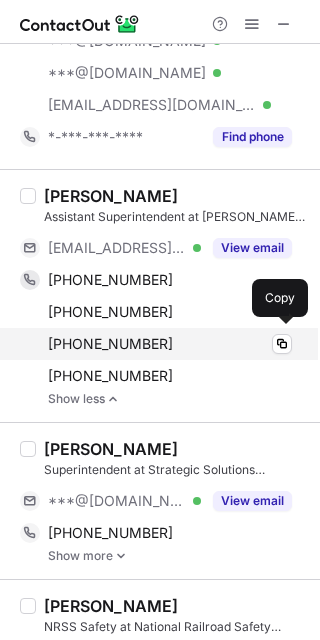 click on "+17603435045" at bounding box center [170, 344] 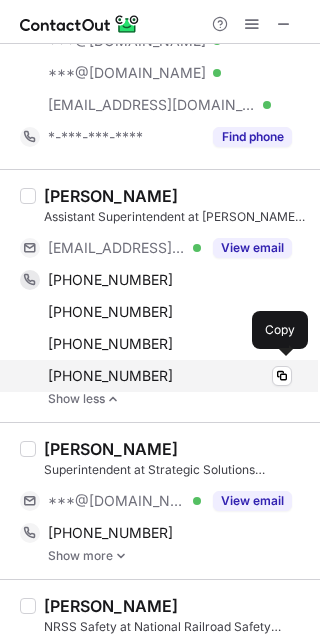 click on "+17607726195" at bounding box center (170, 376) 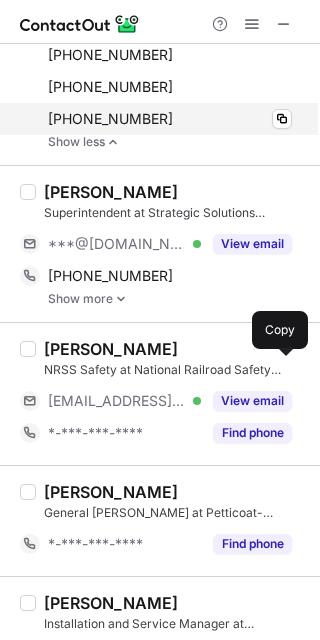 scroll, scrollTop: 2251, scrollLeft: 0, axis: vertical 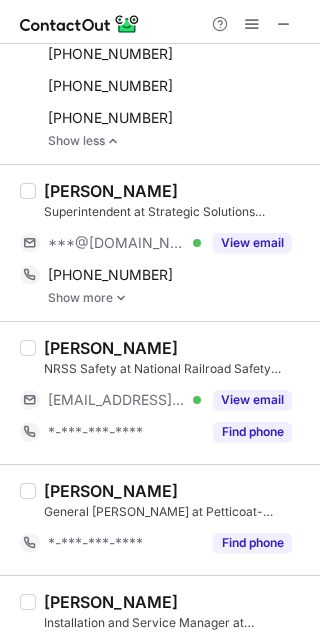 click on "Mark M." at bounding box center [176, 191] 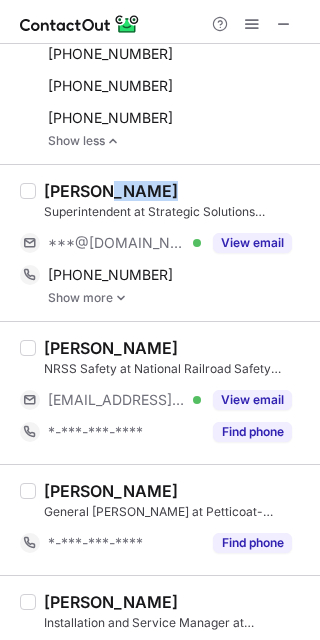 click on "Mark M." at bounding box center [176, 191] 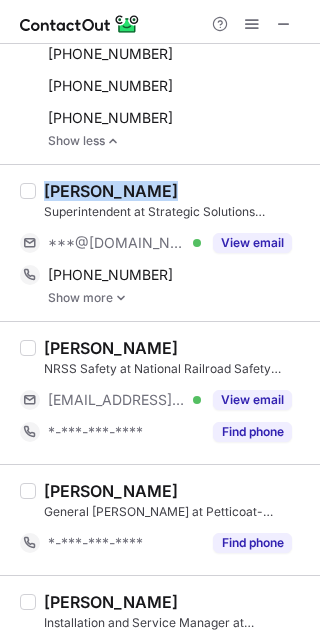 click on "Mark M." at bounding box center [176, 191] 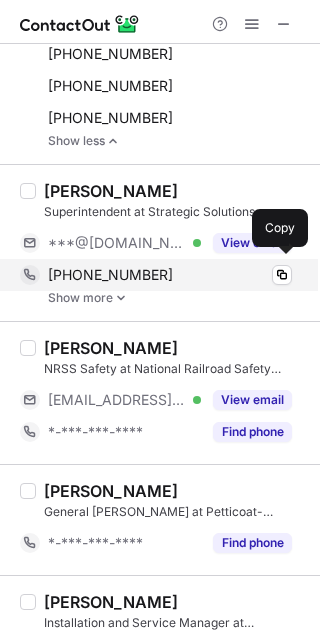 click on "+19497151220" at bounding box center (170, 275) 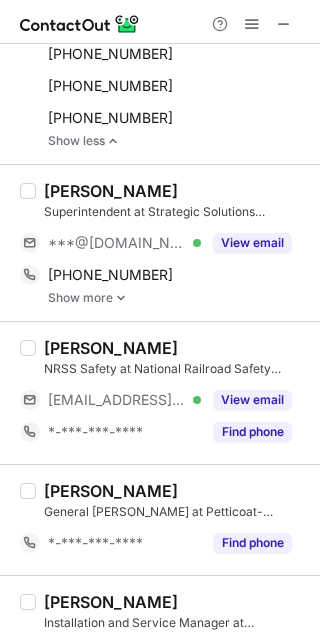 click at bounding box center [121, 298] 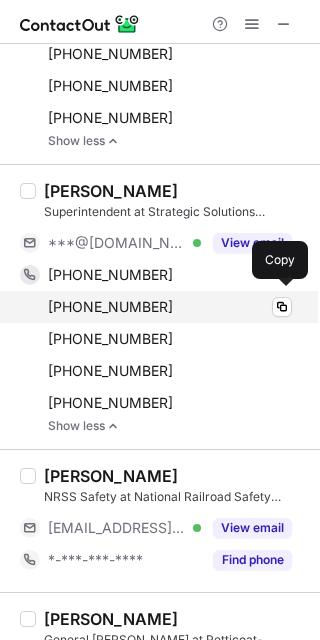 click on "+19109473034" at bounding box center [170, 307] 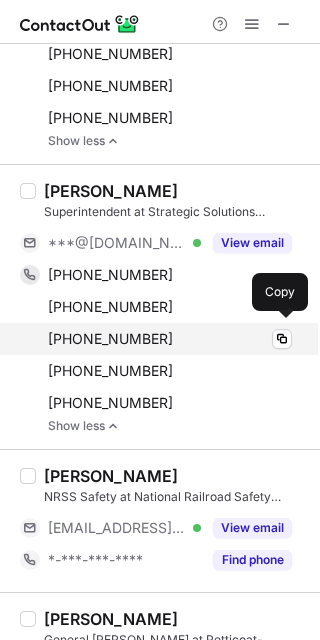 click on "+12546134871 Copy" at bounding box center (156, 339) 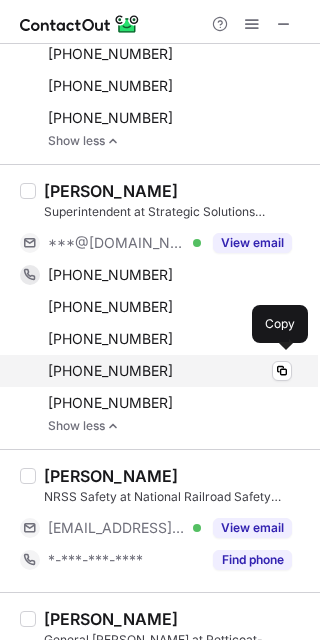 click on "+19107790467 Copy" at bounding box center (156, 371) 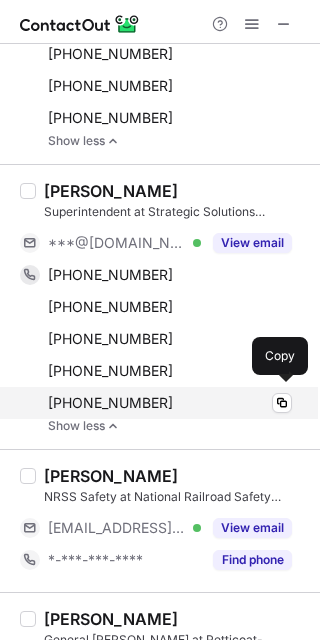 click on "+19108430276" at bounding box center [170, 403] 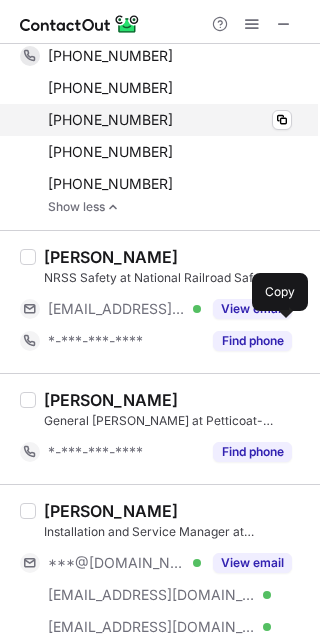 scroll, scrollTop: 2479, scrollLeft: 0, axis: vertical 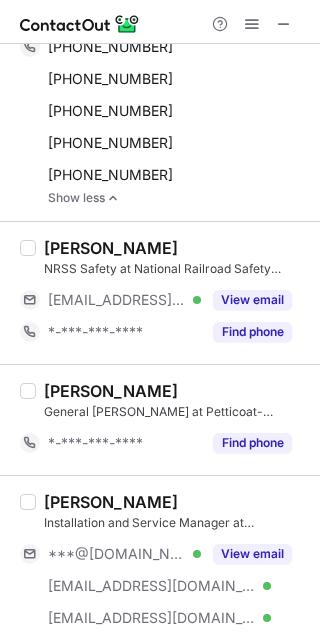 drag, startPoint x: 232, startPoint y: 324, endPoint x: 165, endPoint y: 346, distance: 70.5195 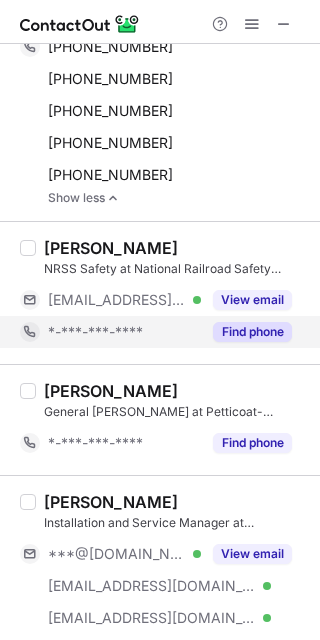 click on "Find phone" at bounding box center (252, 332) 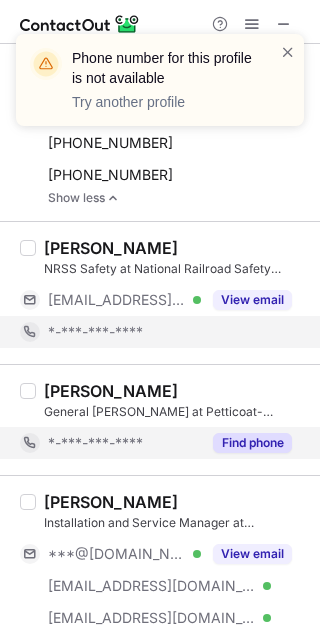 click on "Find phone" at bounding box center (252, 443) 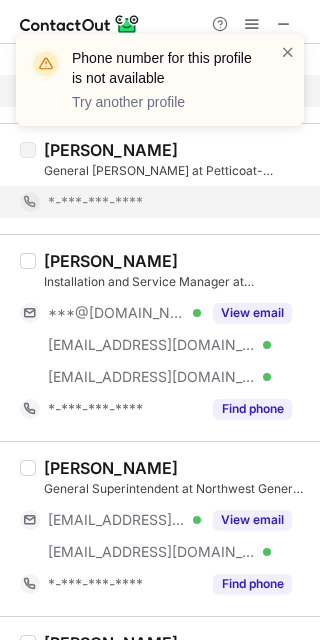 scroll, scrollTop: 2721, scrollLeft: 0, axis: vertical 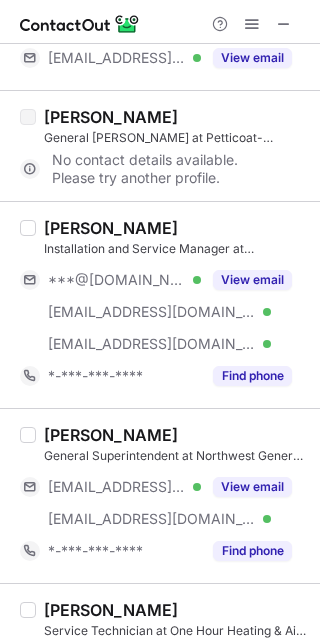 drag, startPoint x: 244, startPoint y: 372, endPoint x: 169, endPoint y: 386, distance: 76.29548 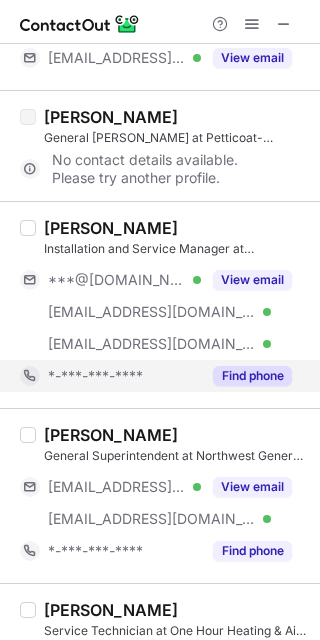 click on "Find phone" at bounding box center (252, 376) 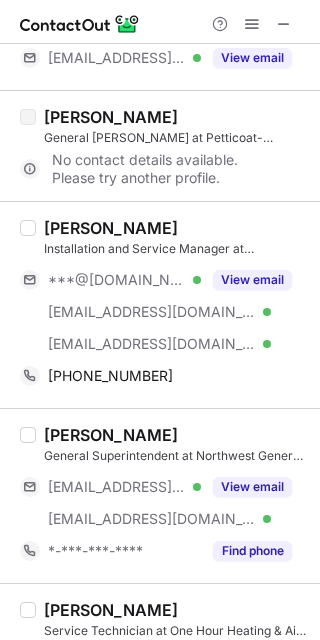 click on "Todd Salzman" at bounding box center [176, 228] 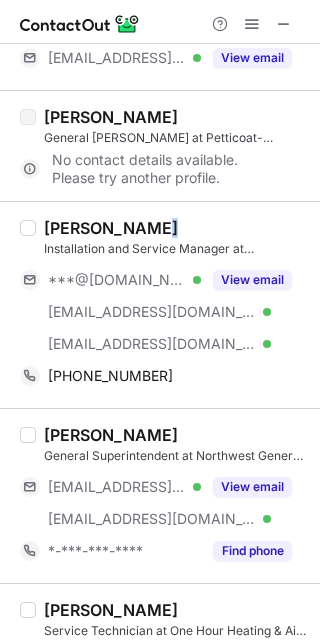 click on "Todd Salzman" at bounding box center [176, 228] 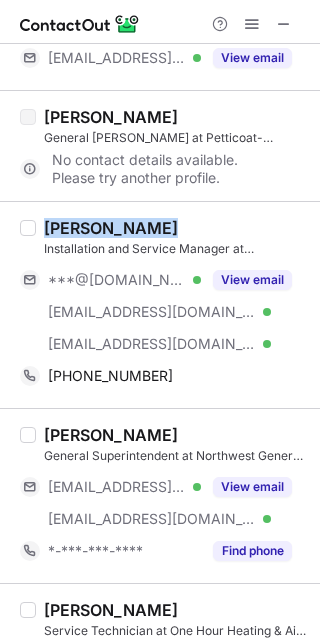 click on "Todd Salzman" at bounding box center [176, 228] 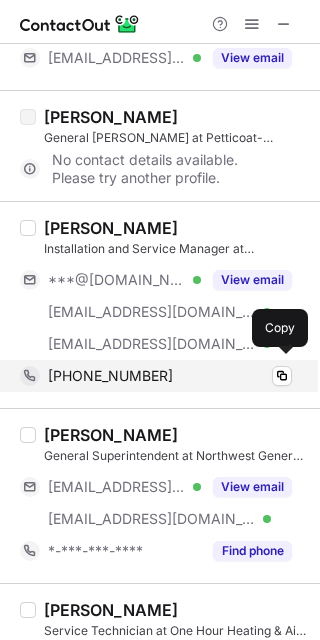 click on "+16183720178" at bounding box center [170, 376] 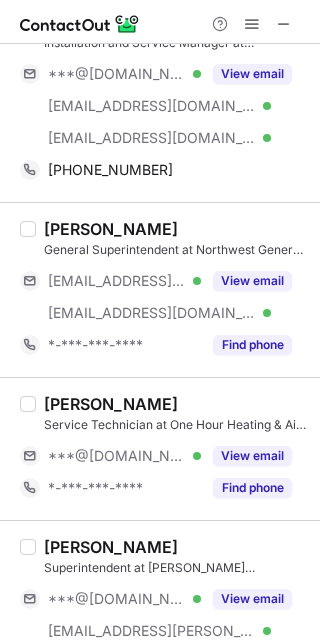 scroll, scrollTop: 2928, scrollLeft: 0, axis: vertical 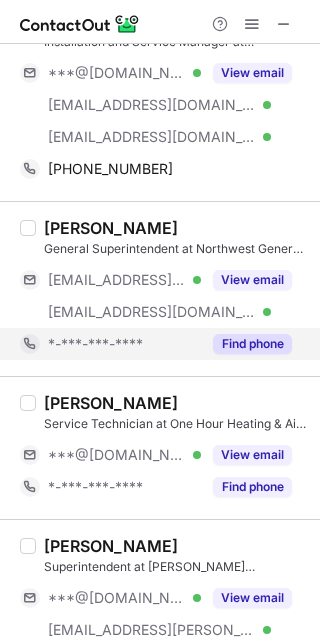 click on "Find phone" at bounding box center (252, 344) 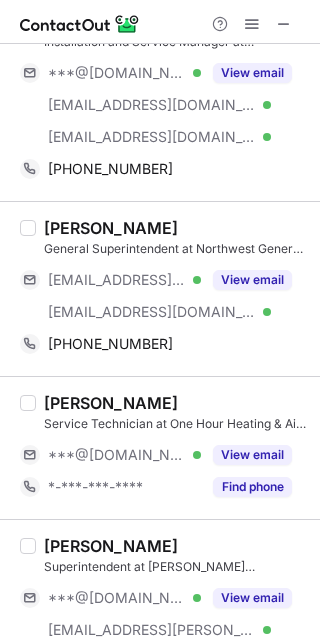 click on "Chris Cappelletti" at bounding box center [176, 228] 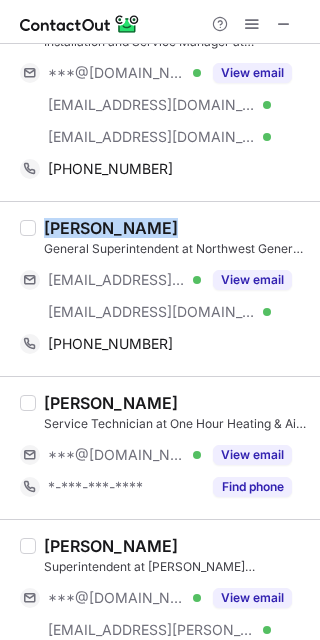 click on "Chris Cappelletti" at bounding box center (176, 228) 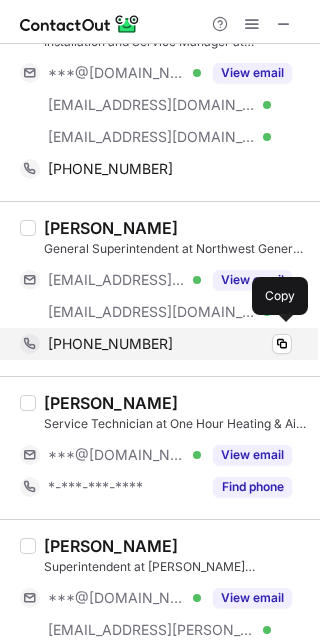 click on "+12196135367" at bounding box center [170, 344] 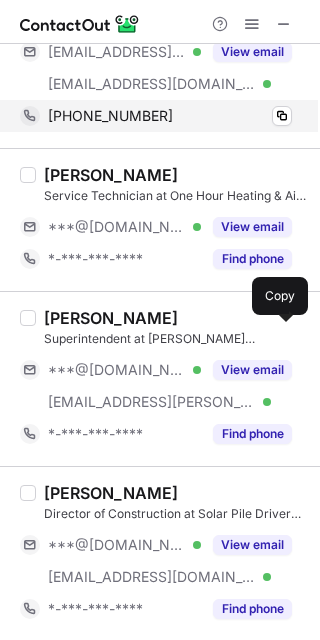 scroll, scrollTop: 3174, scrollLeft: 0, axis: vertical 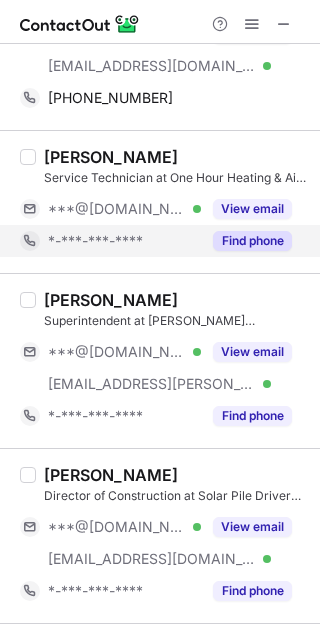 click on "Find phone" at bounding box center (252, 241) 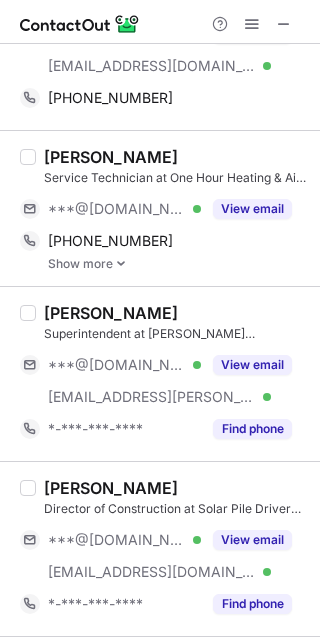 click on "Adrian Rocha Service Technician at One Hour Heating & Air Conditioning ***@gmail.com Verified View email +12812225550 Copy Show more" at bounding box center [160, 208] 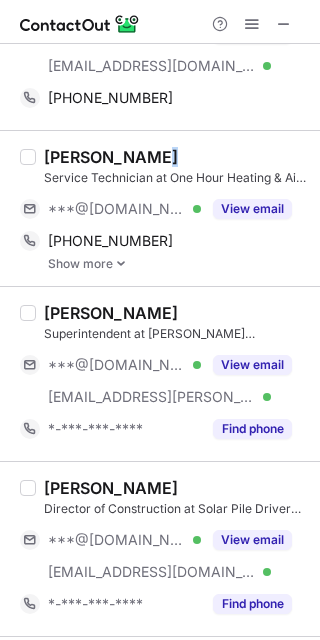 click on "Adrian Rocha Service Technician at One Hour Heating & Air Conditioning ***@gmail.com Verified View email +12812225550 Copy Show more" at bounding box center [160, 208] 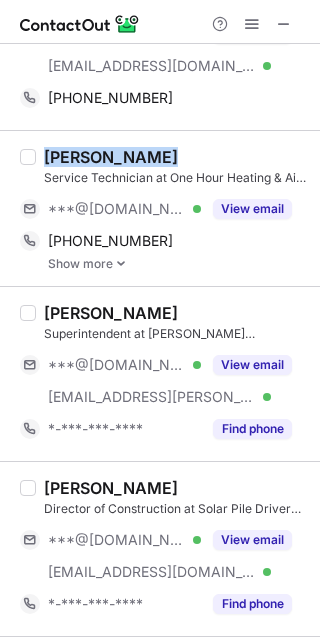 click on "Adrian Rocha Service Technician at One Hour Heating & Air Conditioning ***@gmail.com Verified View email +12812225550 Copy Show more" at bounding box center (160, 208) 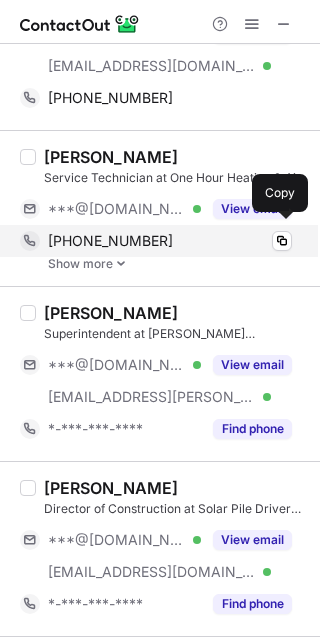 click on "+12812225550" at bounding box center (170, 241) 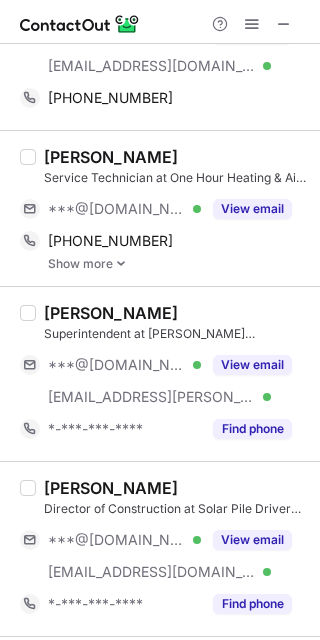 click at bounding box center [121, 264] 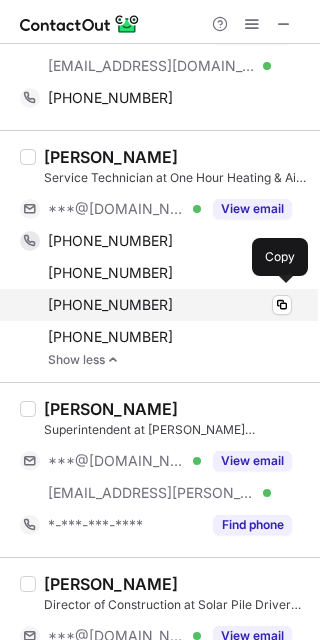 click on "+18328318299 Copy" at bounding box center [156, 305] 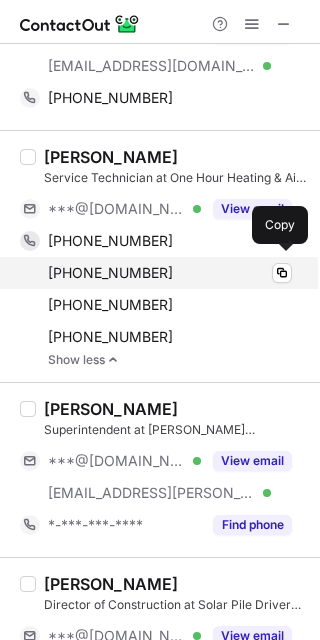 click on "+12813692010" at bounding box center [170, 273] 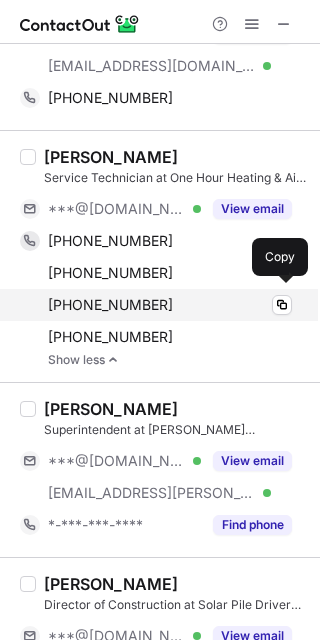 click on "+18328318299" at bounding box center [170, 305] 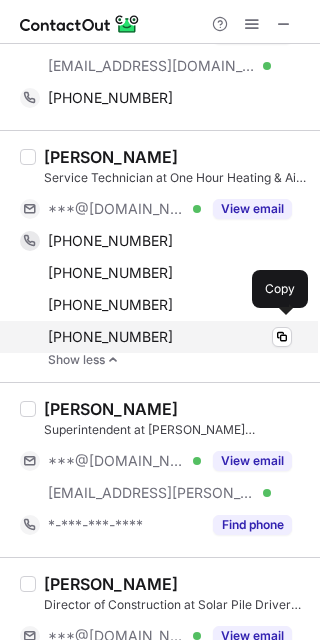 click on "+17136721209" at bounding box center (170, 337) 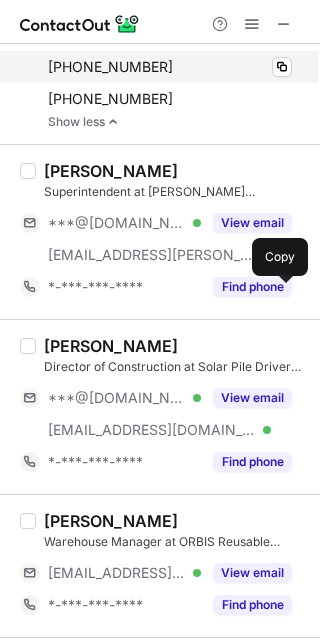 scroll, scrollTop: 3465, scrollLeft: 0, axis: vertical 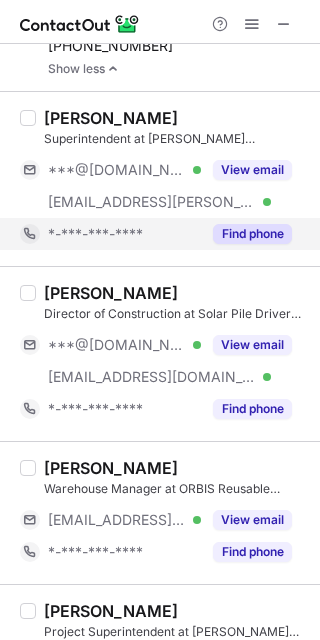 click on "Find phone" at bounding box center (252, 234) 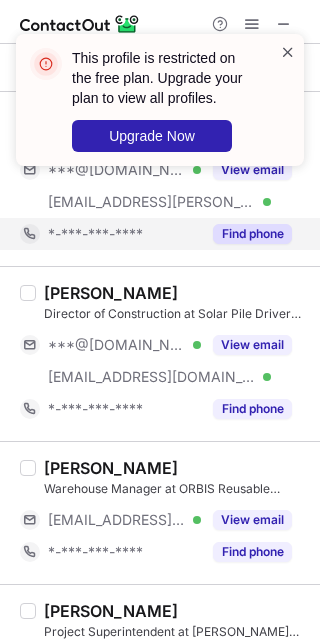 click at bounding box center [288, 52] 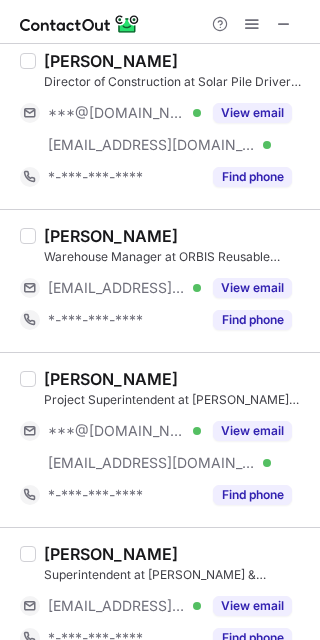 scroll, scrollTop: 3719, scrollLeft: 0, axis: vertical 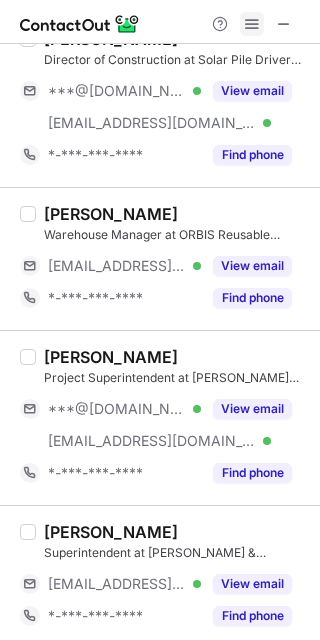 click at bounding box center (252, 24) 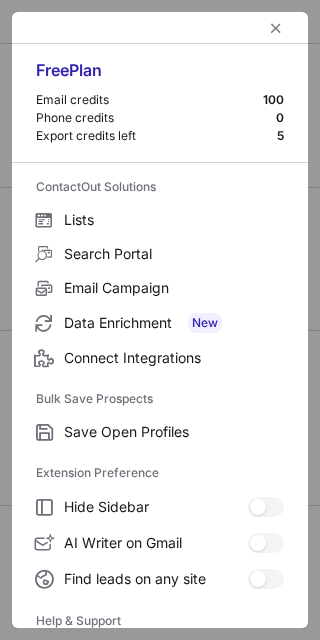 scroll, scrollTop: 192, scrollLeft: 0, axis: vertical 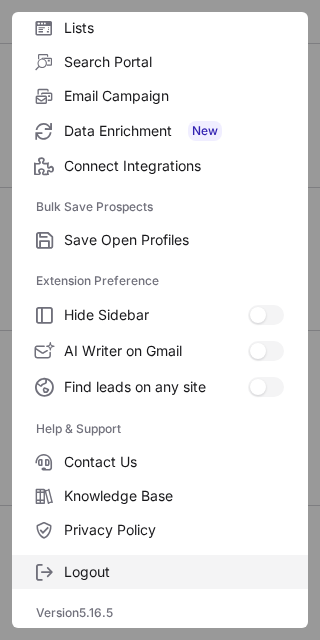click on "Logout" at bounding box center [160, 572] 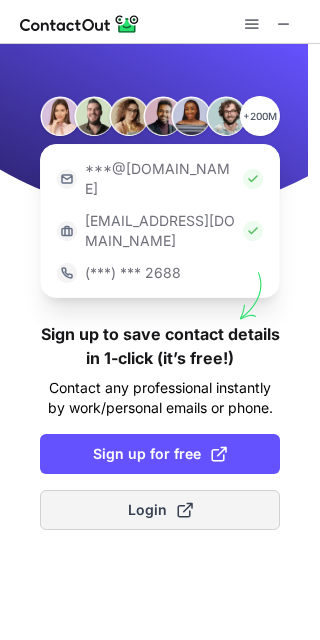 click on "Login" at bounding box center [160, 510] 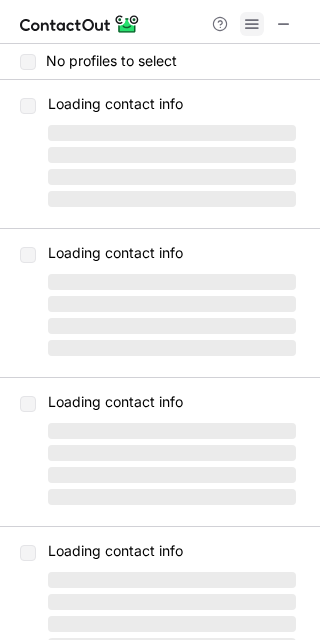 click at bounding box center (252, 24) 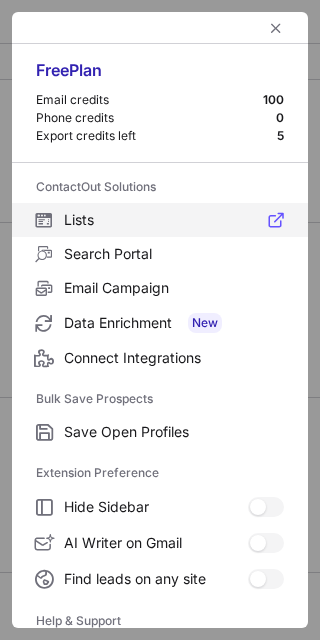 scroll, scrollTop: 192, scrollLeft: 0, axis: vertical 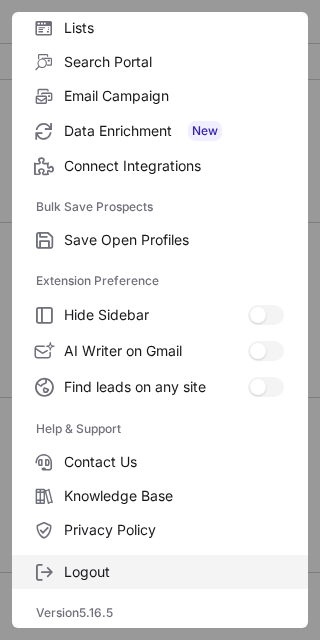 click on "Logout" at bounding box center [174, 572] 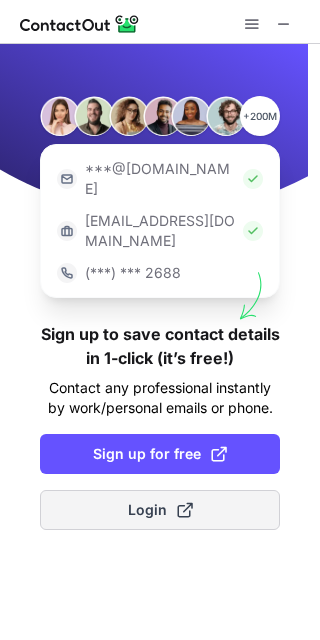 click on "Login" at bounding box center [160, 510] 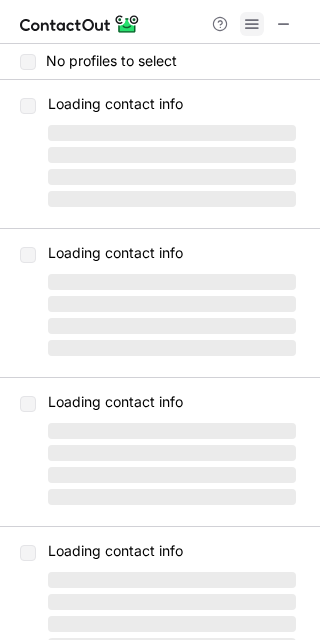 click at bounding box center [252, 24] 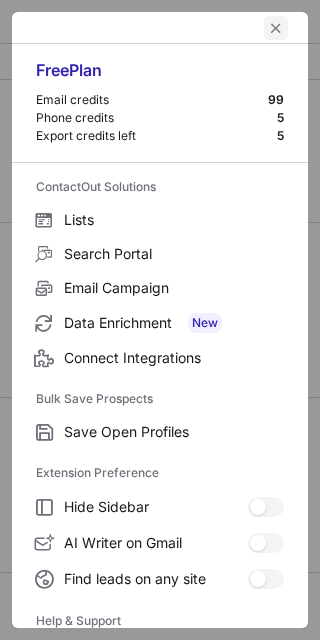 click at bounding box center [276, 28] 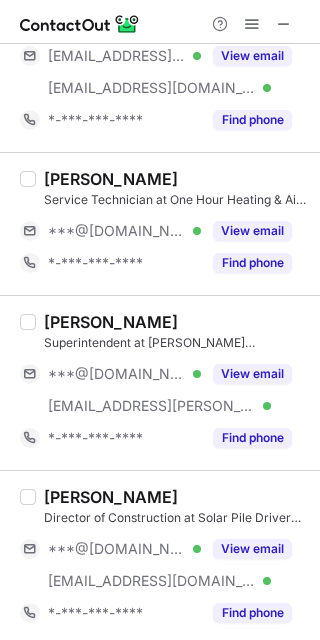 scroll, scrollTop: 2931, scrollLeft: 0, axis: vertical 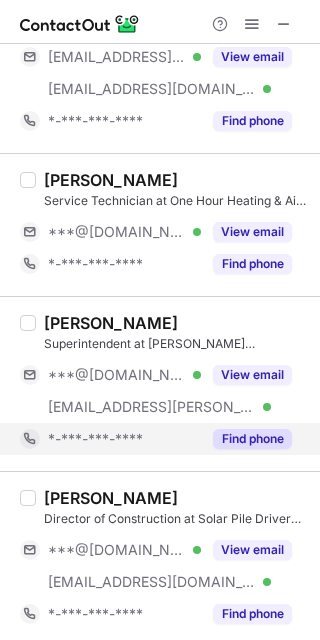 click on "Find phone" at bounding box center (246, 439) 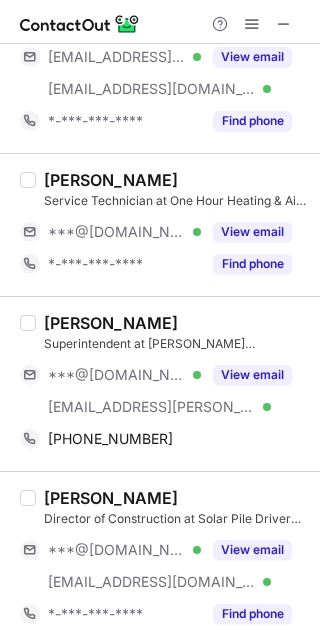 click on "Nathaniel Castro" at bounding box center (176, 323) 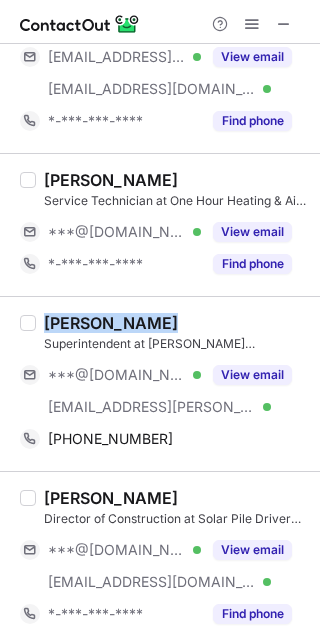 click on "Nathaniel Castro" at bounding box center [176, 323] 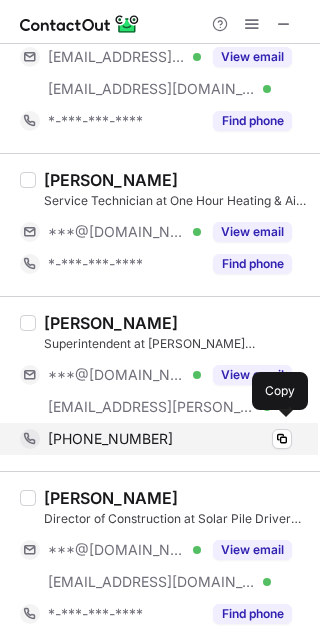 click on "+19188693099" at bounding box center [170, 439] 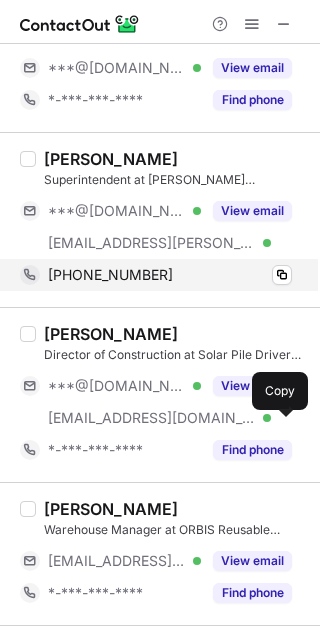 scroll, scrollTop: 3099, scrollLeft: 0, axis: vertical 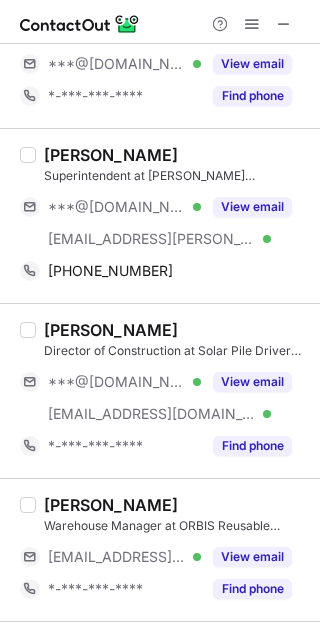 click on "Hugh Broadbent Director of Construction at Solar Pile Driver LLC ***@gmail.com Verified ***@thesolarpiledriver.com Verified View email *-***-***-**** Find phone" at bounding box center [160, 390] 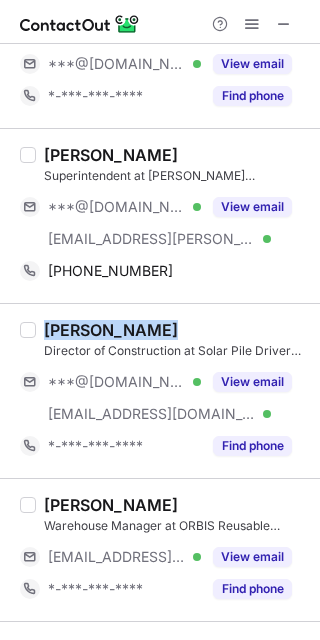 click on "Hugh Broadbent Director of Construction at Solar Pile Driver LLC ***@gmail.com Verified ***@thesolarpiledriver.com Verified View email *-***-***-**** Find phone" at bounding box center (160, 390) 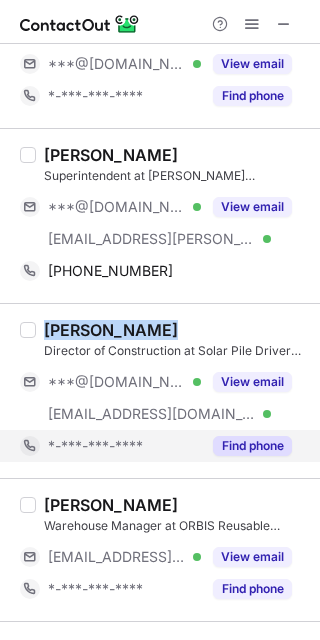 click on "Find phone" at bounding box center (252, 446) 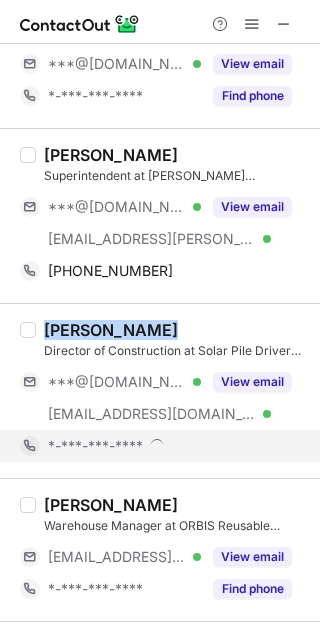 scroll, scrollTop: 3218, scrollLeft: 0, axis: vertical 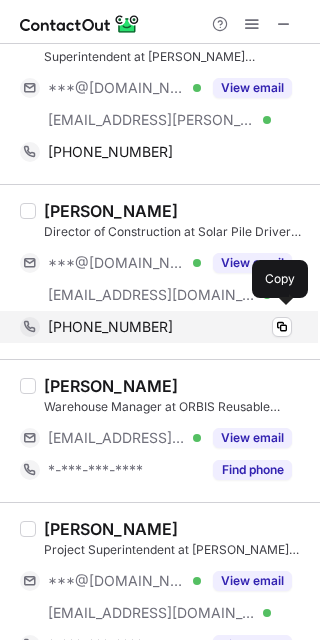 click on "+13157482977" at bounding box center [170, 327] 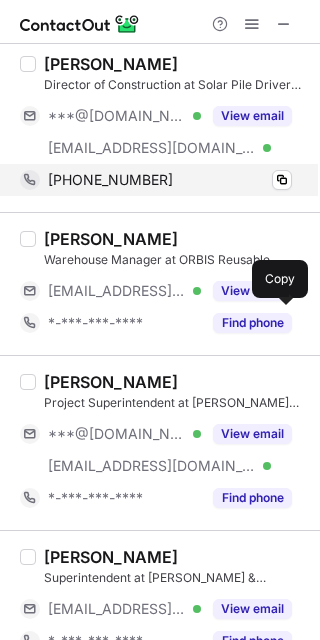 scroll, scrollTop: 3366, scrollLeft: 0, axis: vertical 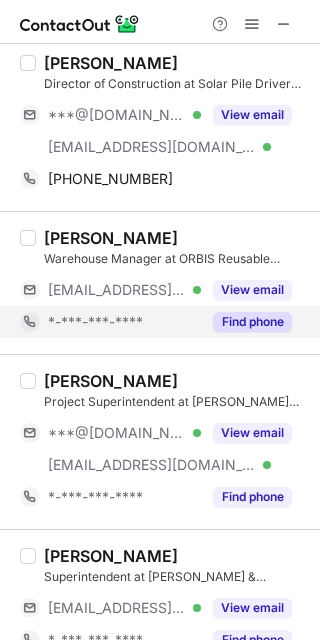 click on "Find phone" at bounding box center (252, 322) 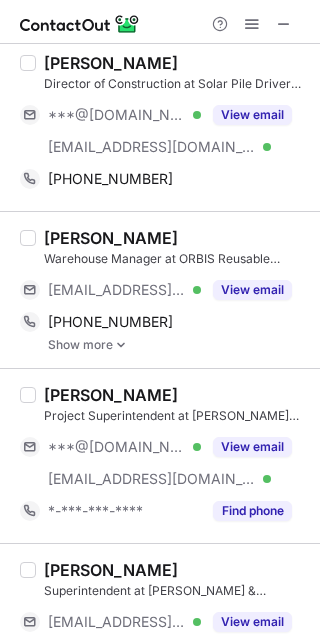 click on "Woodrow Lemon" at bounding box center (176, 238) 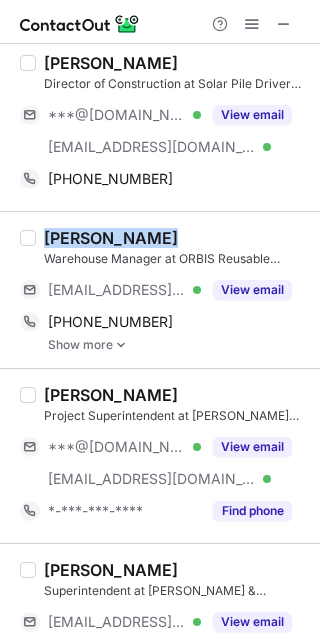 click on "Woodrow Lemon" at bounding box center (176, 238) 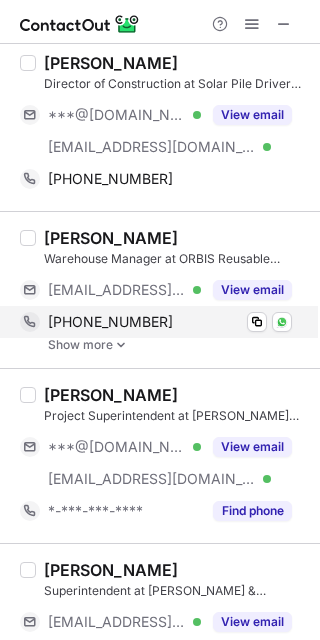 click on "+19199200150" at bounding box center [170, 322] 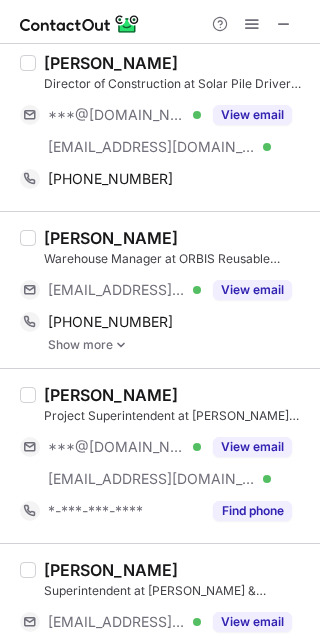 click at bounding box center (121, 345) 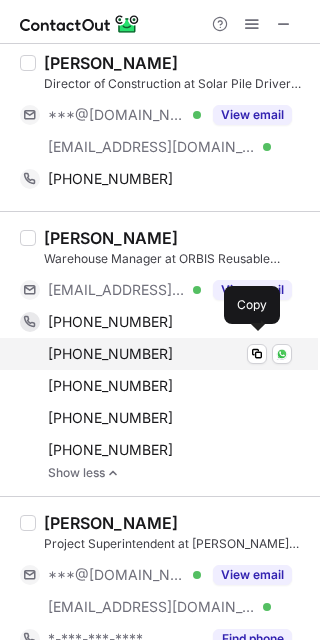 click on "+19199226879" at bounding box center [170, 354] 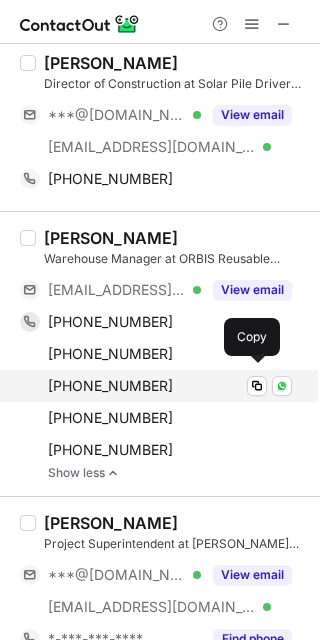 click on "+19199208831" at bounding box center (170, 386) 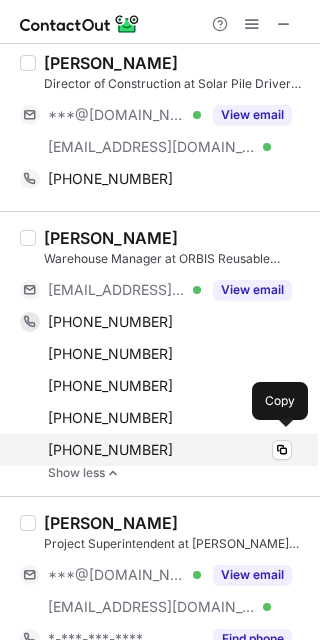 scroll, scrollTop: 3438, scrollLeft: 0, axis: vertical 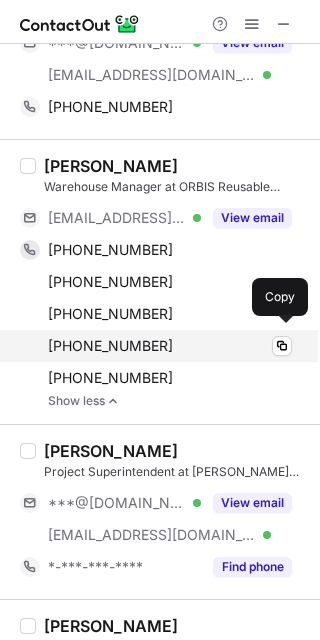 click on "+19192881911" at bounding box center [170, 346] 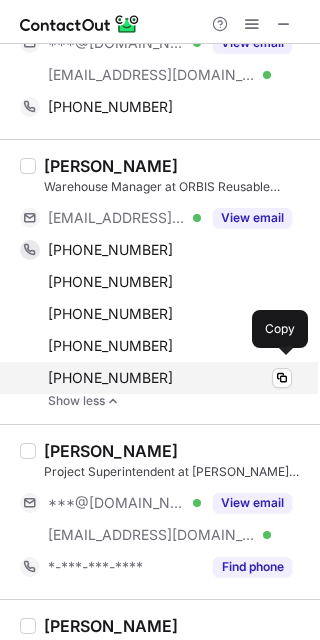 click on "+14789290983" at bounding box center (170, 378) 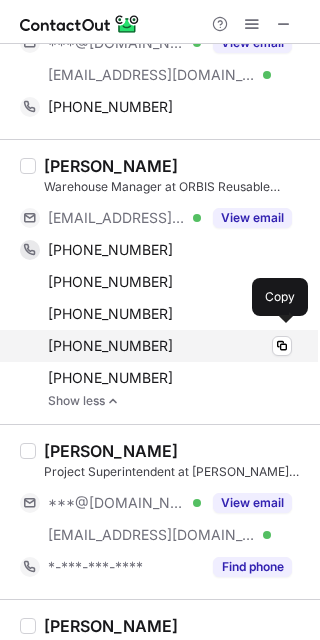 scroll, scrollTop: 3532, scrollLeft: 0, axis: vertical 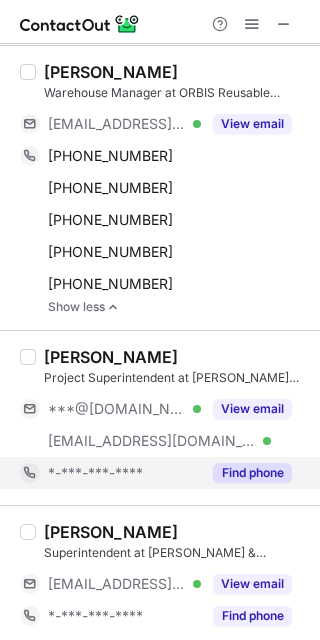 click on "Find phone" at bounding box center [252, 473] 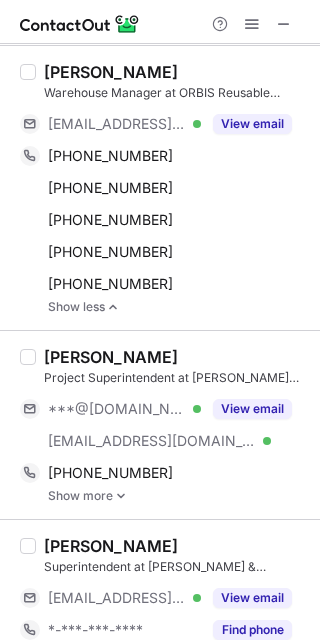 click on "wes wargo Project Superintendent at Benning Construction ***@gmail.com Verified ***@flournoyconstruction.com Verified View email +17704068770 Copy Show more" at bounding box center [160, 424] 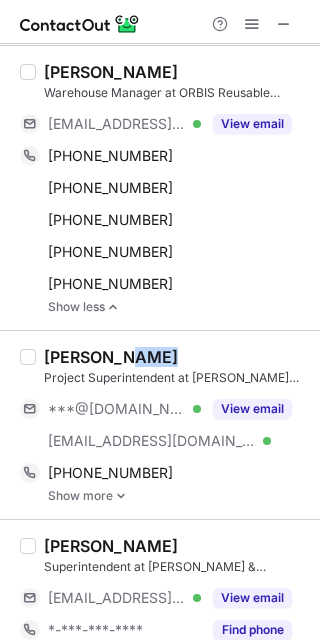 click on "wes wargo Project Superintendent at Benning Construction ***@gmail.com Verified ***@flournoyconstruction.com Verified View email +17704068770 Copy Show more" at bounding box center [160, 424] 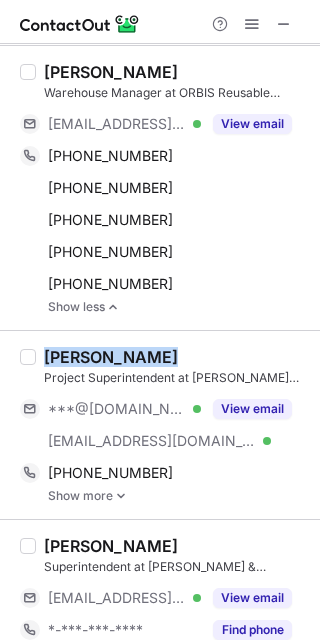 click on "wes wargo Project Superintendent at Benning Construction ***@gmail.com Verified ***@flournoyconstruction.com Verified View email +17704068770 Copy Show more" at bounding box center [160, 424] 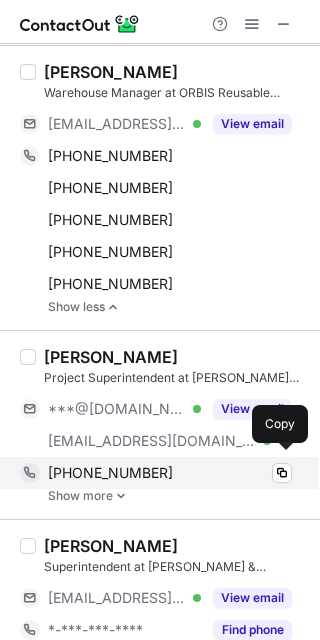 click on "+17704068770" at bounding box center [170, 473] 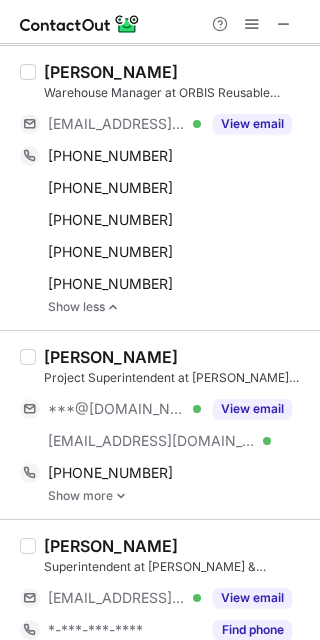 click at bounding box center (121, 496) 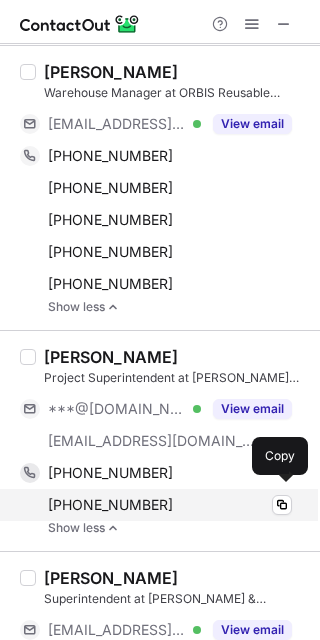 click on "+14046940439" at bounding box center [170, 505] 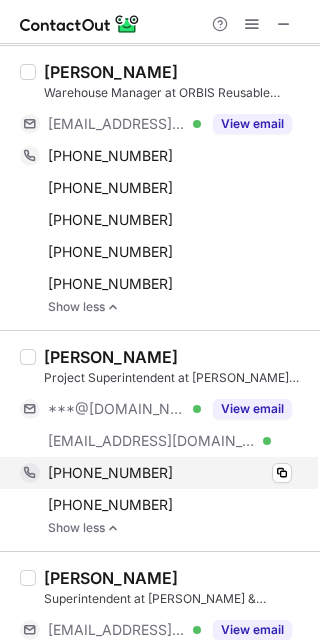 scroll, scrollTop: 3577, scrollLeft: 0, axis: vertical 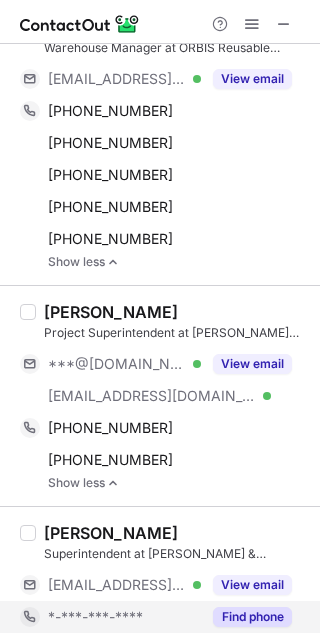 click on "Find phone" at bounding box center (252, 617) 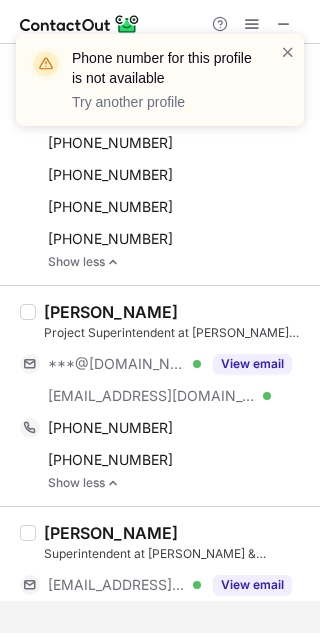 scroll, scrollTop: 3545, scrollLeft: 0, axis: vertical 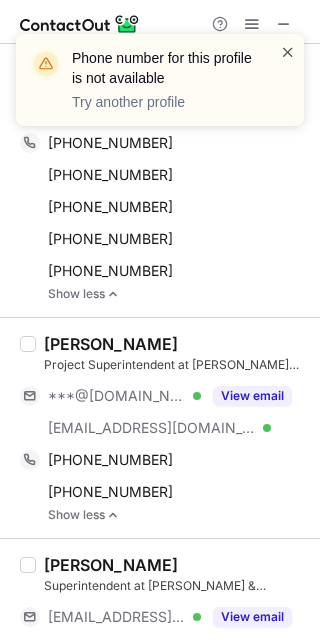 click at bounding box center [288, 52] 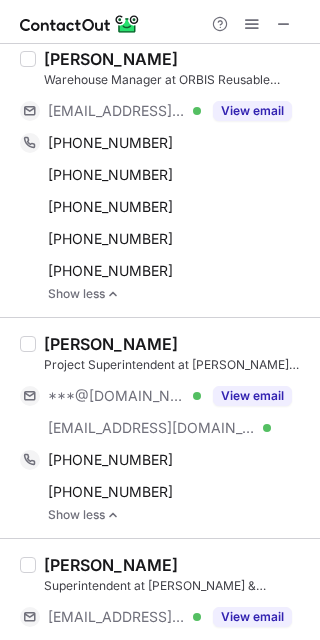 click on "Phone number for this profile is not available Try another profile" at bounding box center (160, 88) 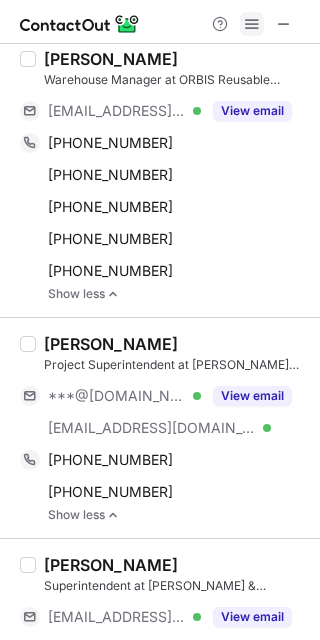 click at bounding box center (252, 24) 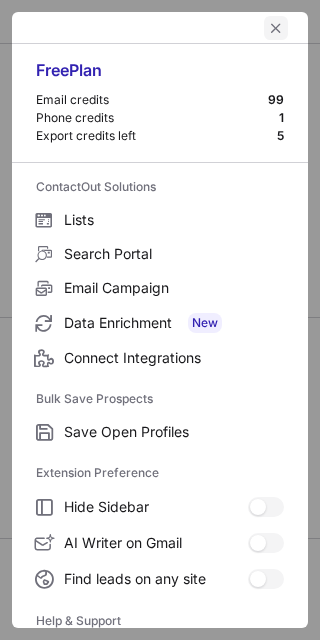 click at bounding box center [276, 28] 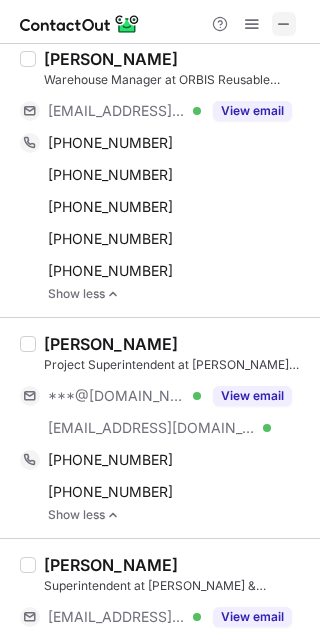 click at bounding box center (284, 24) 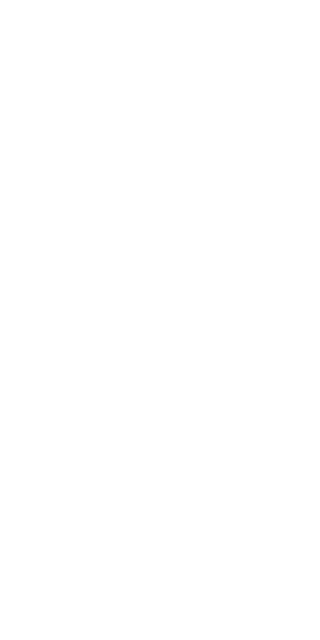 scroll, scrollTop: 0, scrollLeft: 0, axis: both 